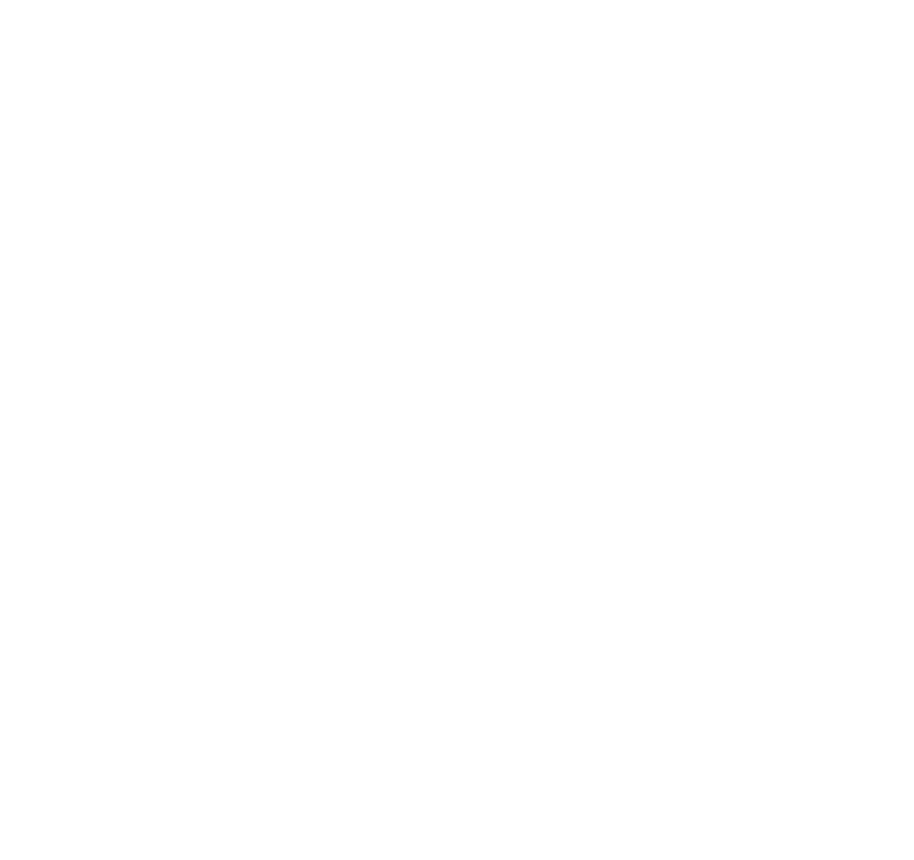 scroll, scrollTop: 0, scrollLeft: 0, axis: both 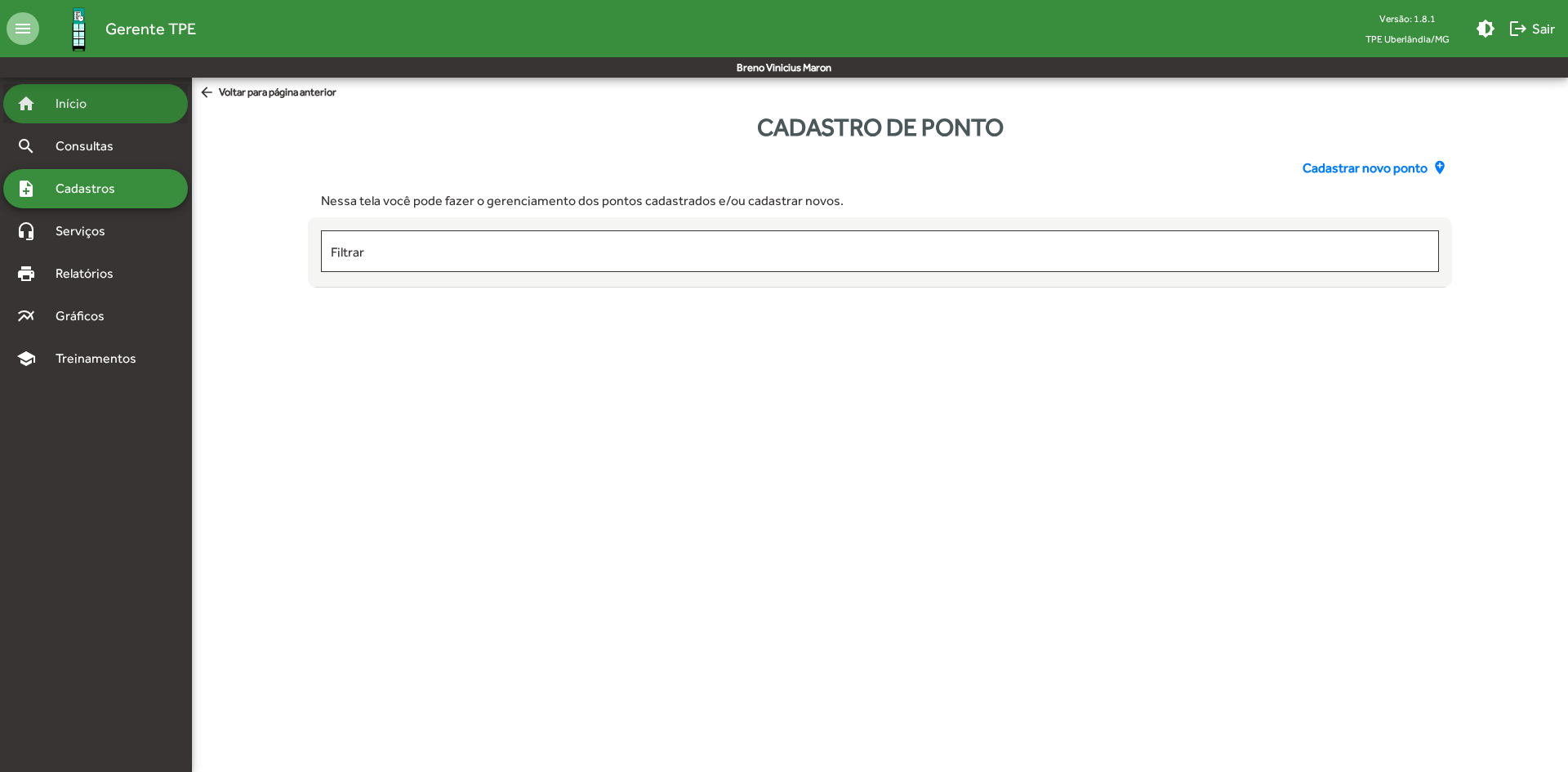 click on "home Início" at bounding box center (96, 104) 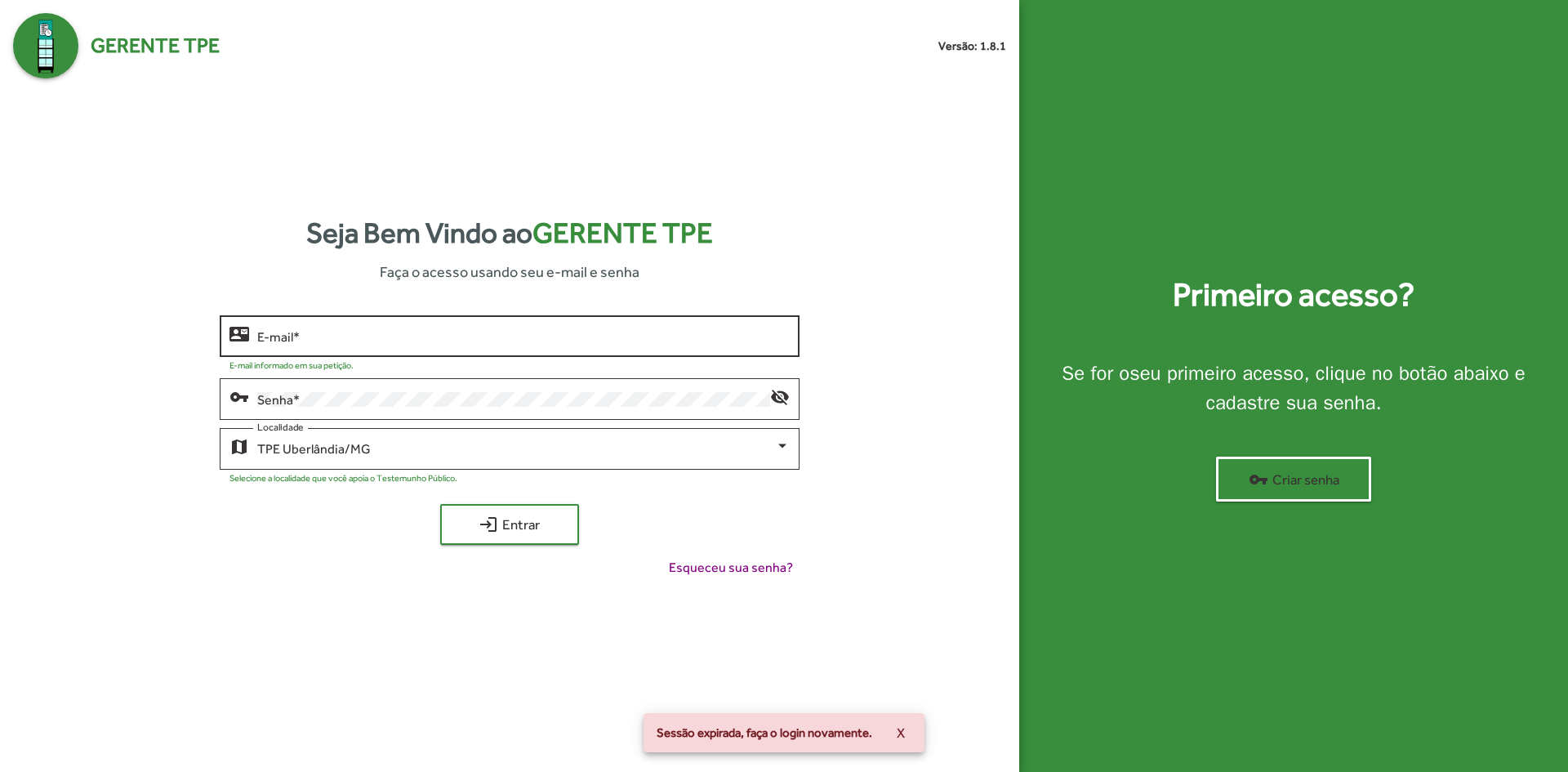 click on "E-mail   *" 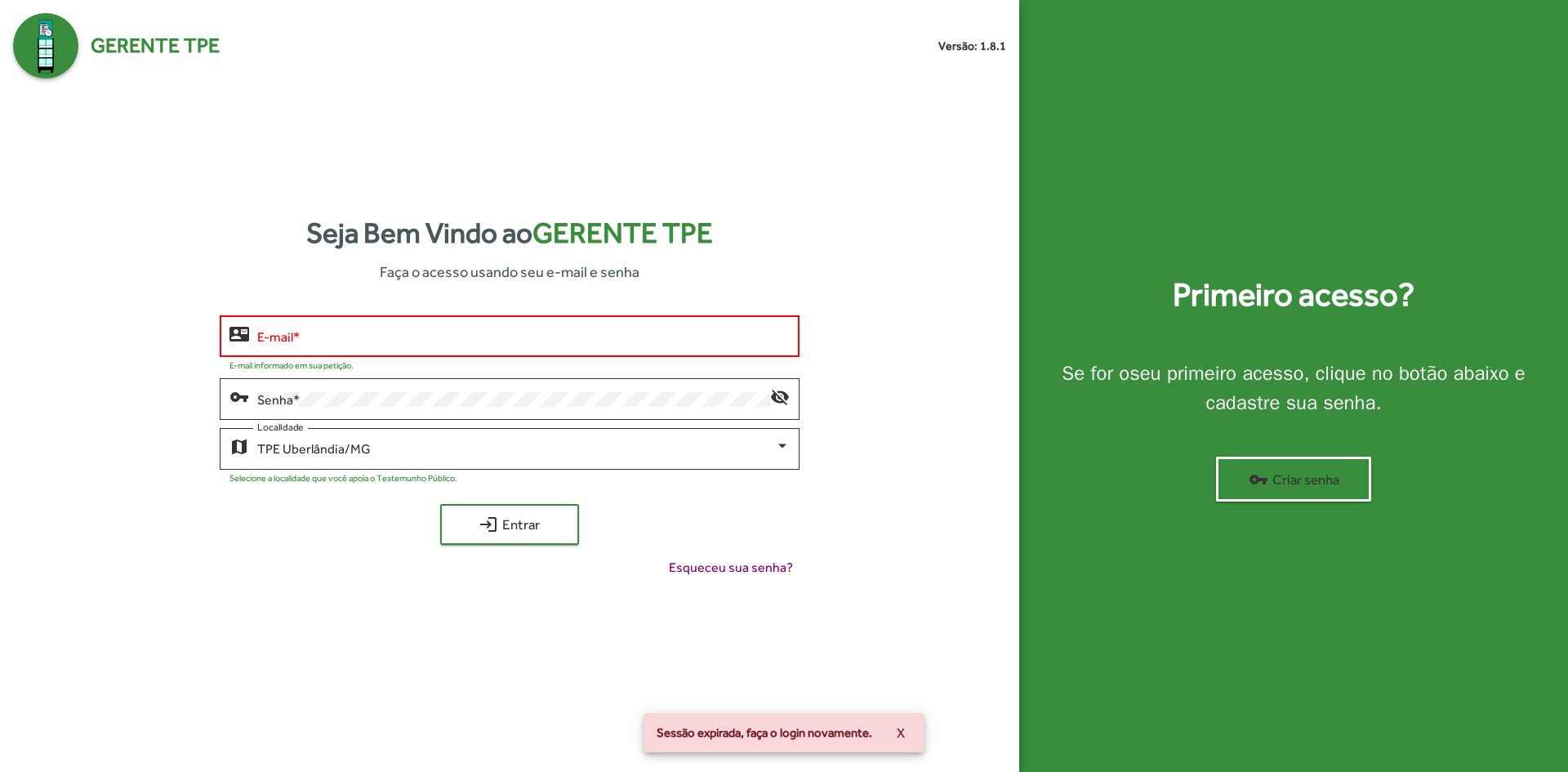 click on "E-mail   *" 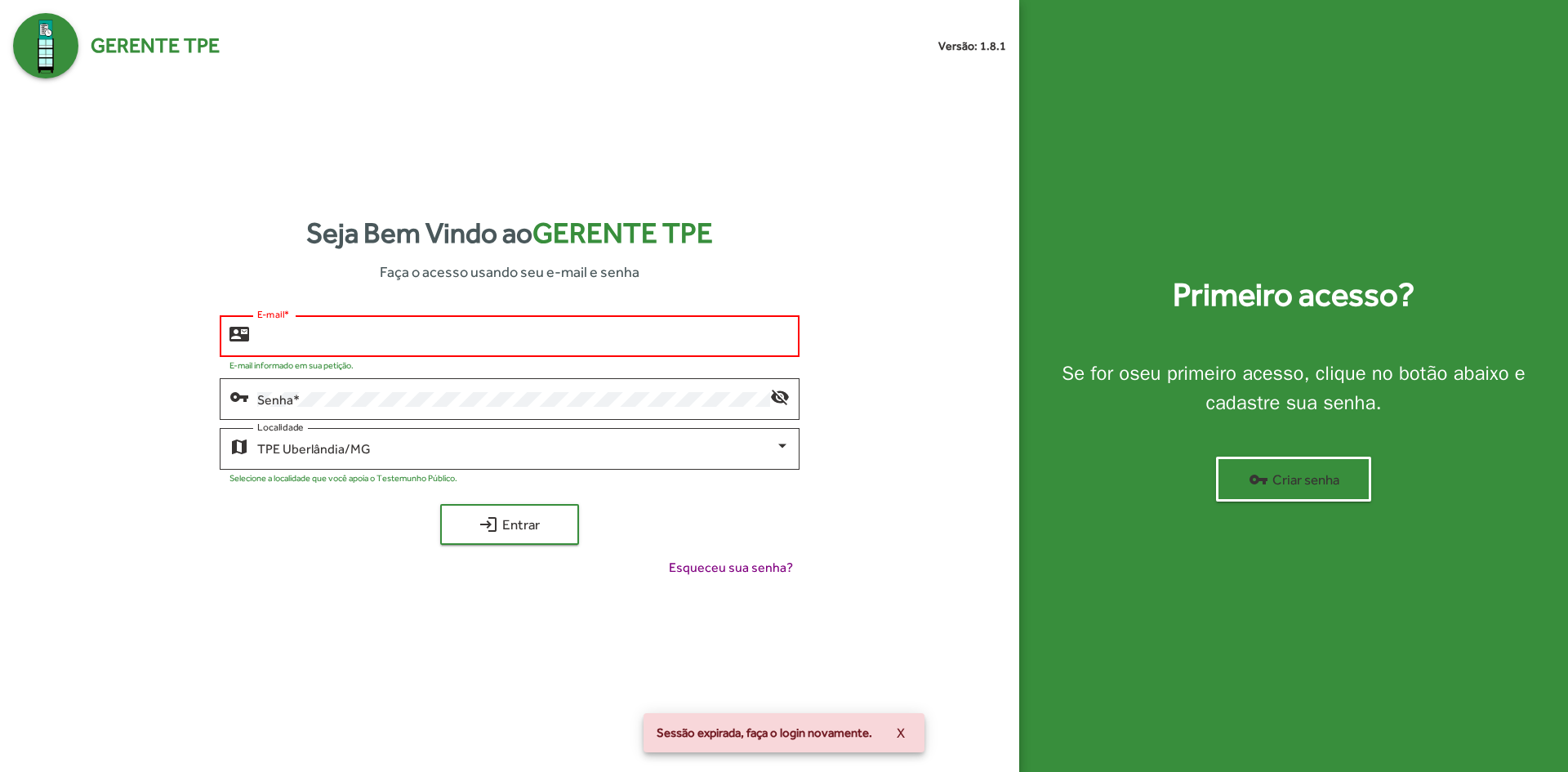 click on "E-mail   *" at bounding box center [523, 337] 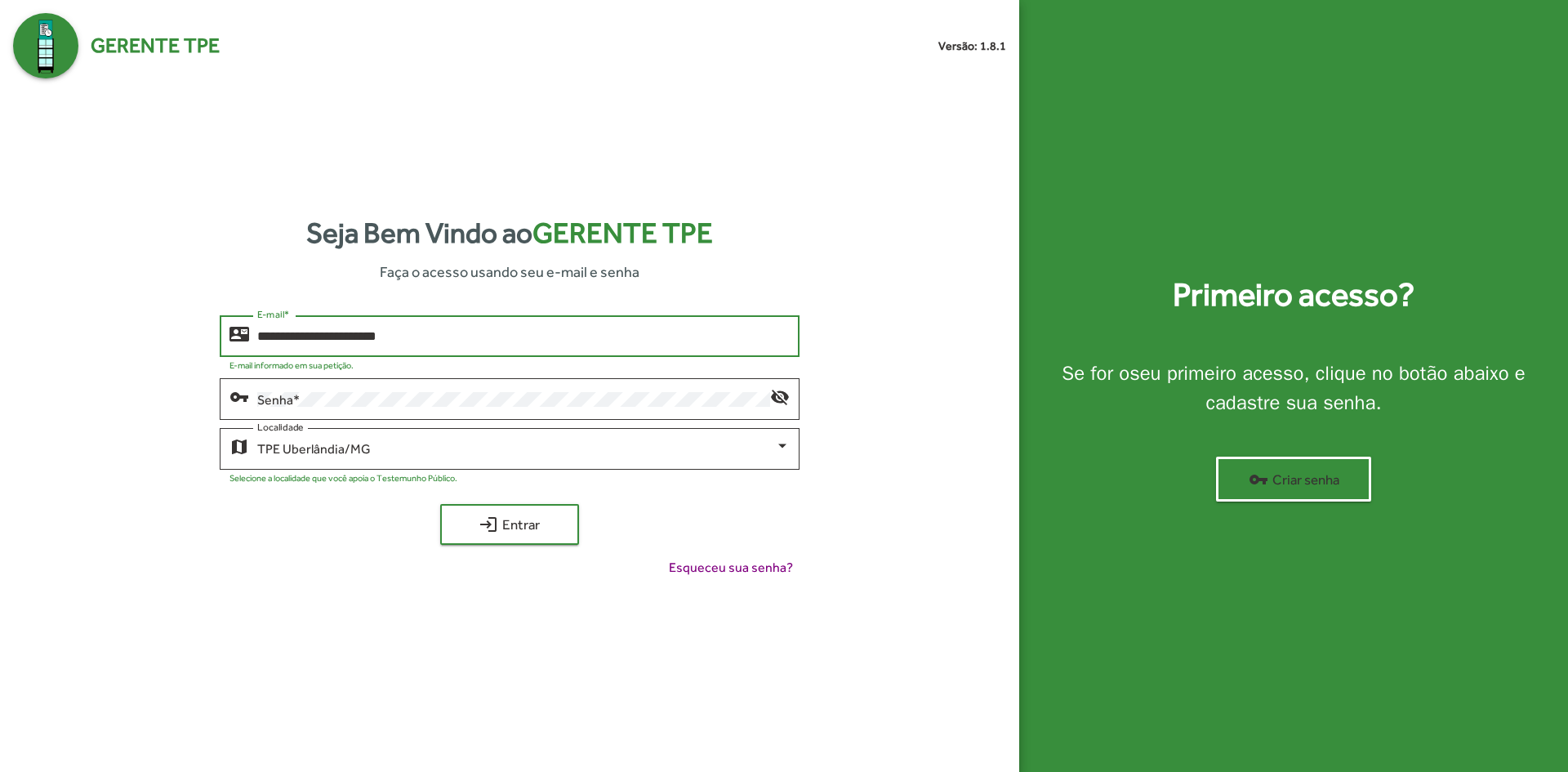 type on "**********" 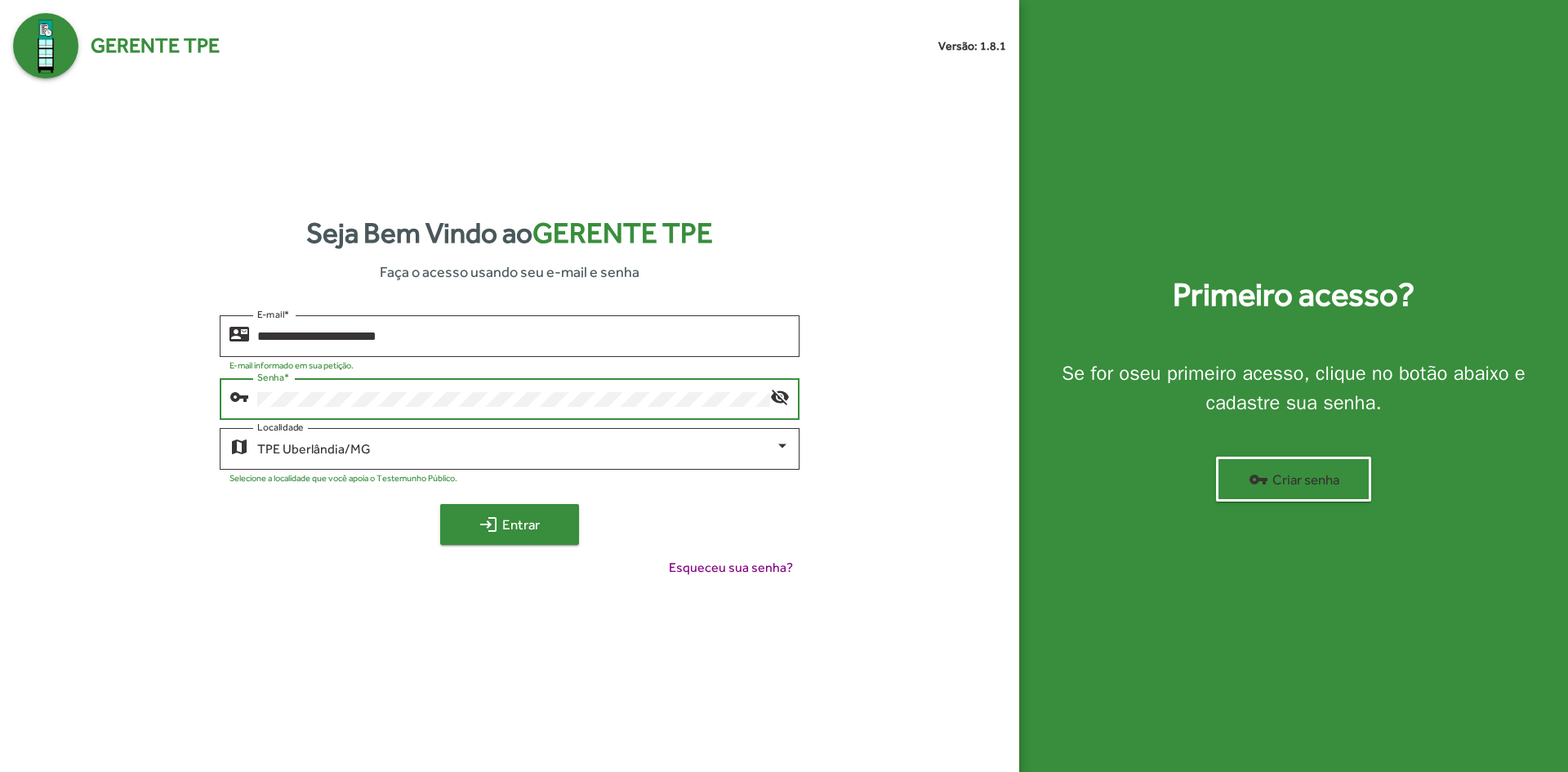 click on "login  Entrar" 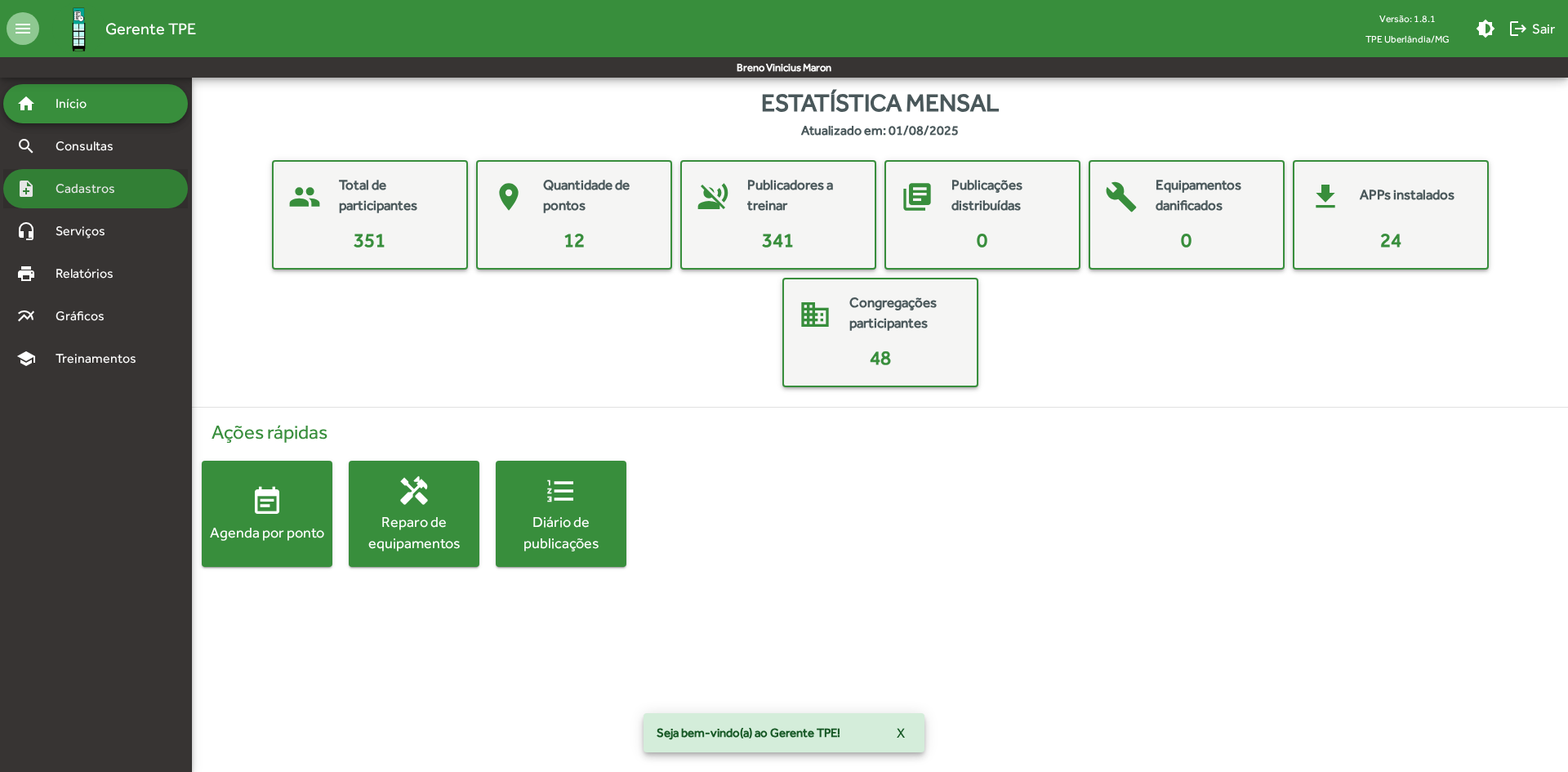 click on "Cadastros" at bounding box center [91, 189] 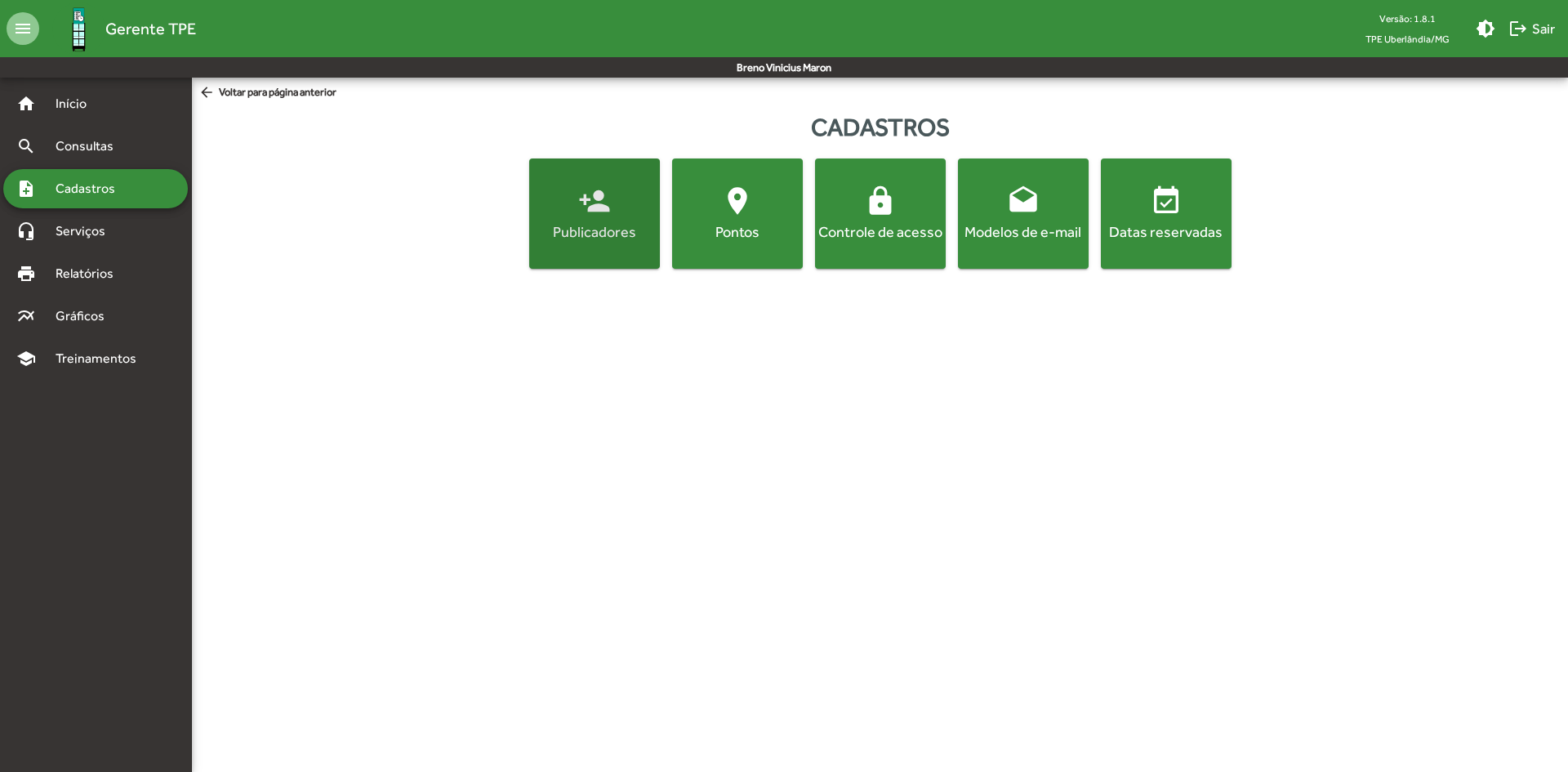 click on "person_add" 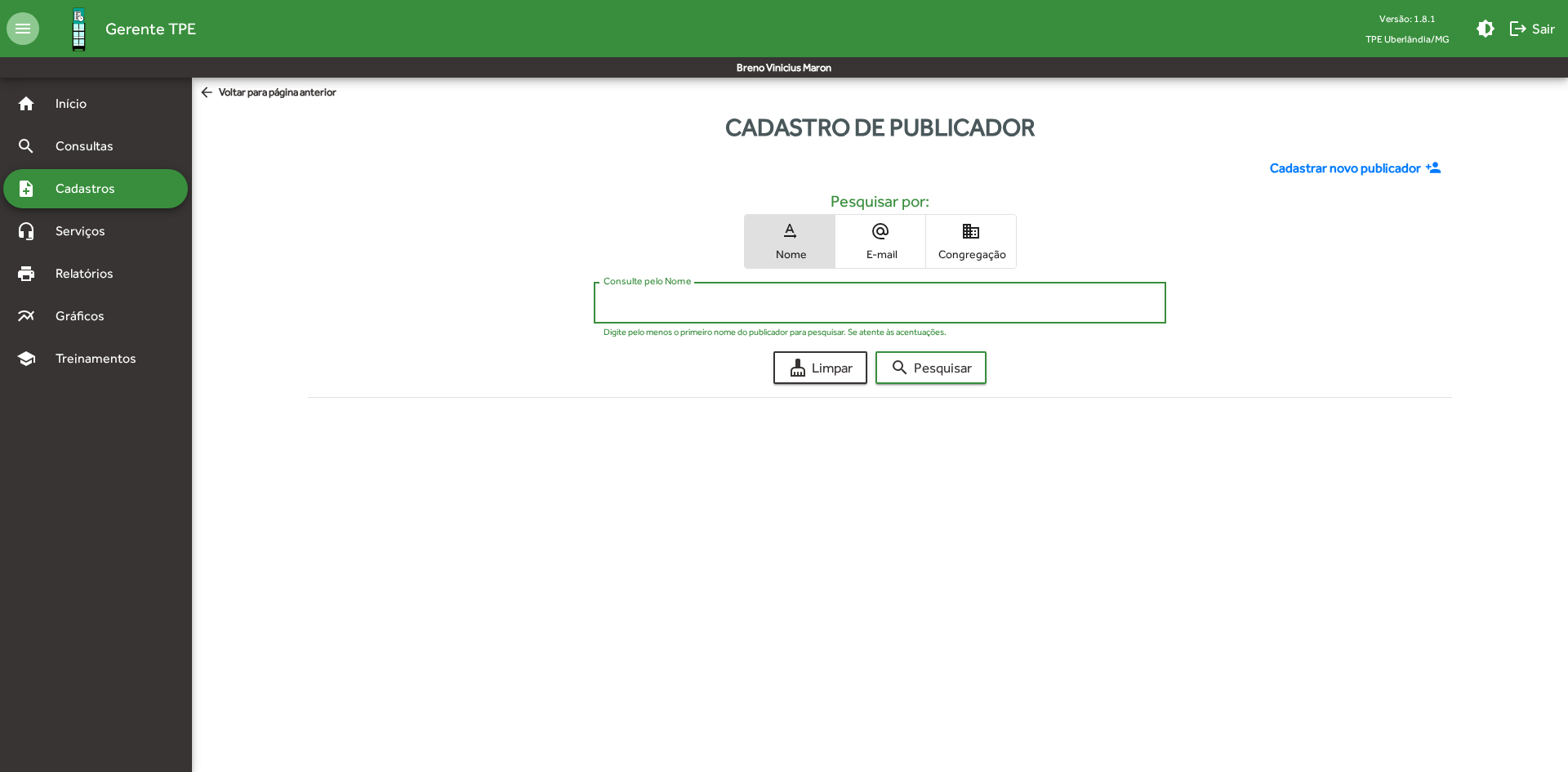 click on "Consulte pelo Nome" at bounding box center (880, 303) 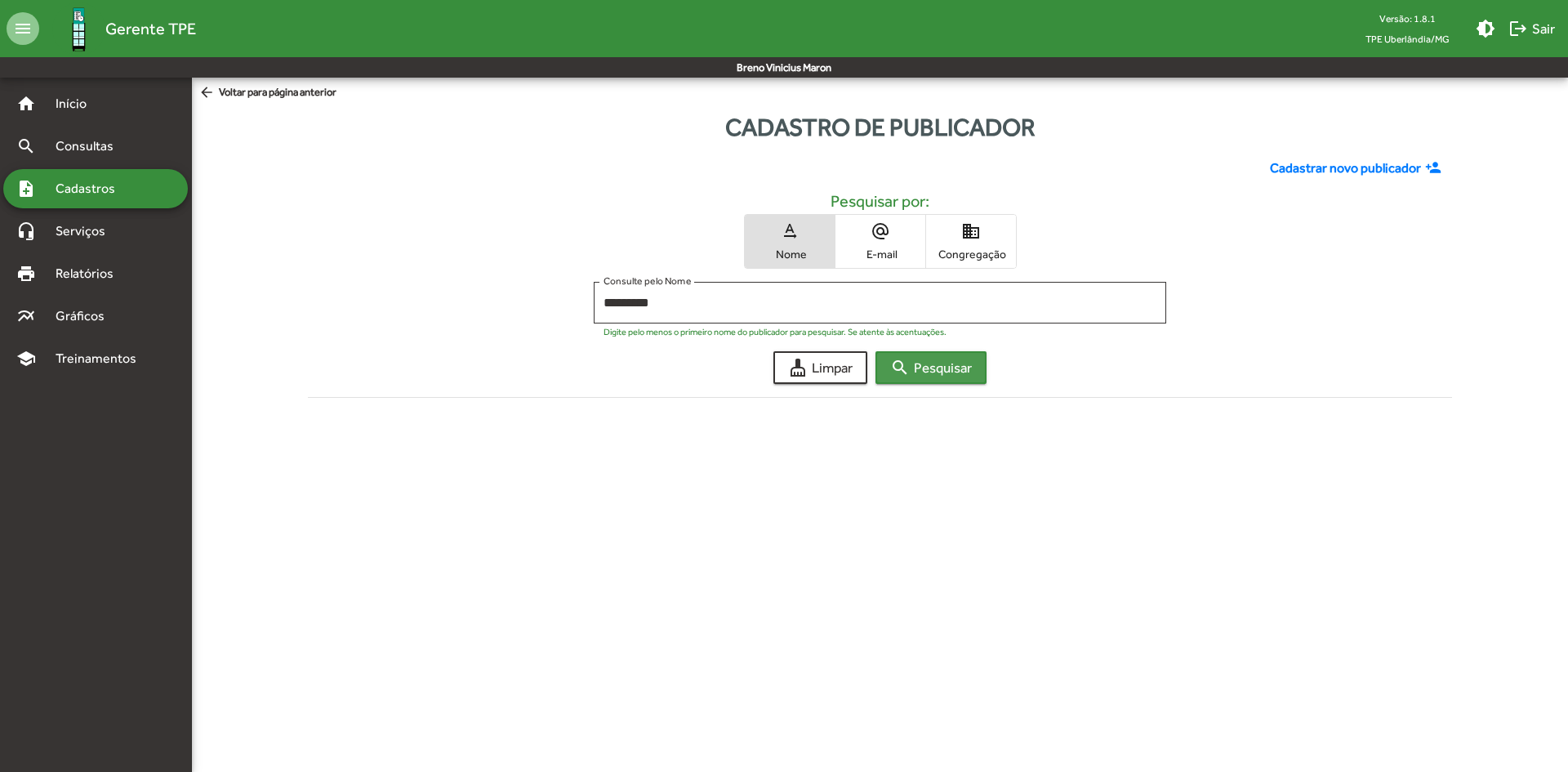 click on "search  Pesquisar" 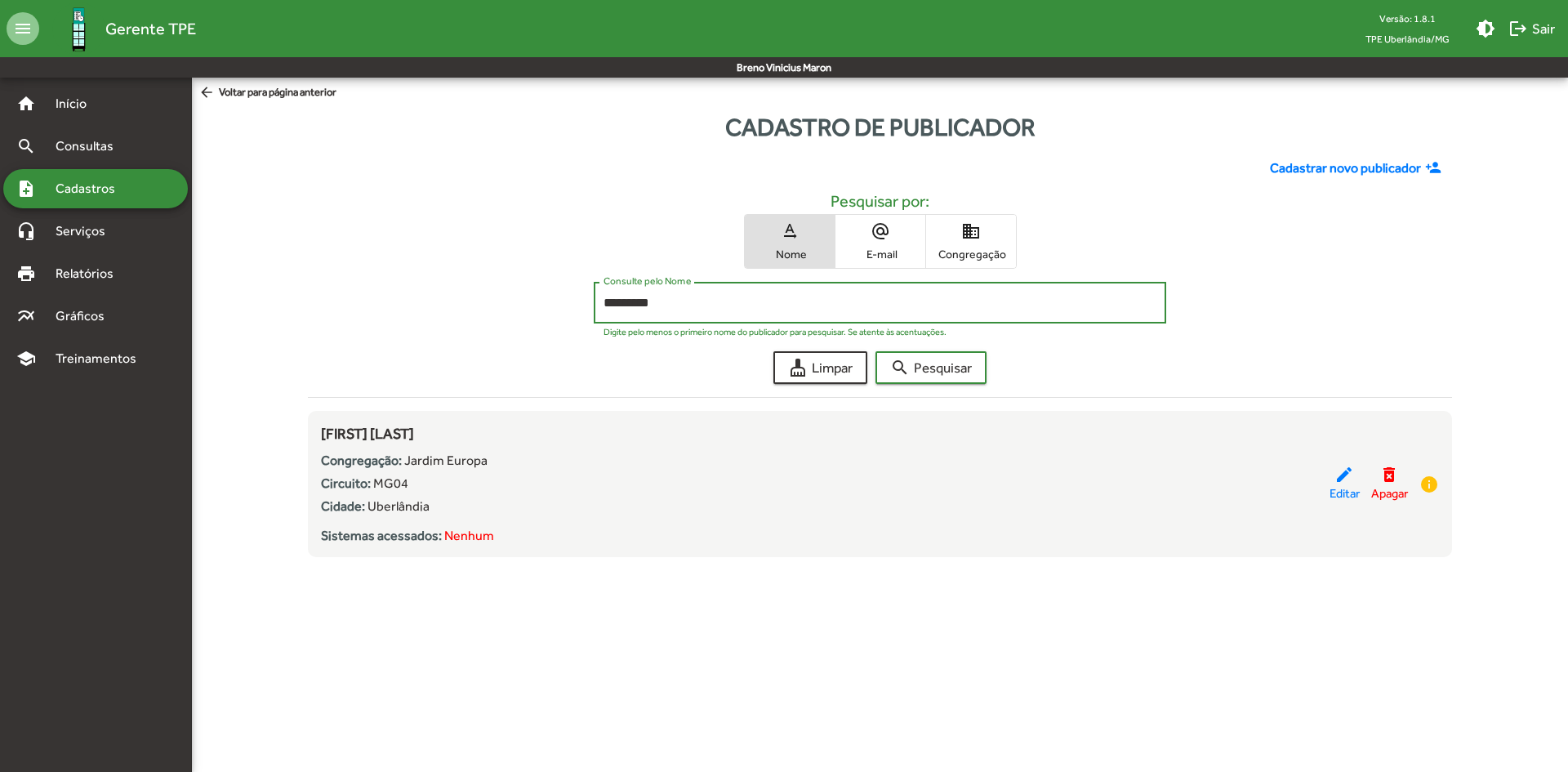 click on "*********" at bounding box center (880, 303) 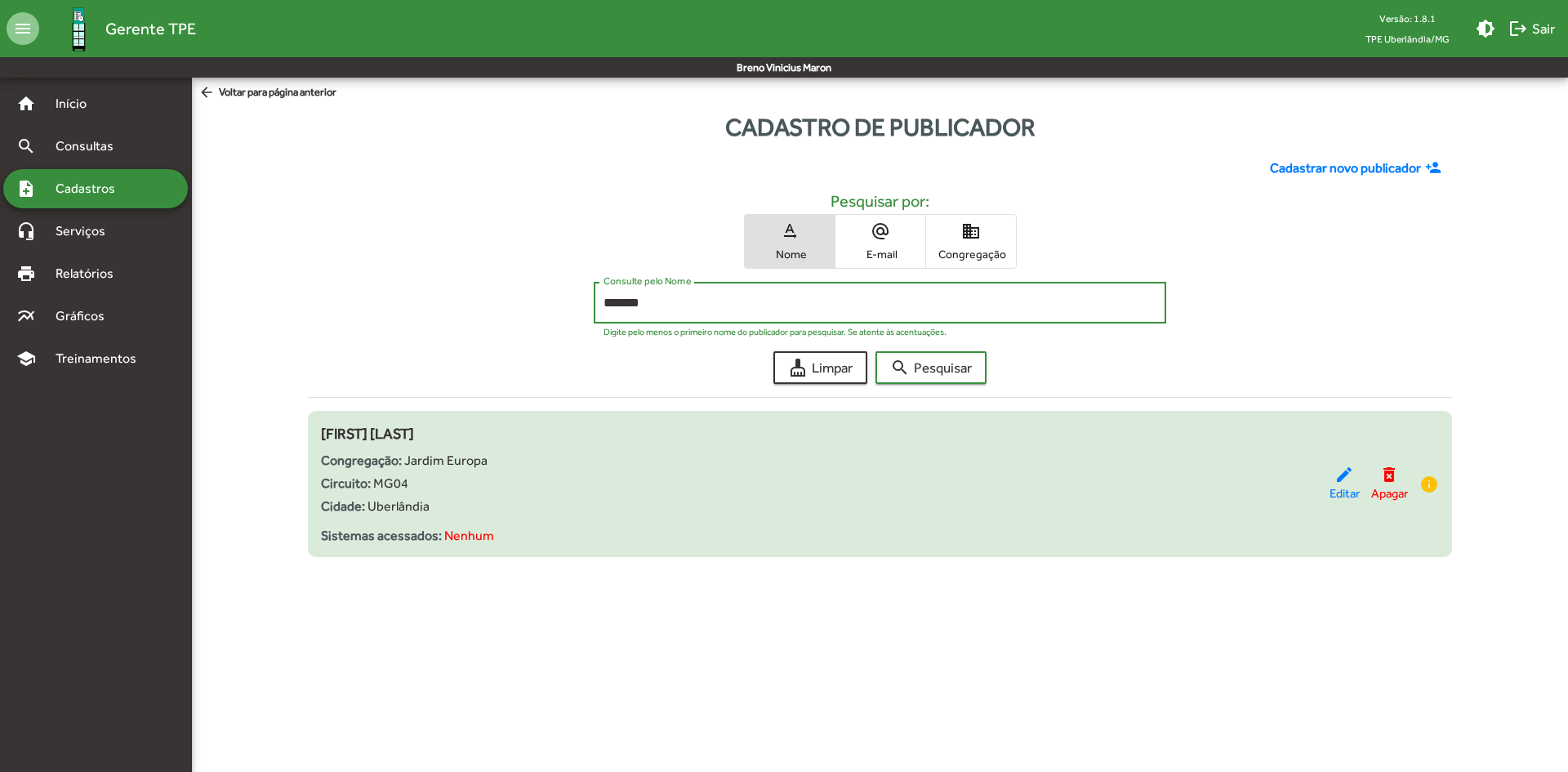 type on "*******" 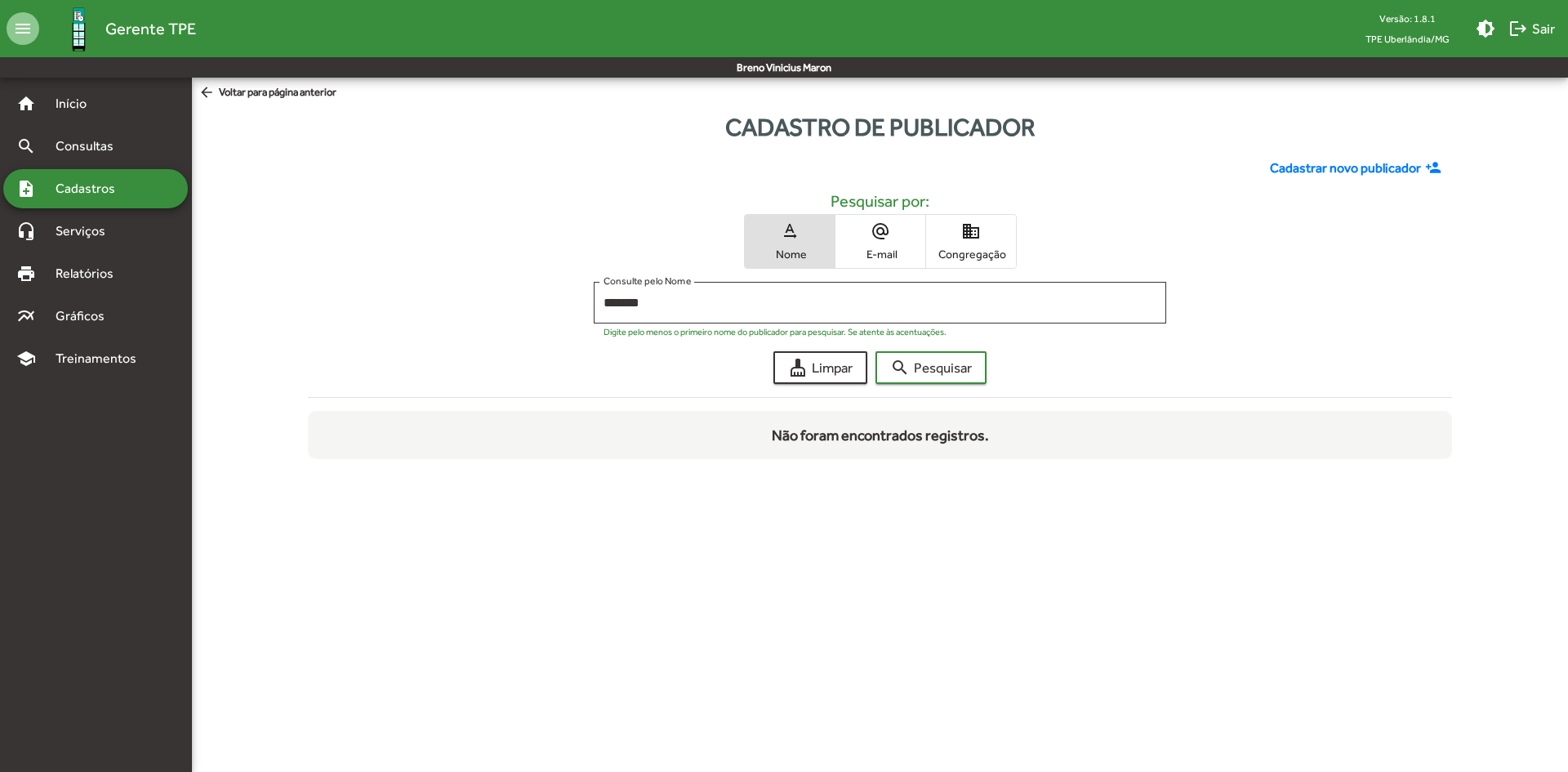 click on "Cadastrar novo publicador" 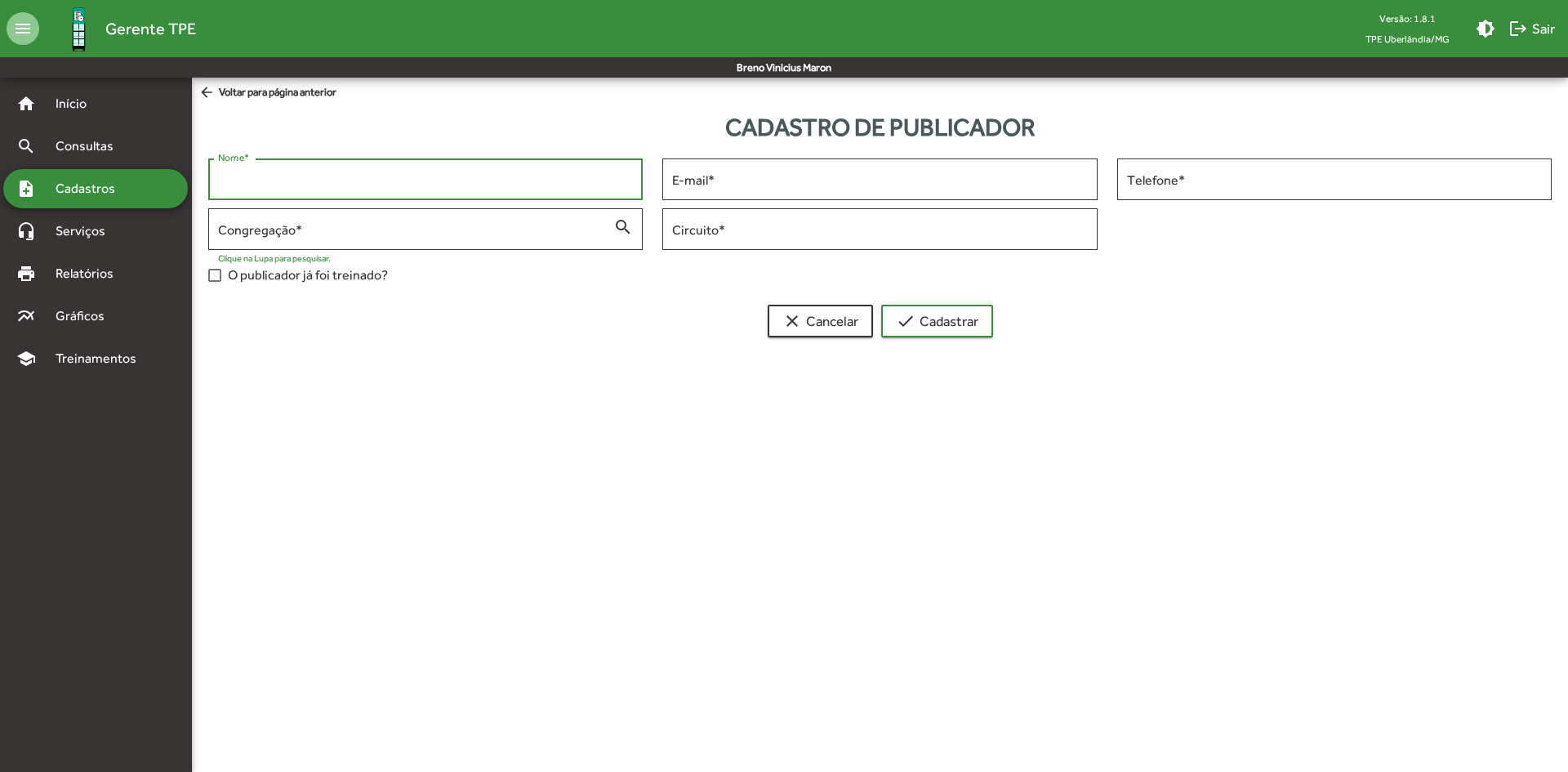 click on "Nome  *" at bounding box center [425, 180] 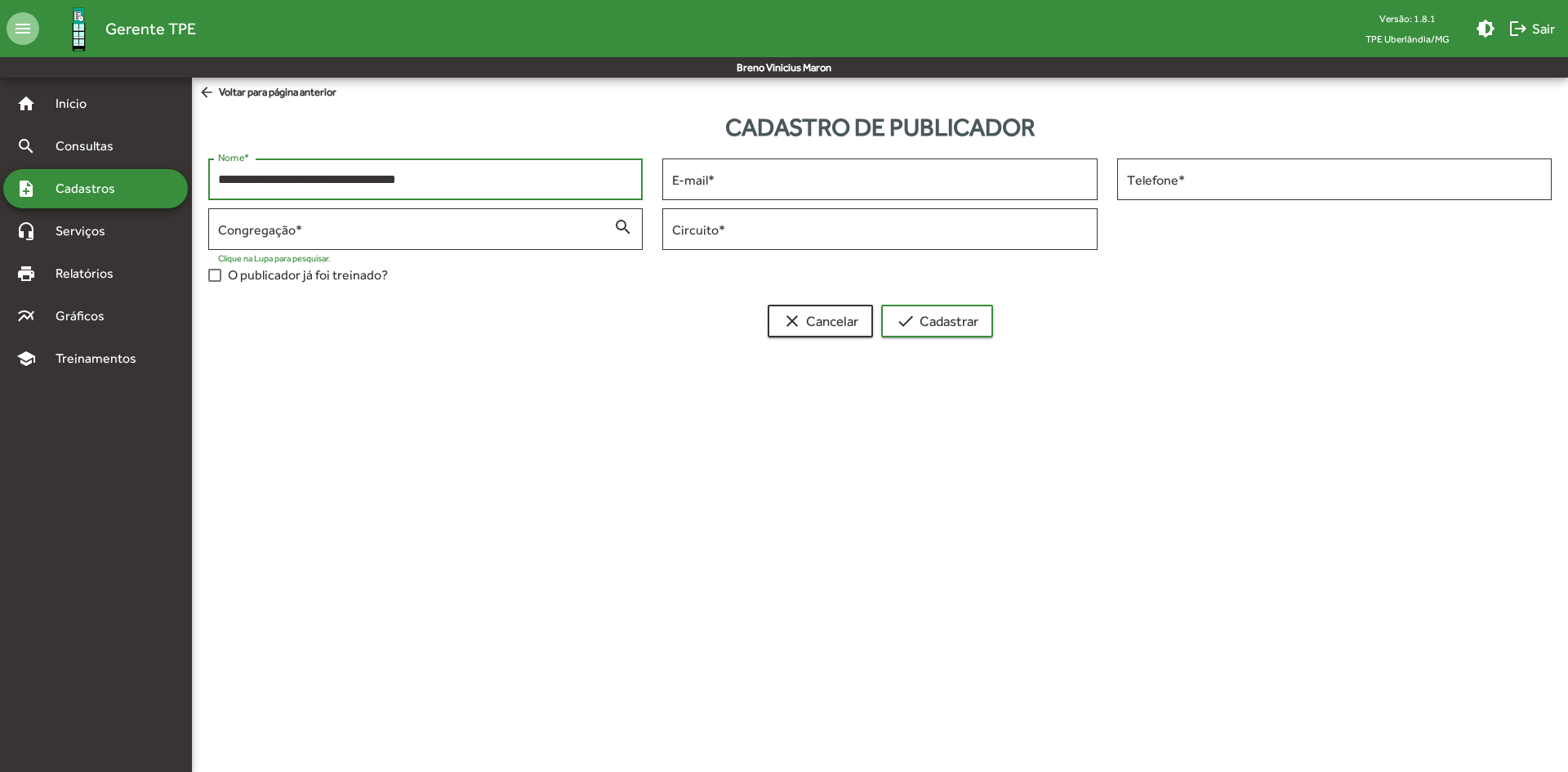 type on "**********" 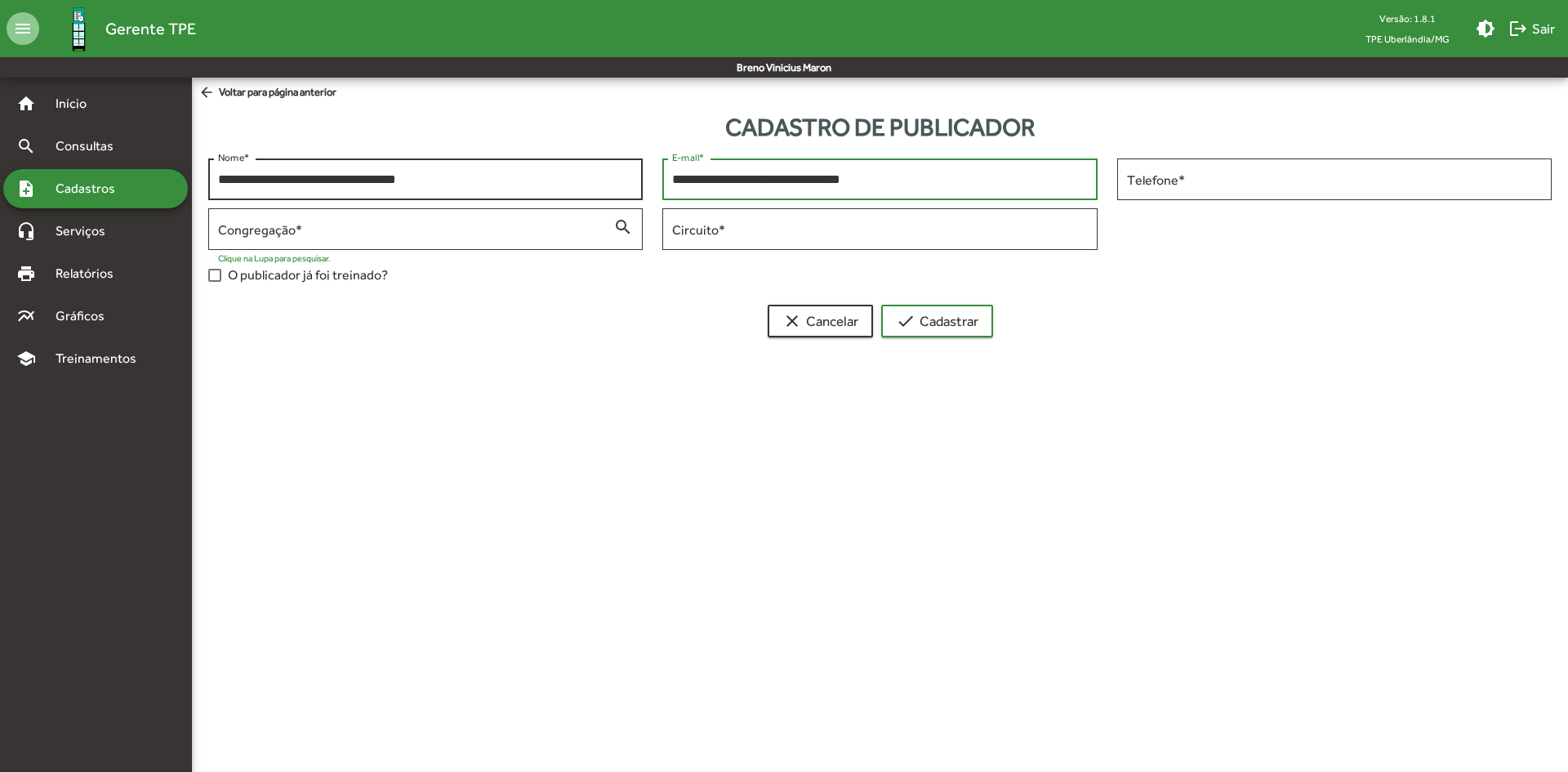 type on "**********" 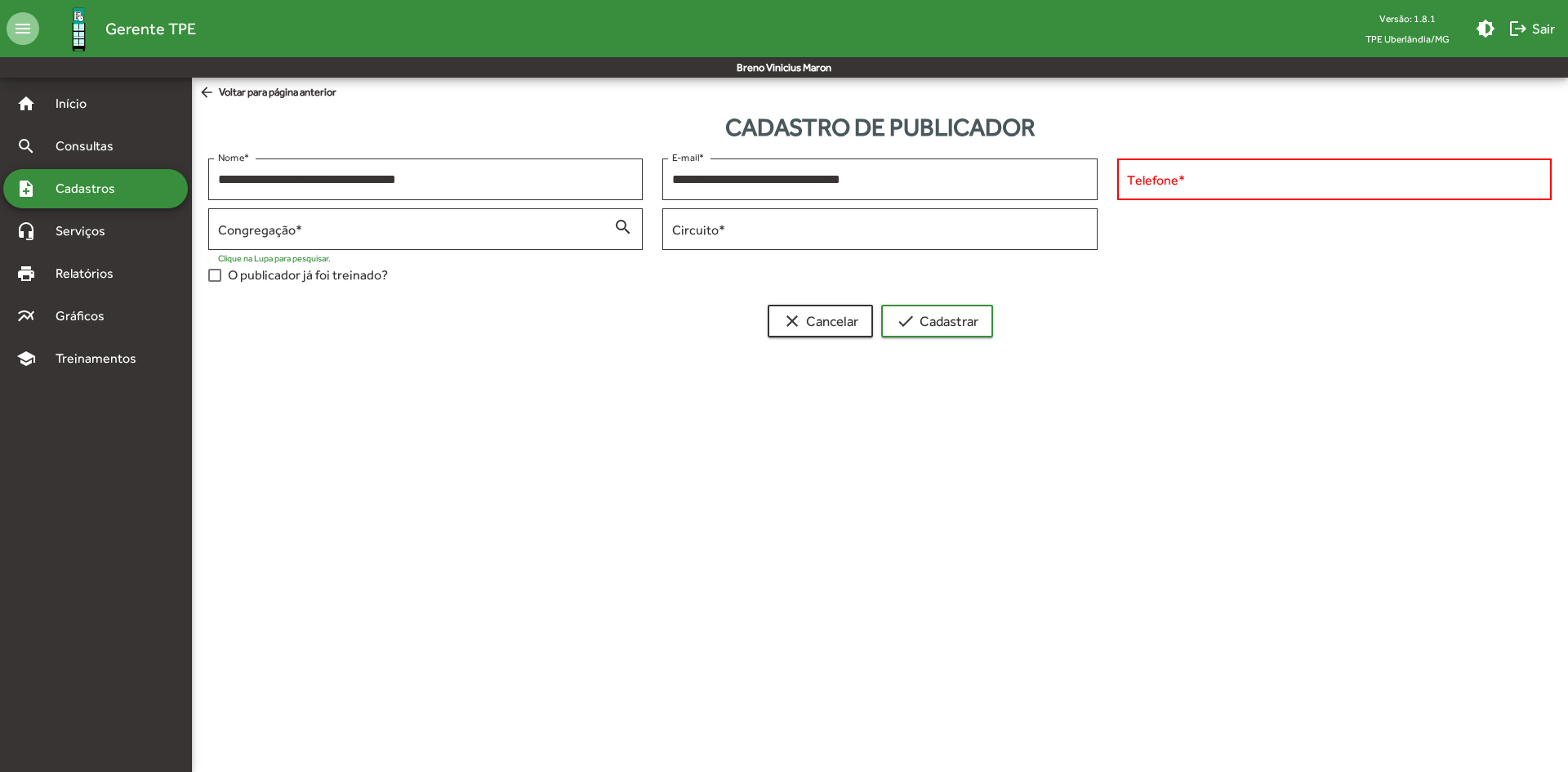 click on "**********" at bounding box center [784, 188] 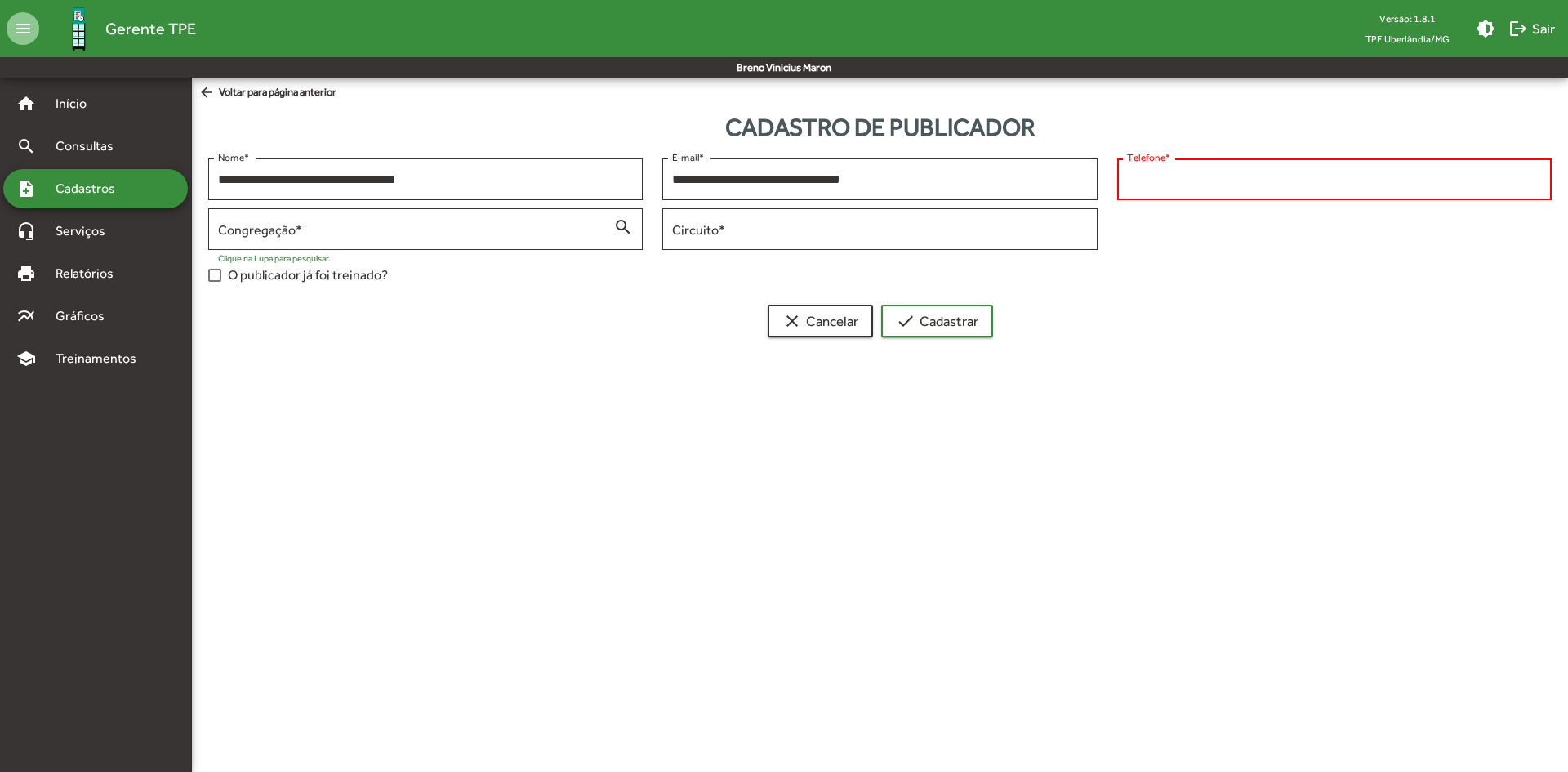 click on "O publicador já foi treinado?" at bounding box center (880, 274) 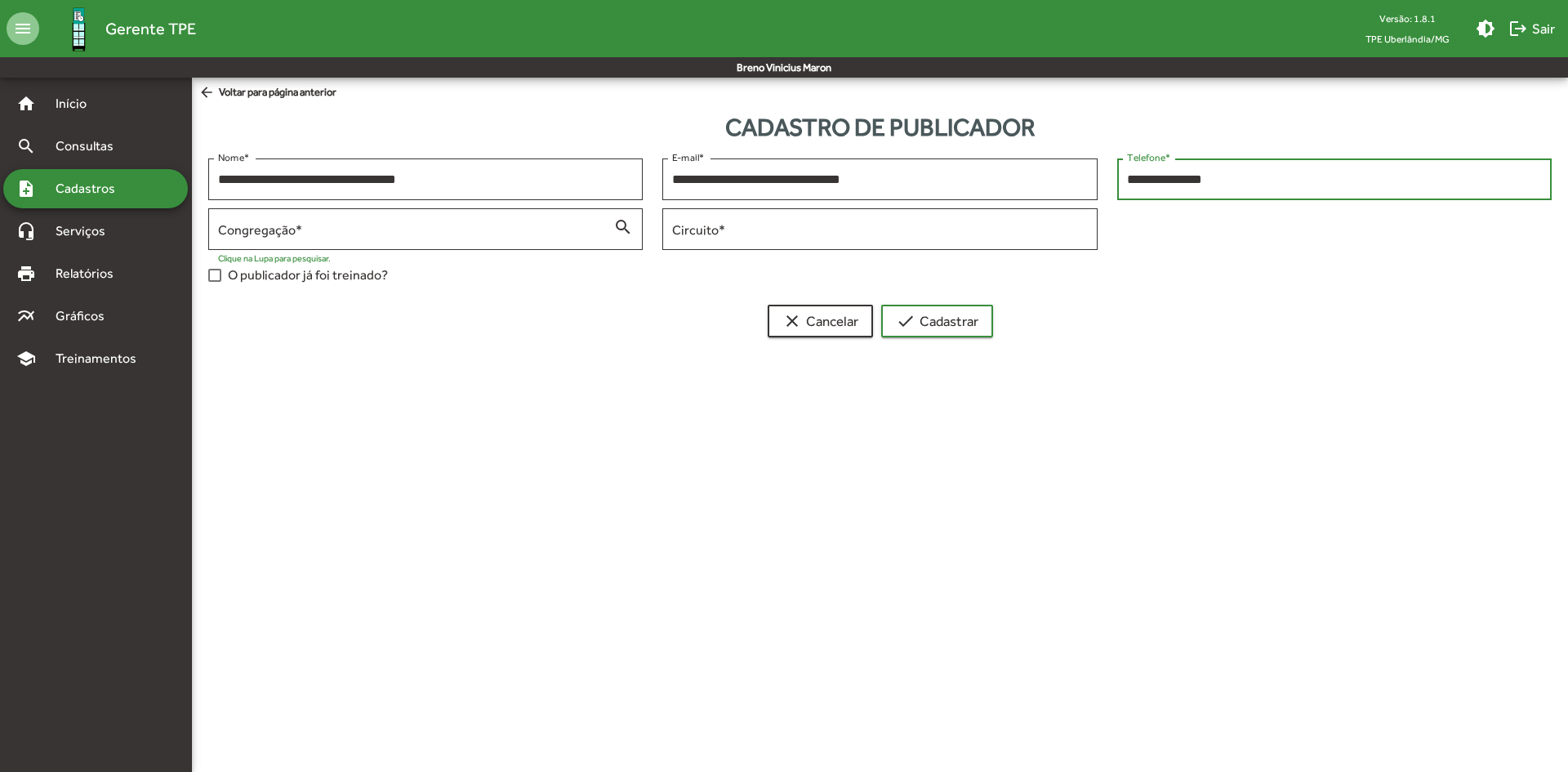 click on "**********" at bounding box center [1334, 180] 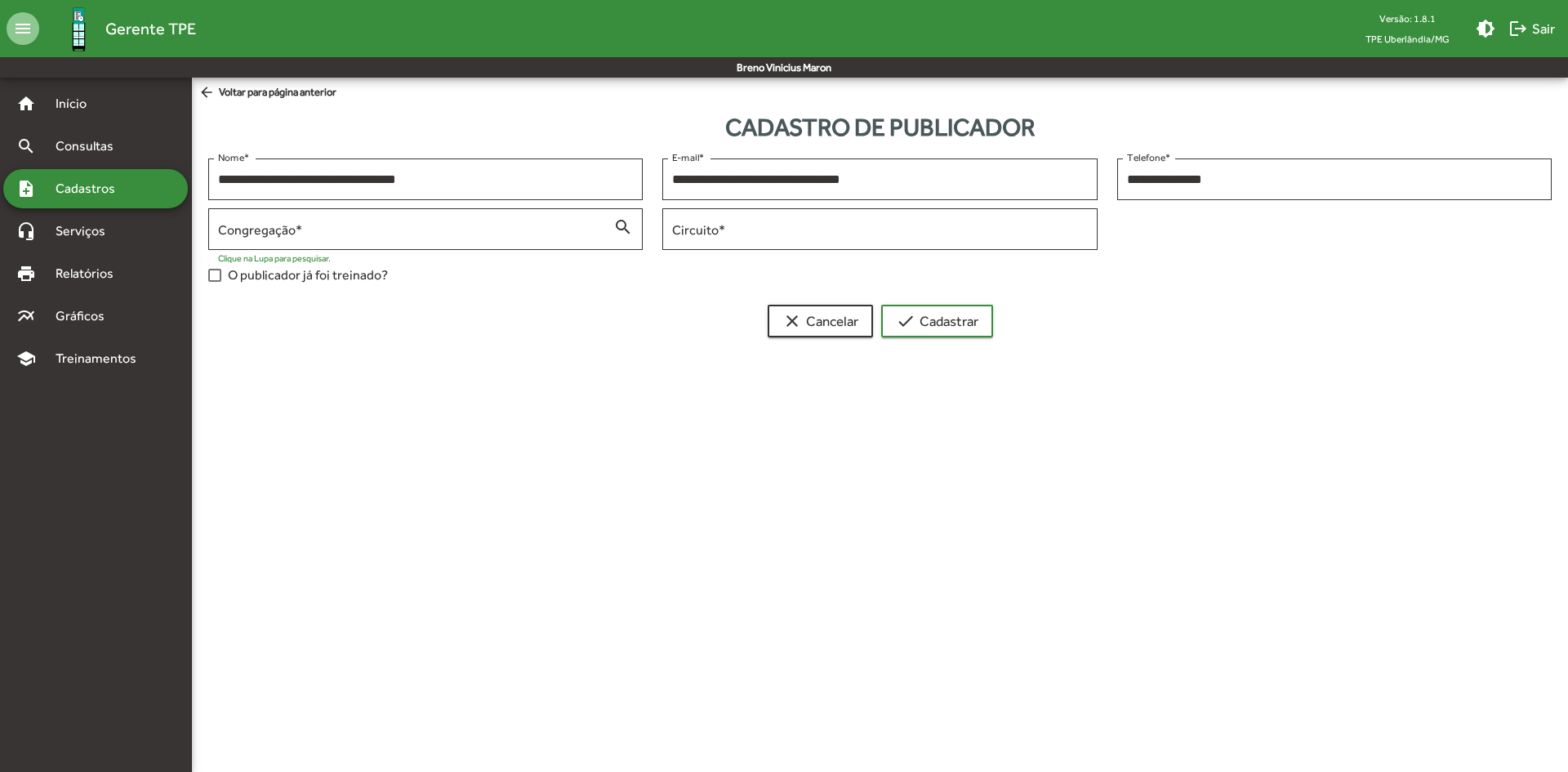 click on "**********" at bounding box center [880, 225] 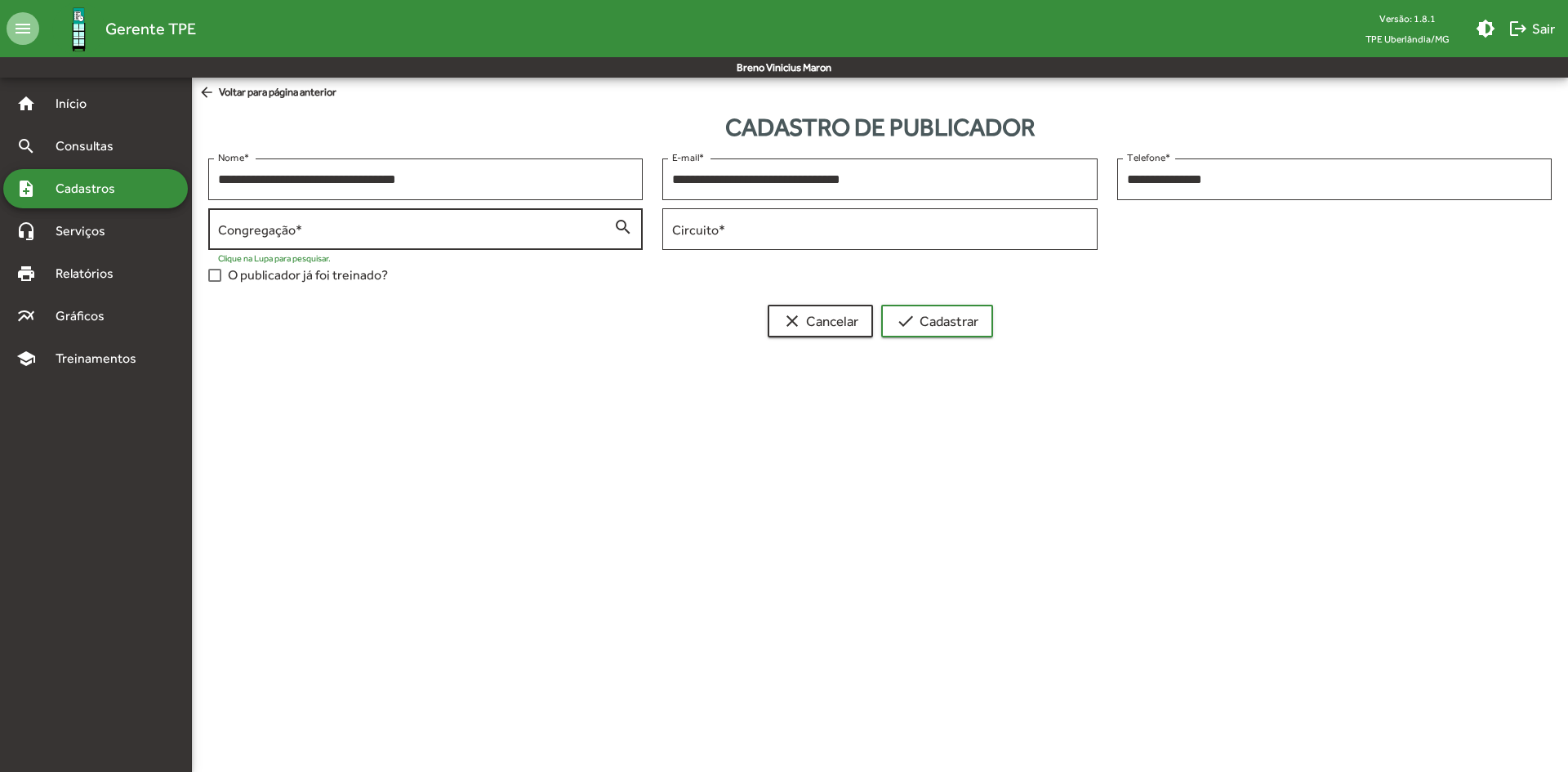 click on "Congregação  *" at bounding box center [416, 230] 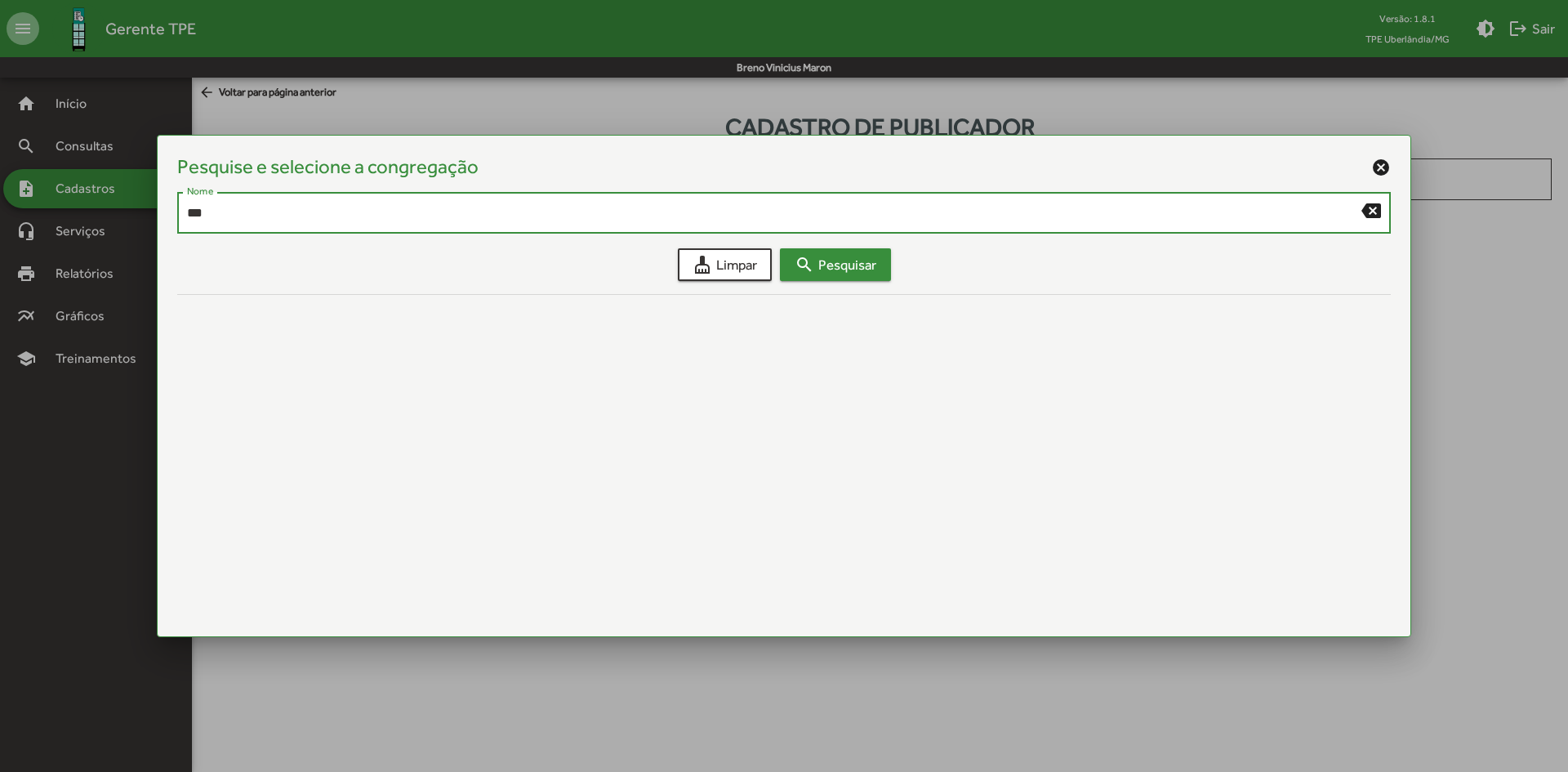 type on "***" 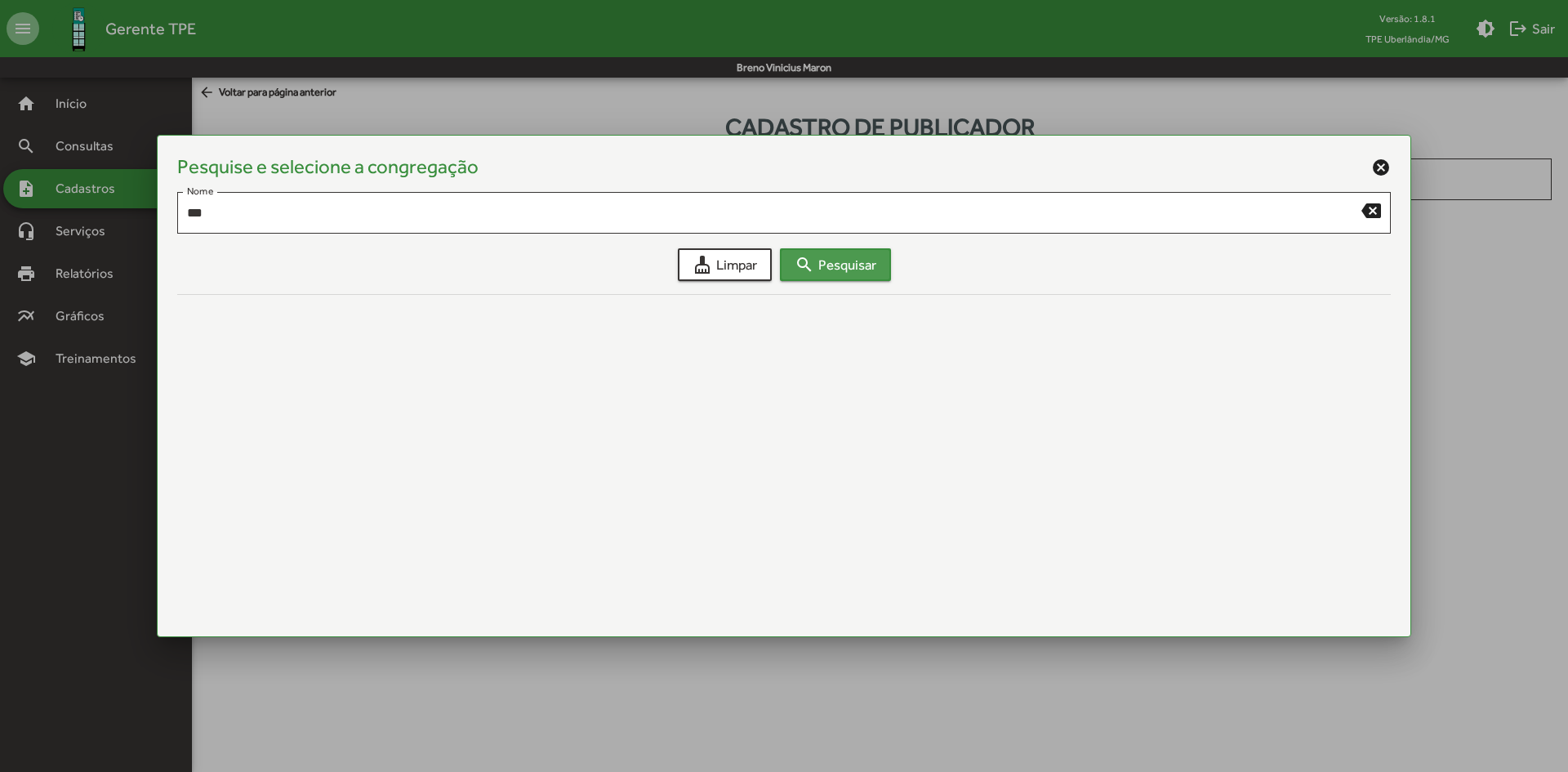 click on "search" at bounding box center [804, 265] 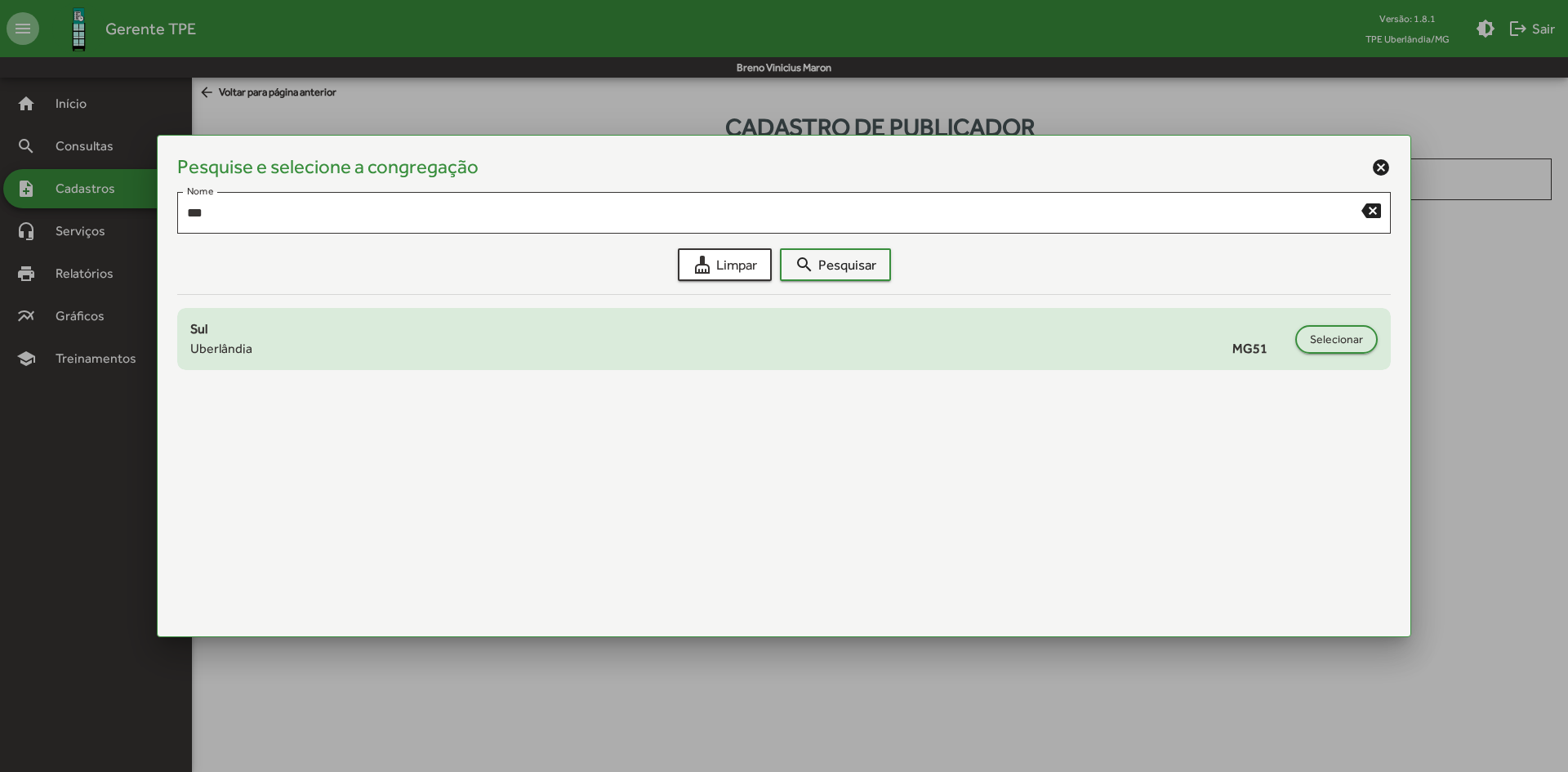 click on "Uberlândia
MG51" 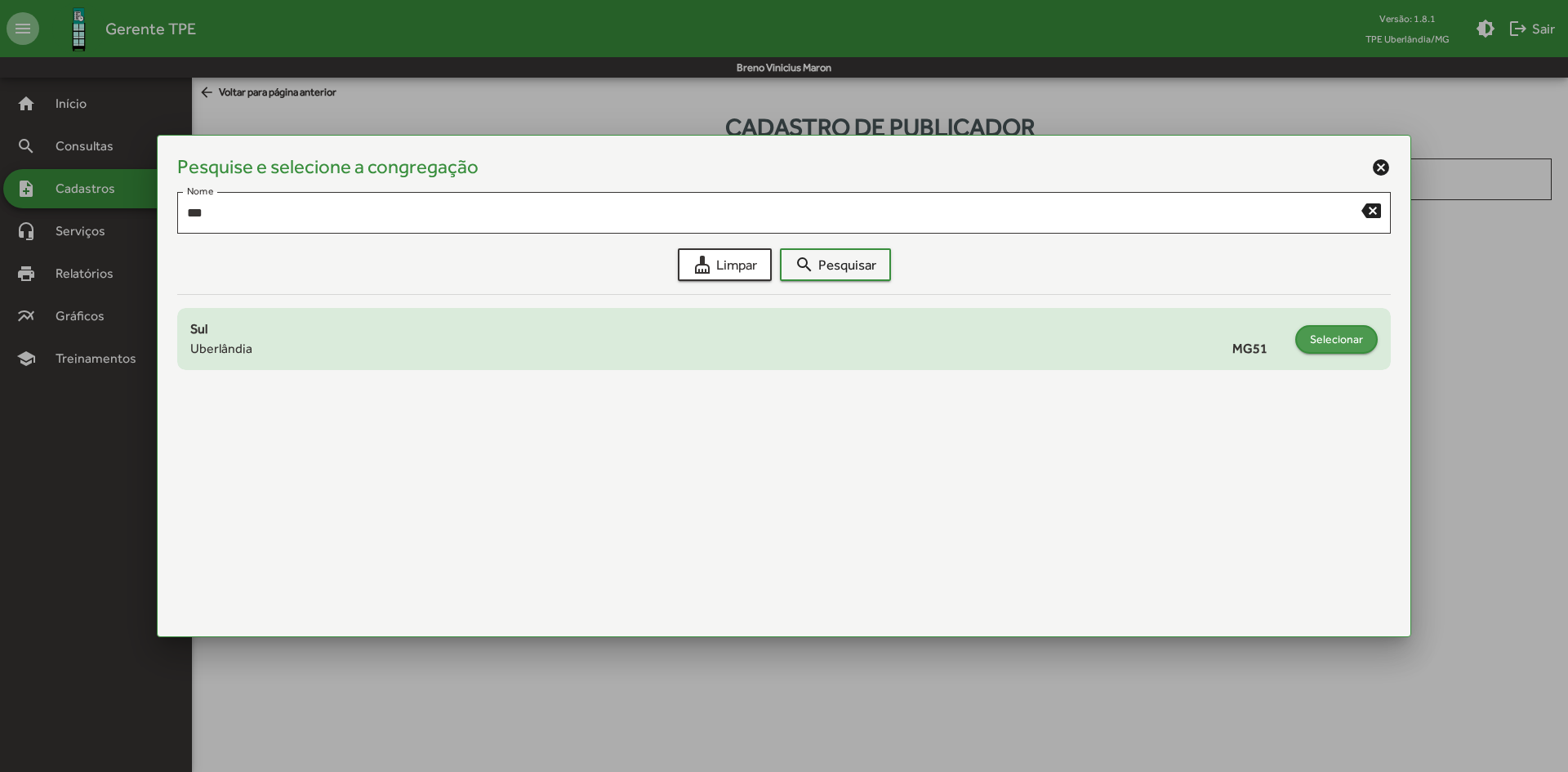 click on "Selecionar" 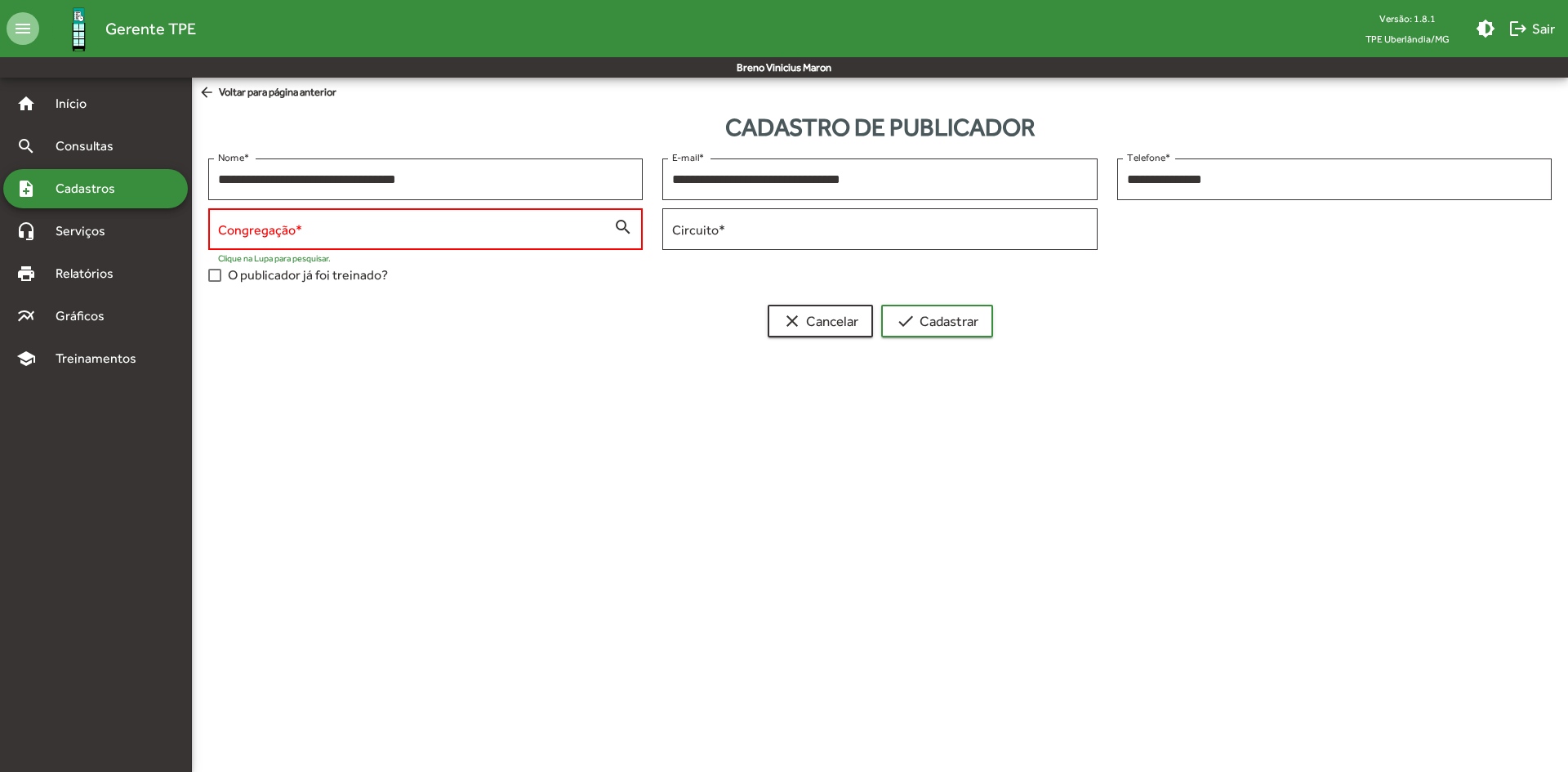 type on "**********" 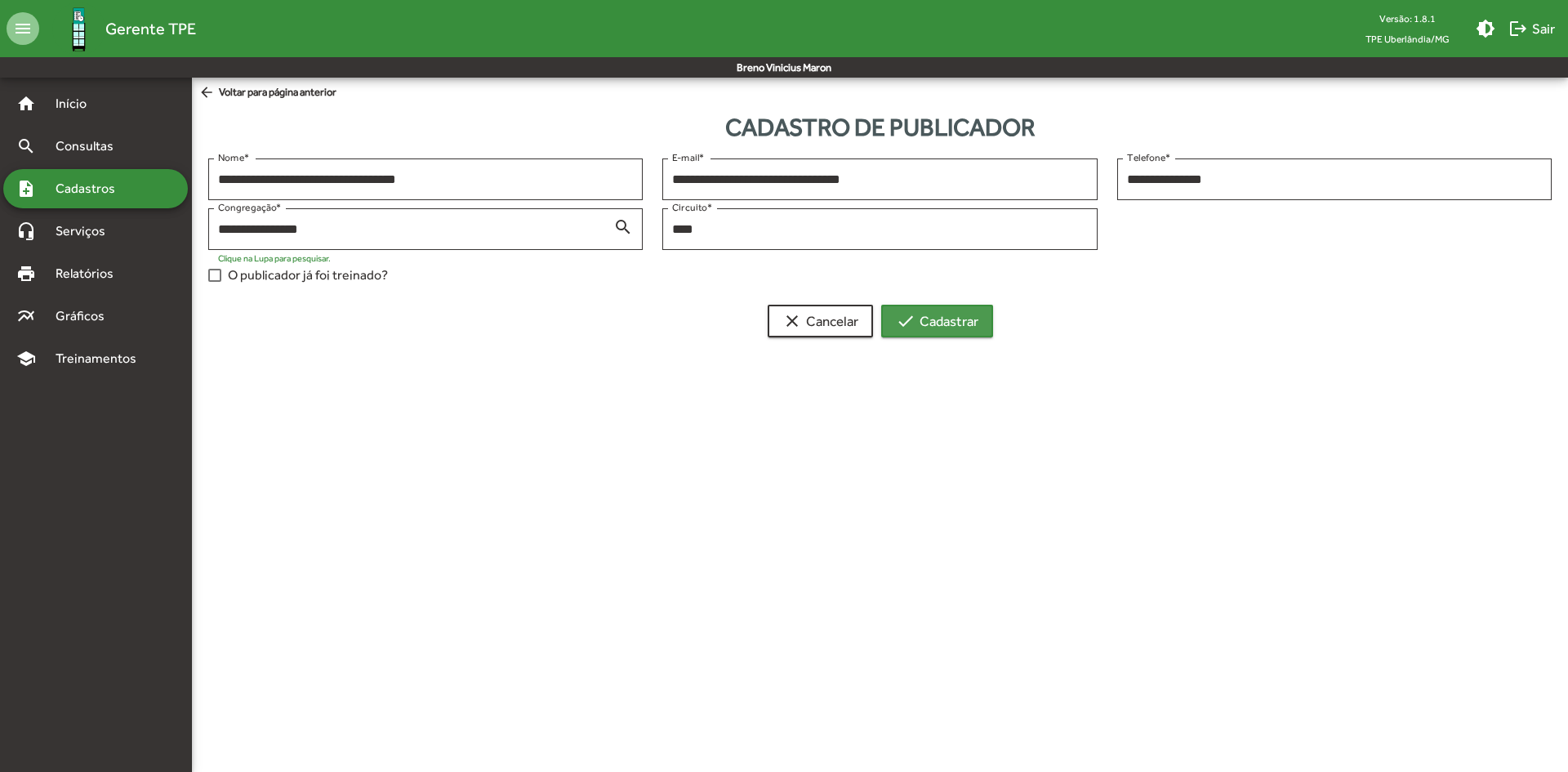 click on "check  Cadastrar" at bounding box center [937, 321] 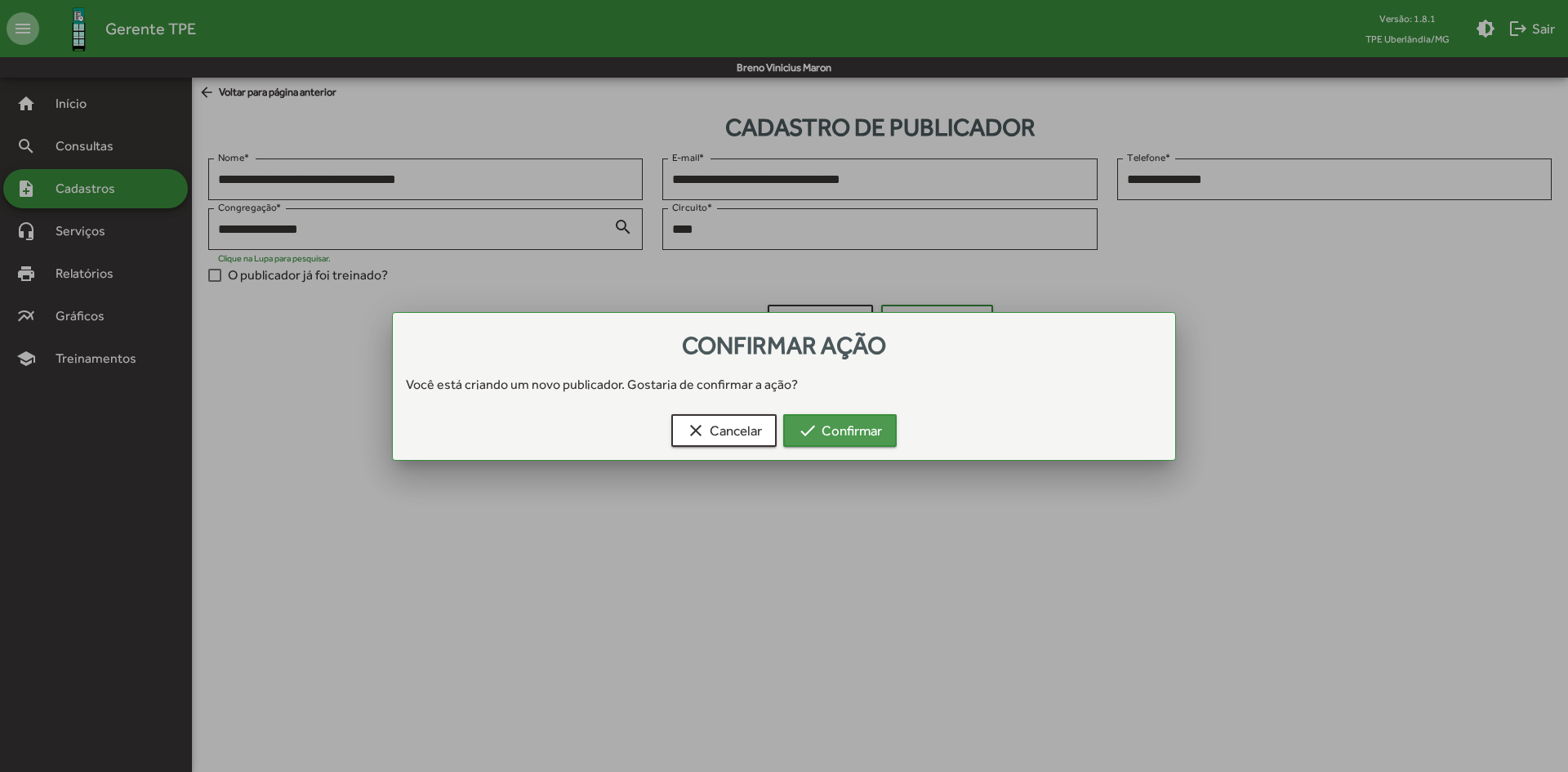 click on "check  Confirmar" at bounding box center (840, 431) 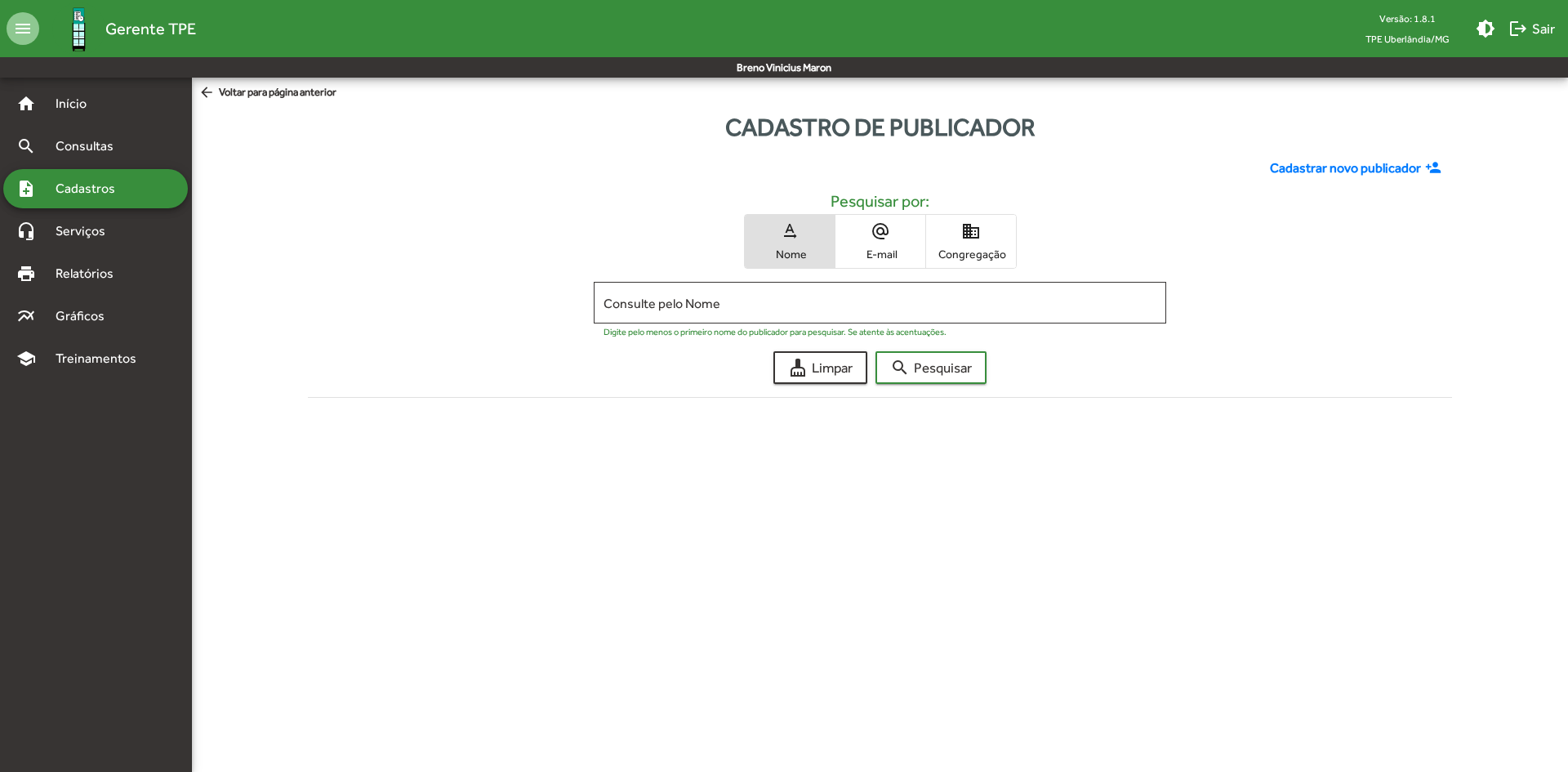 click on "cleaning_services  Limpar  search  Pesquisar" 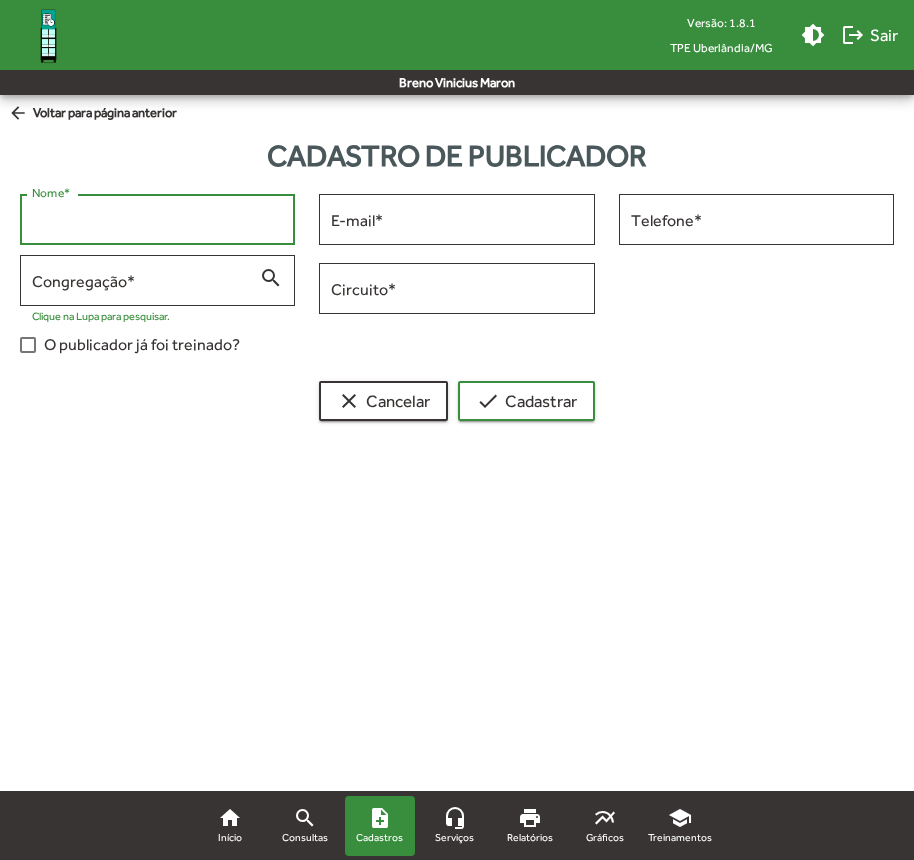 click on "Nome  *" at bounding box center [157, 220] 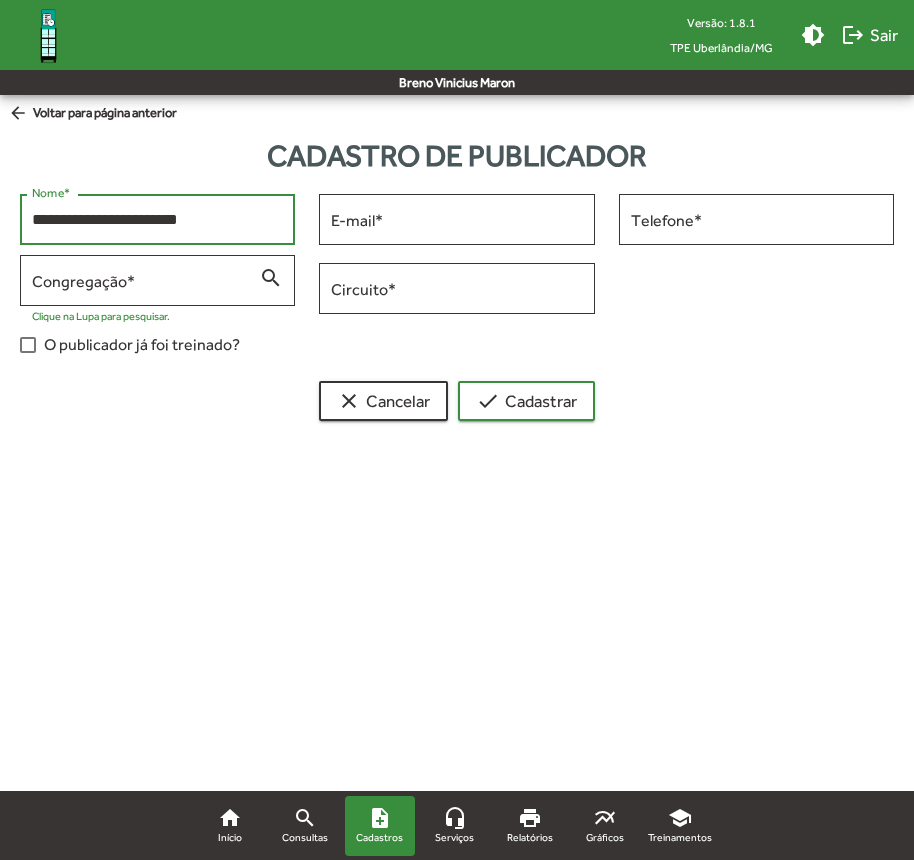 type on "**********" 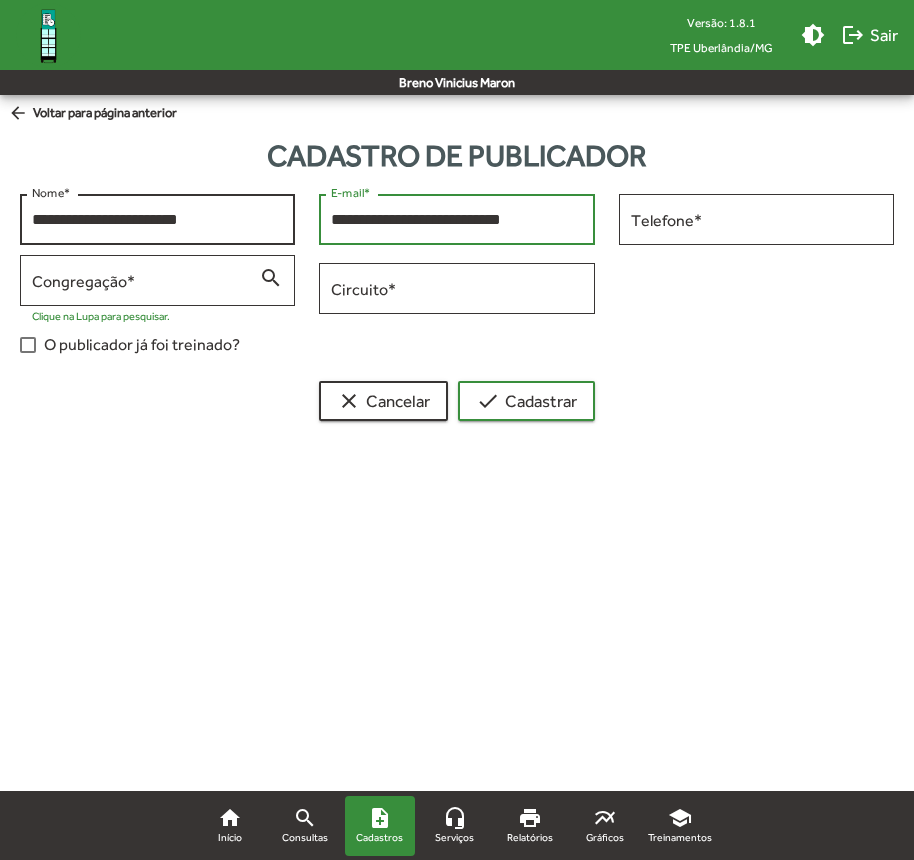 type on "**********" 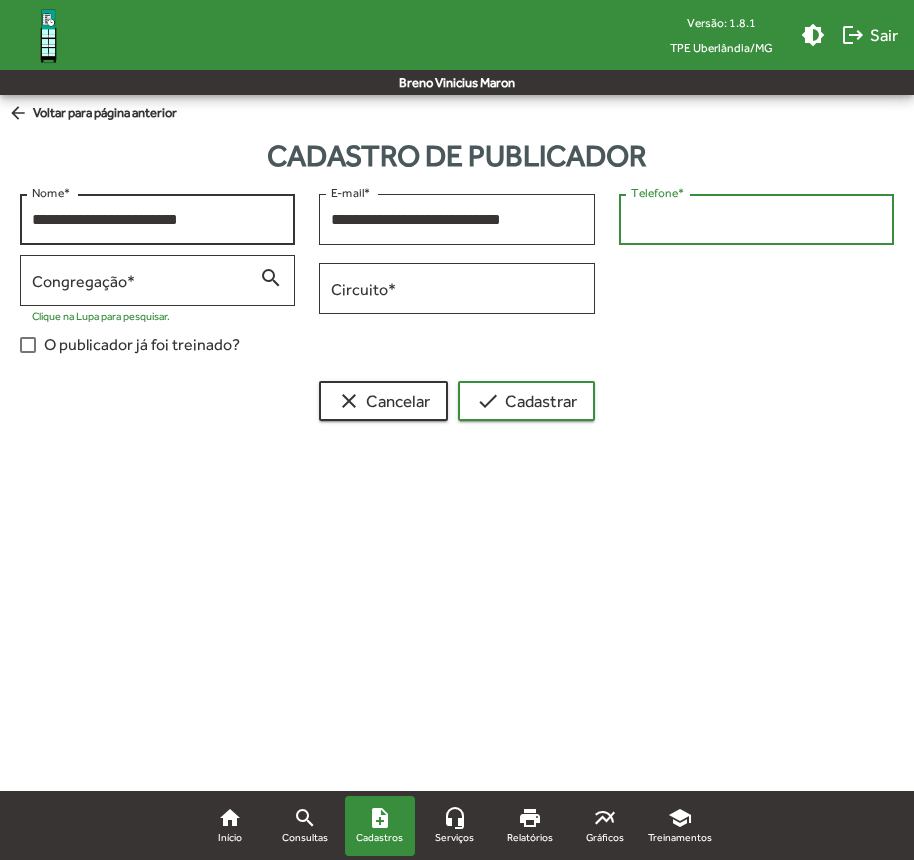 type on "**********" 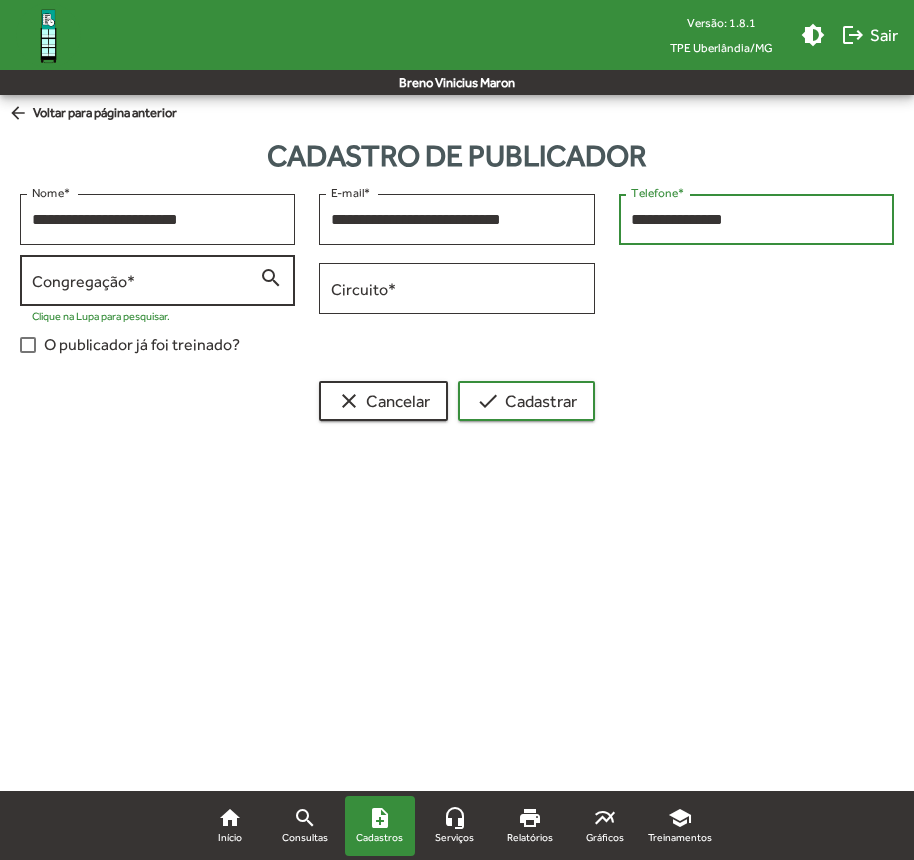 type on "**********" 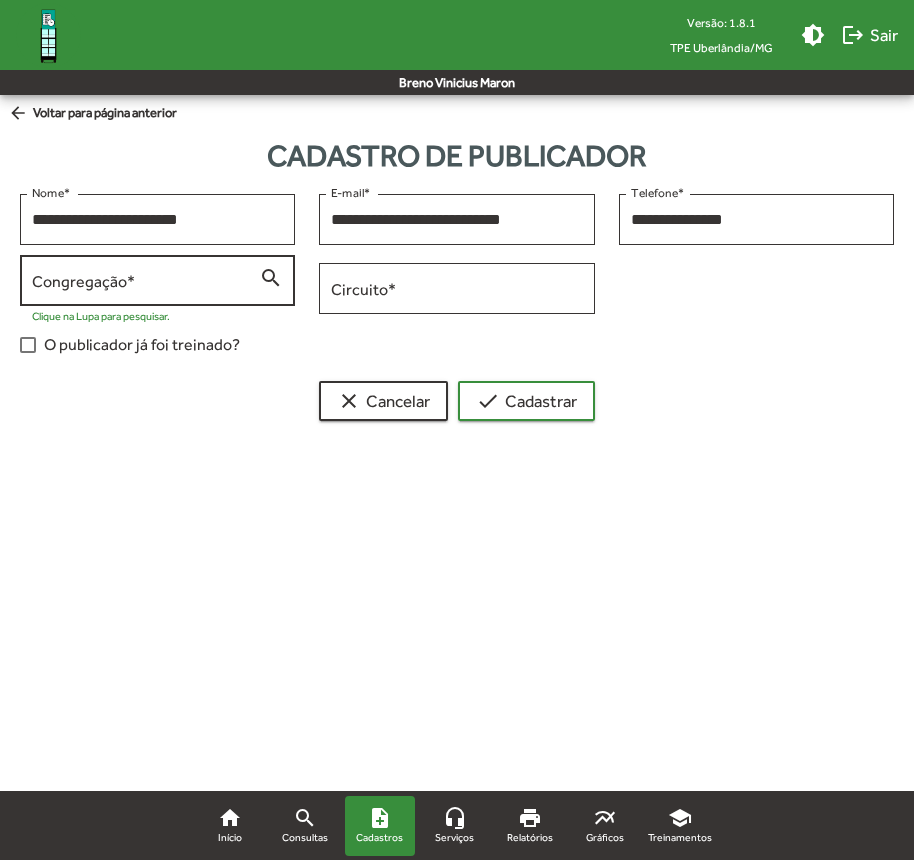 click on "Congregação  *" at bounding box center (145, 278) 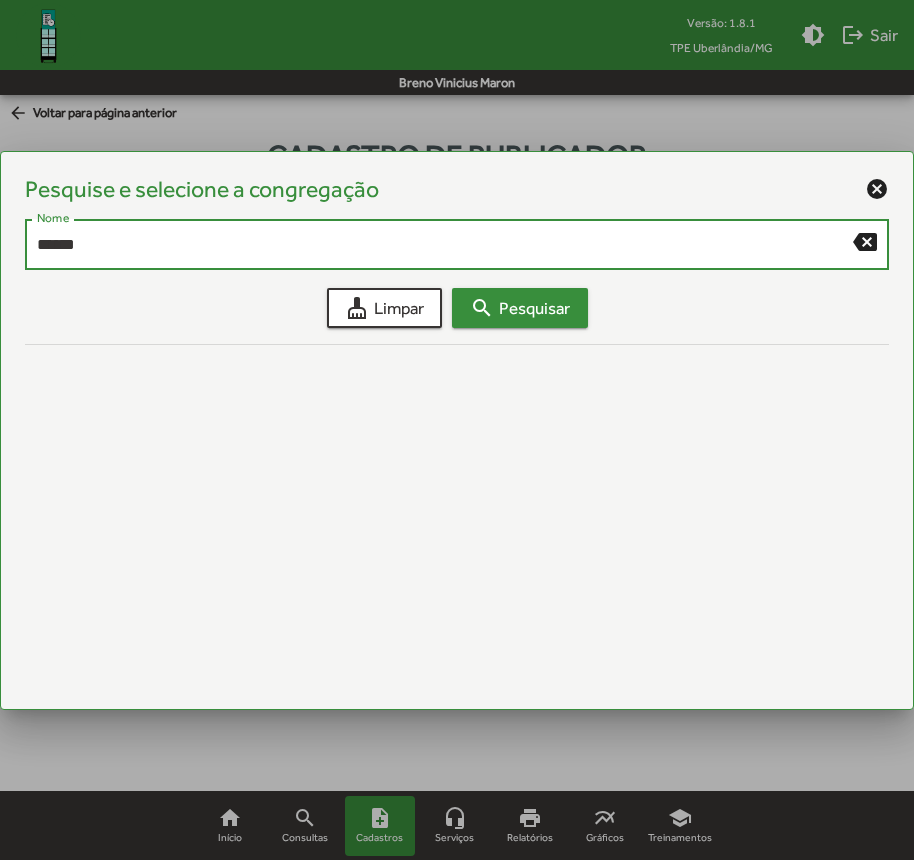 type on "******" 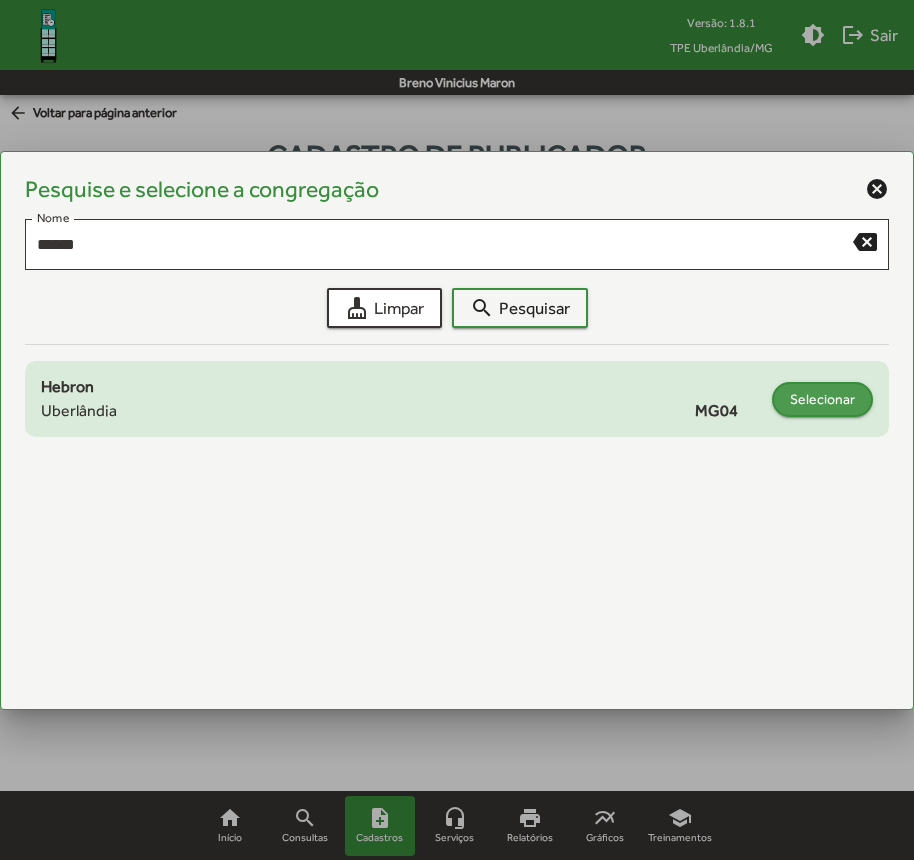click on "Selecionar" 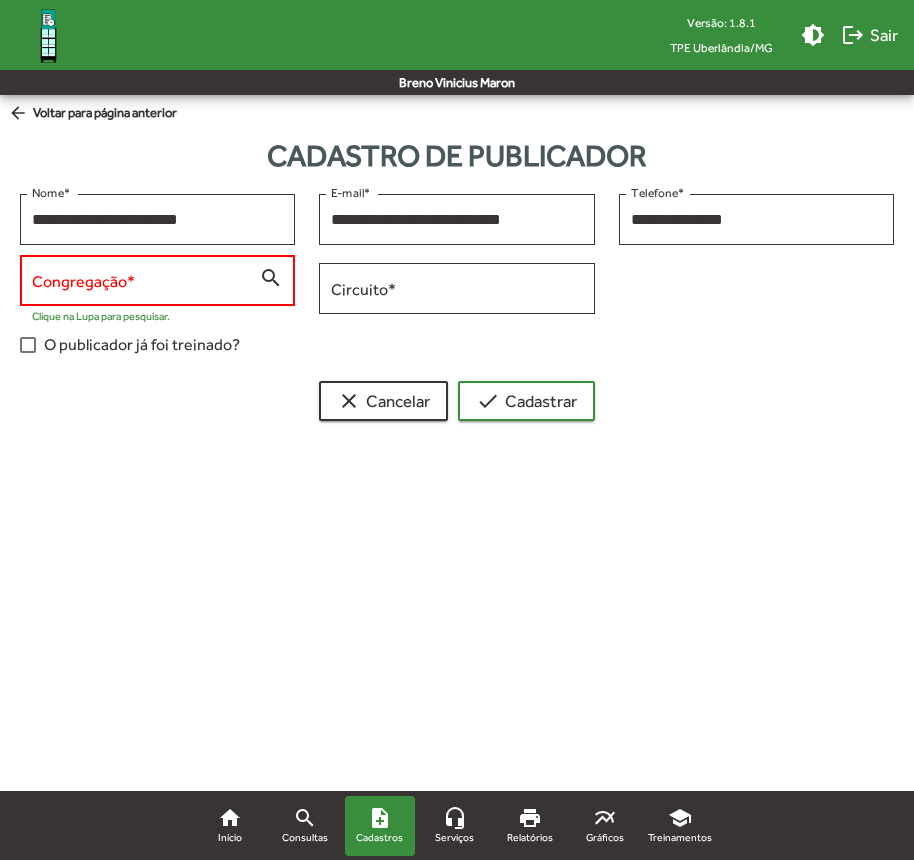 type on "**********" 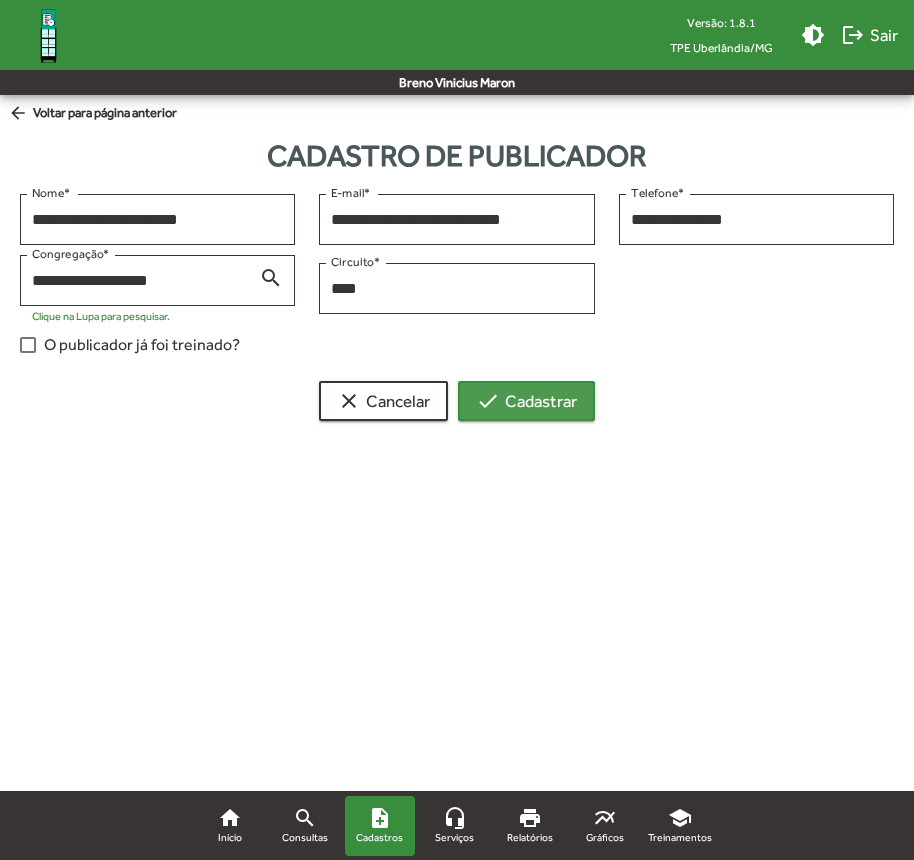 click on "check  Cadastrar" at bounding box center [526, 401] 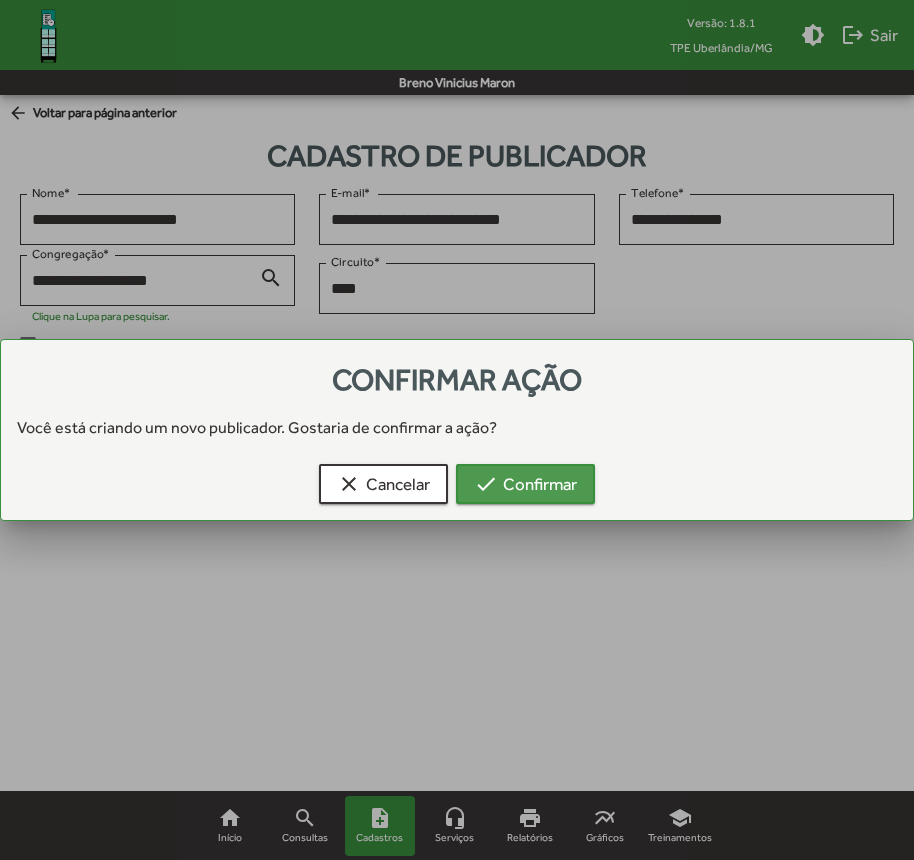 click on "check  Confirmar" at bounding box center [525, 484] 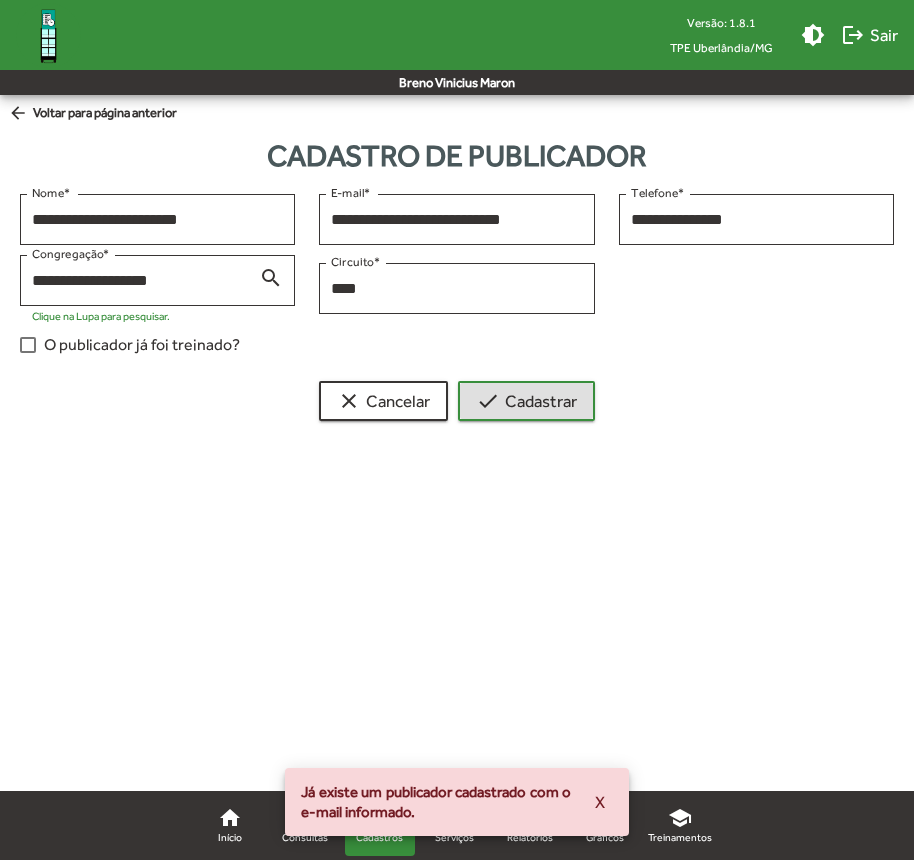 click on "X" at bounding box center [600, 802] 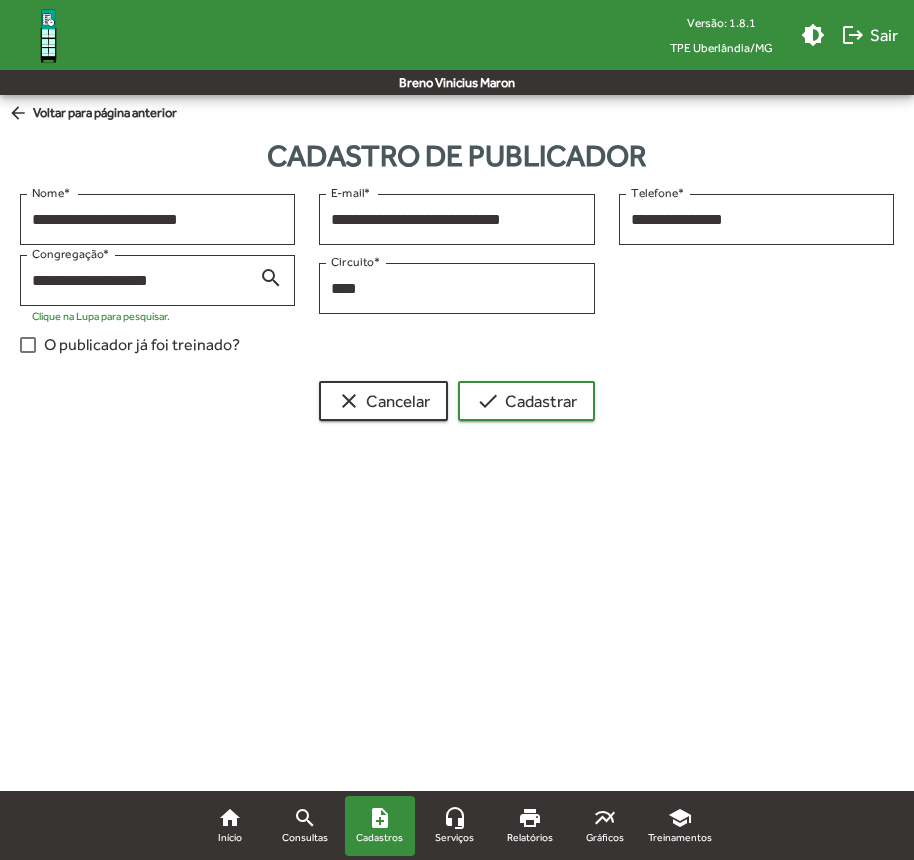 click on "arrow_back  Voltar para página anterior" 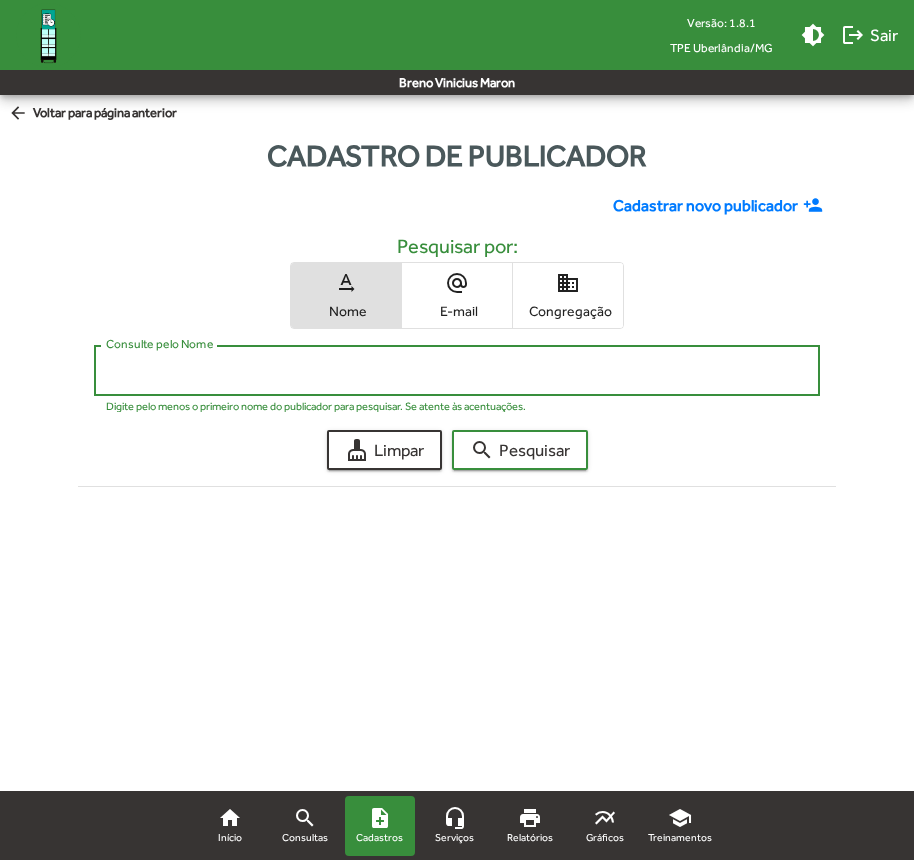 click on "Consulte pelo Nome" at bounding box center [457, 371] 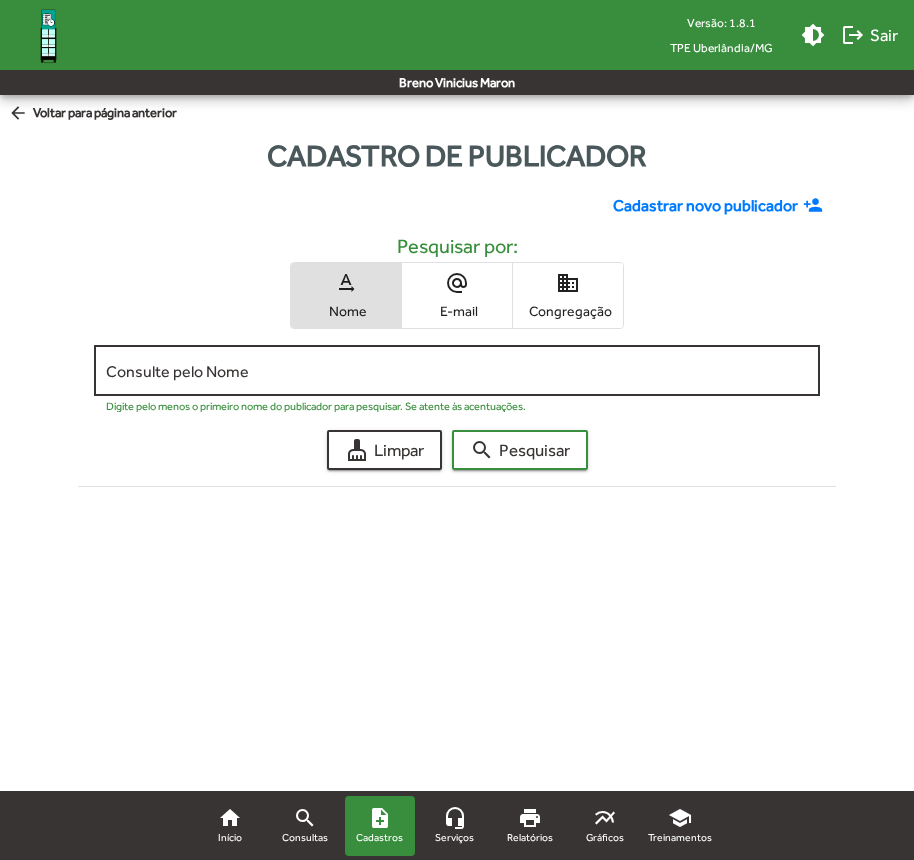 click on "Consulte pelo Nome" 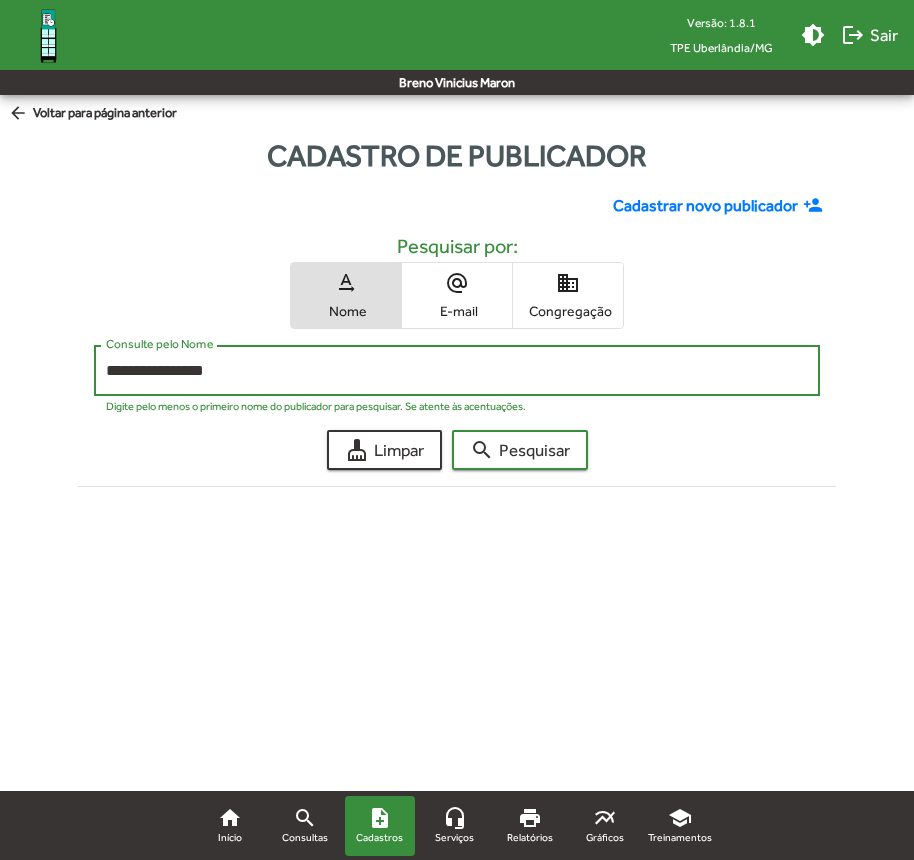 type on "**********" 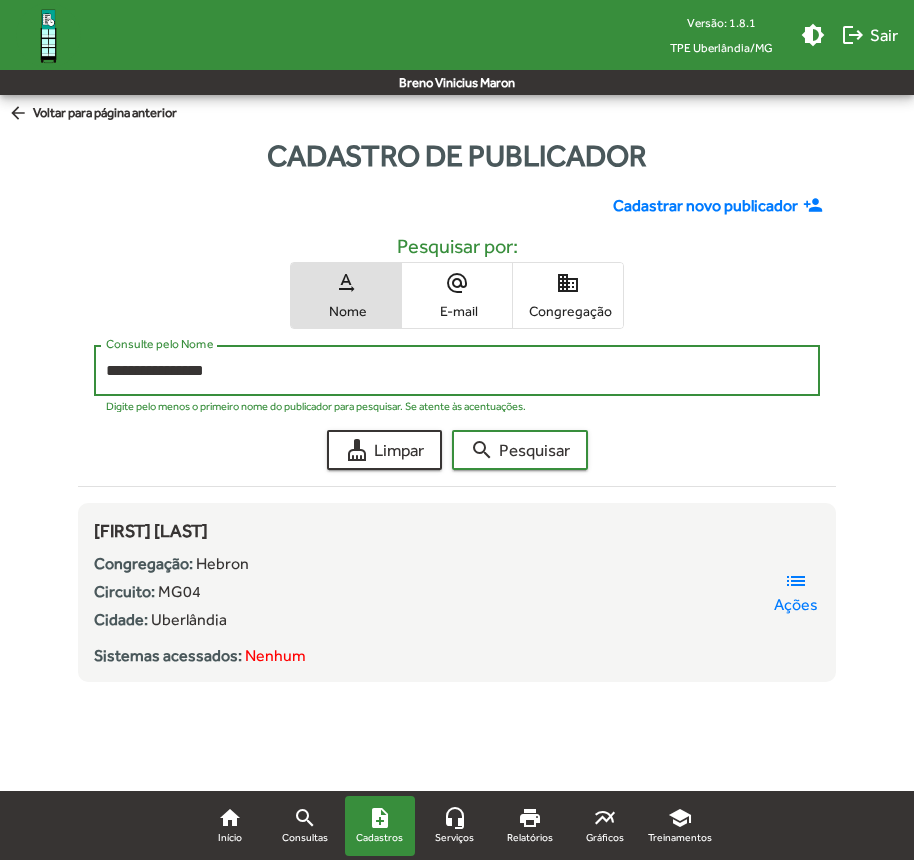 click on "**********" at bounding box center [457, 371] 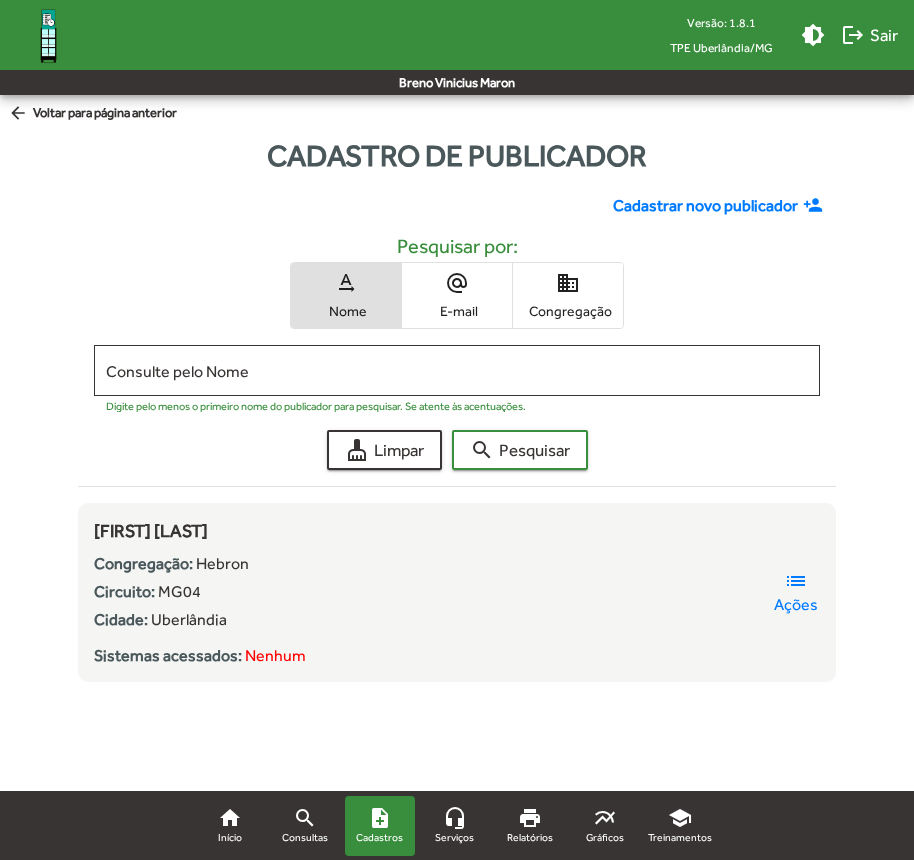 click on "Cadastrar novo publicador person_add Pesquisar por: text_rotation_none Nome alternate_email E-mail domain Congregação Consulte pelo Nome Digite pelo menos o primeiro nome do publicador para pesquisar. Se atente às acentuações. cleaning_services  Limpar  search  Pesquisar  Filtrar [FIRST] [LAST]
Congregação:
Hebron
Circuito:
MG04
Cidade:
Uberlândia
Sistemas acessados:
Nenhum
list  Ações" 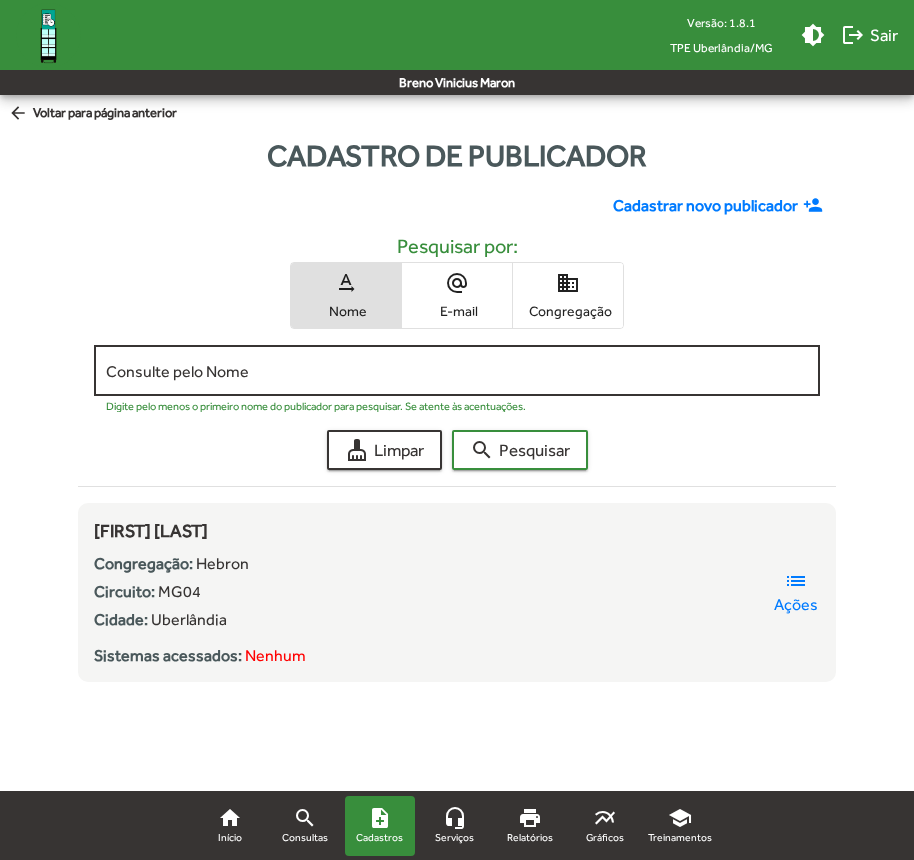 click on "Consulte pelo Nome" 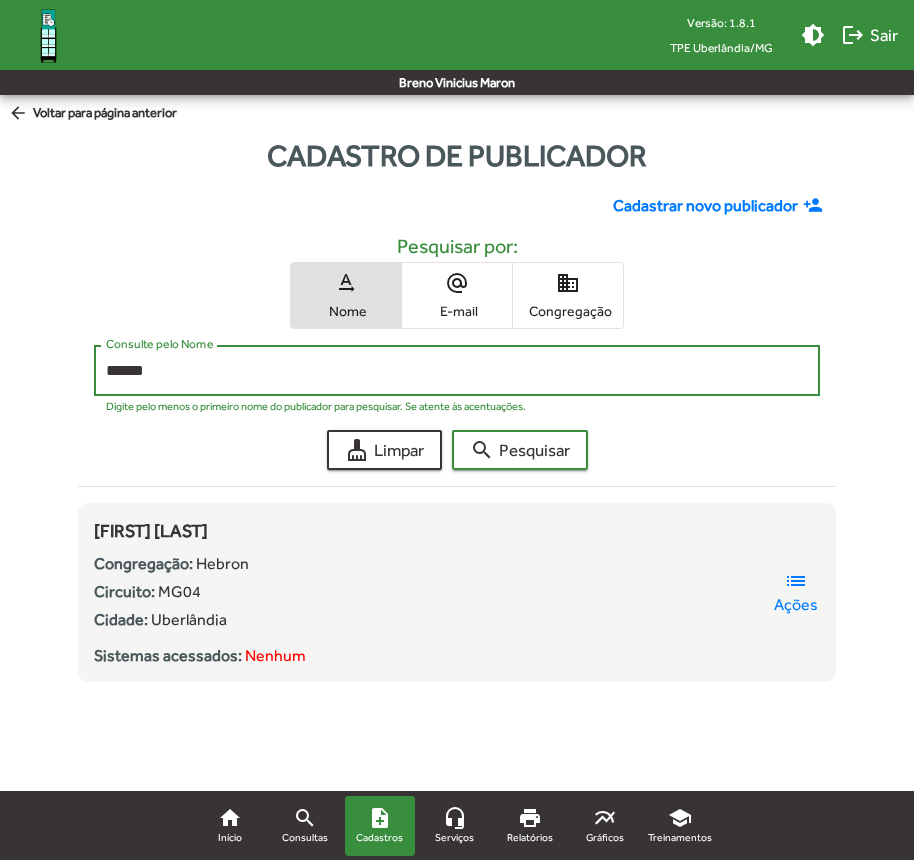 type on "******" 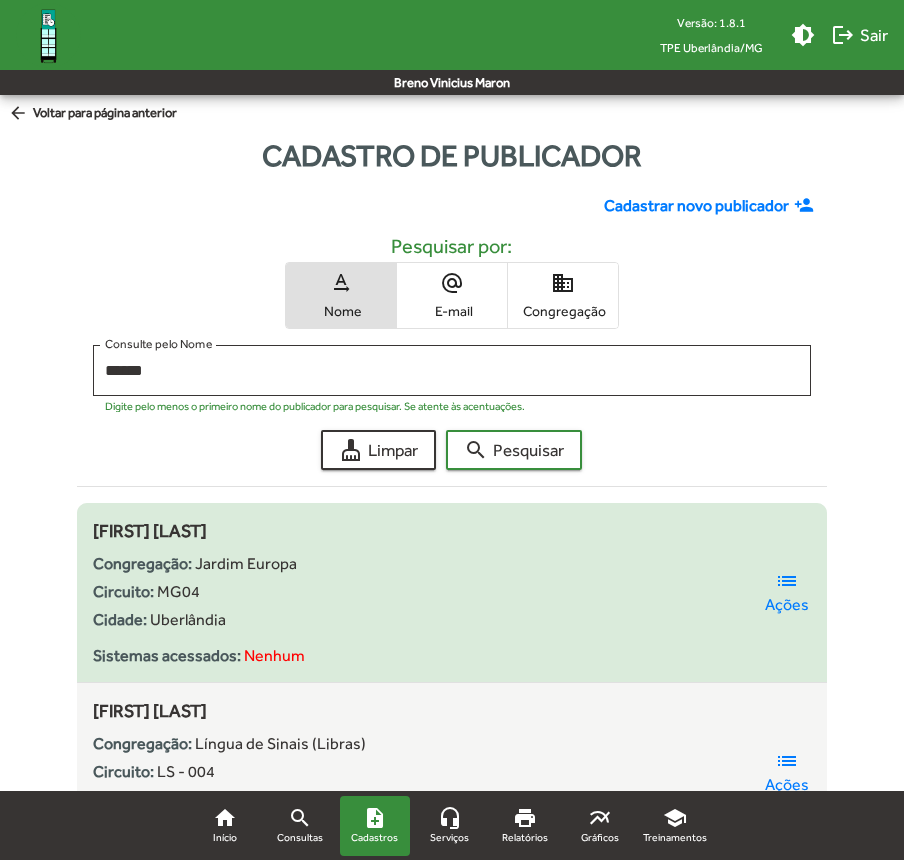 click on "list" 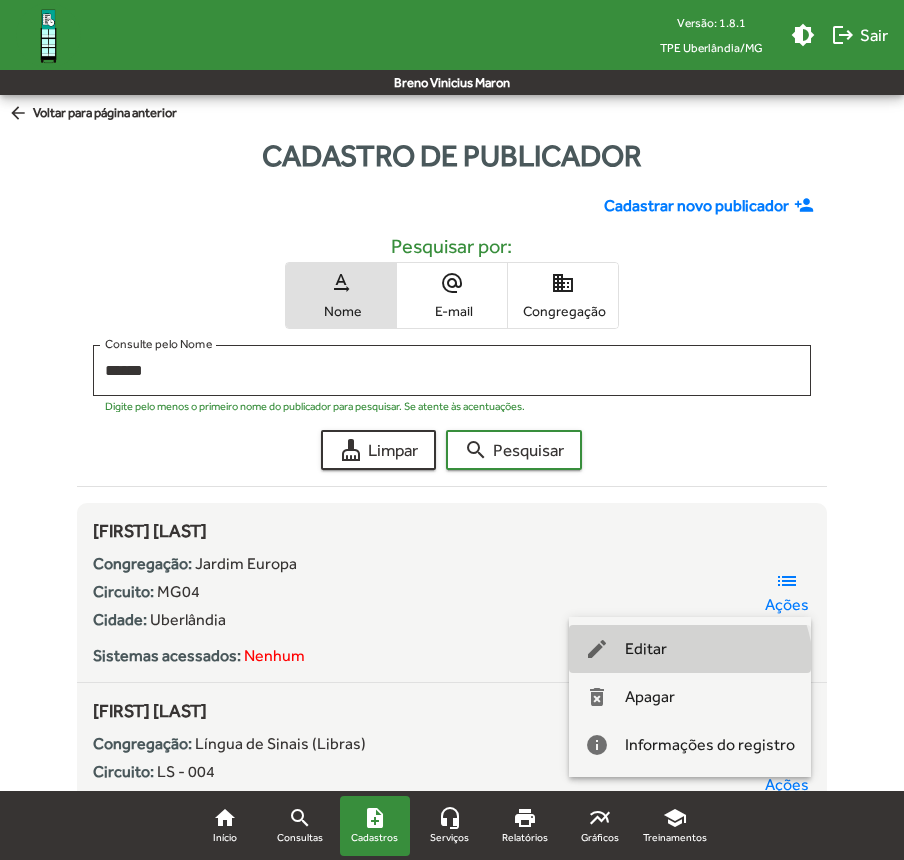 click on "edit  Editar" at bounding box center [690, 649] 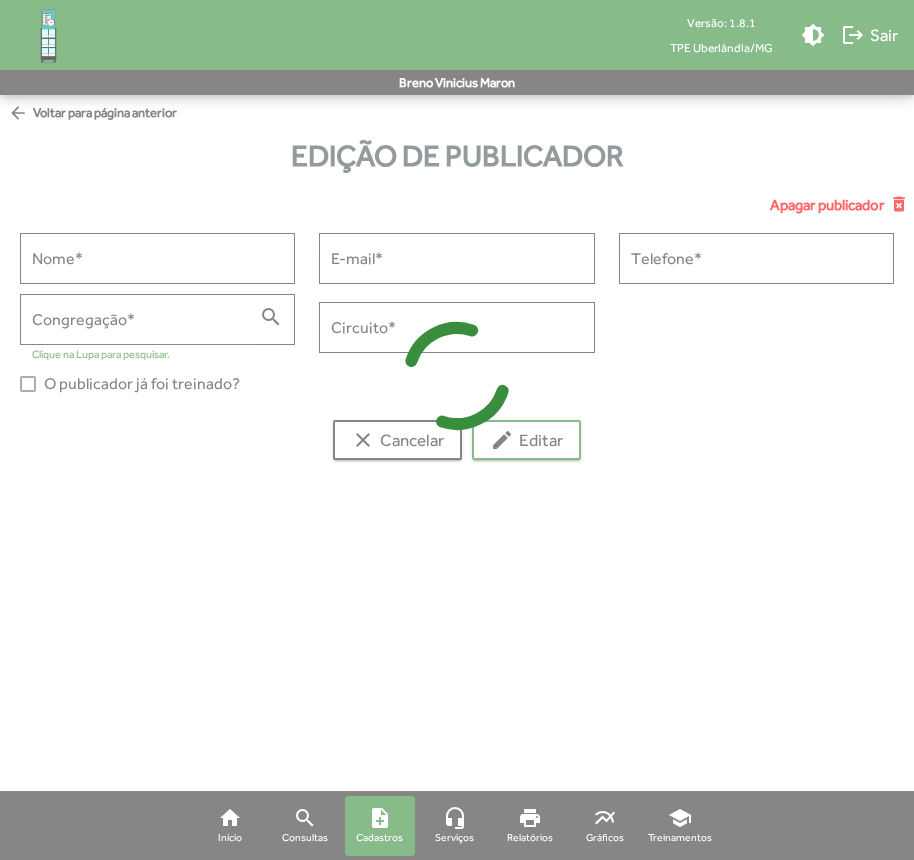 type on "**********" 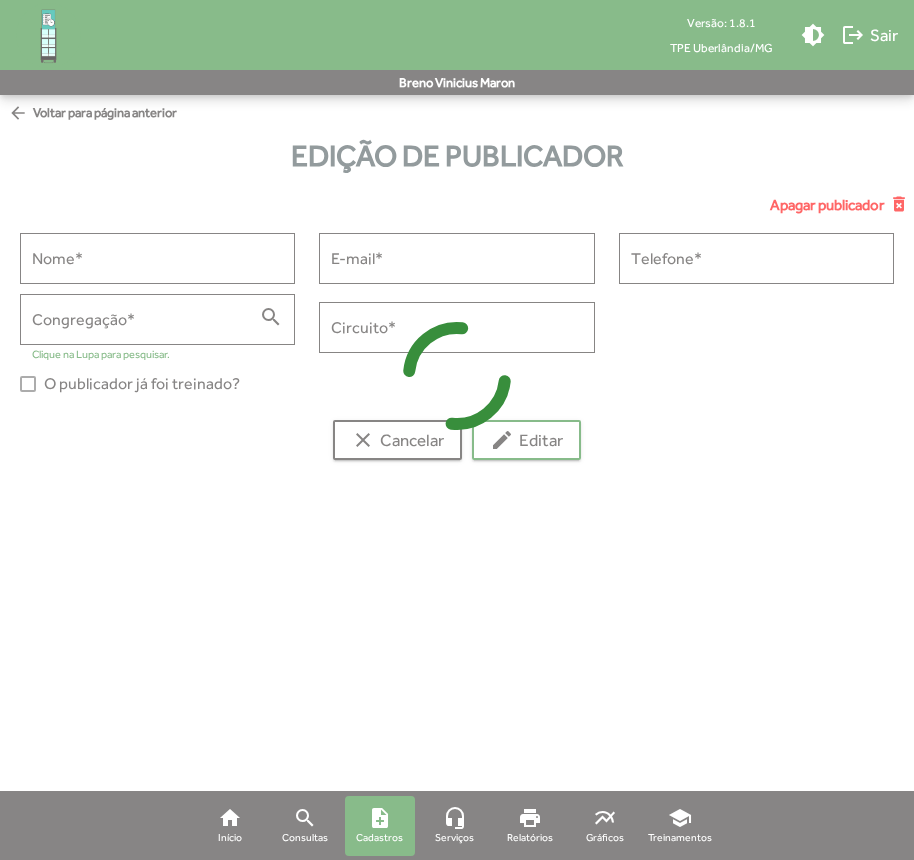 type on "**********" 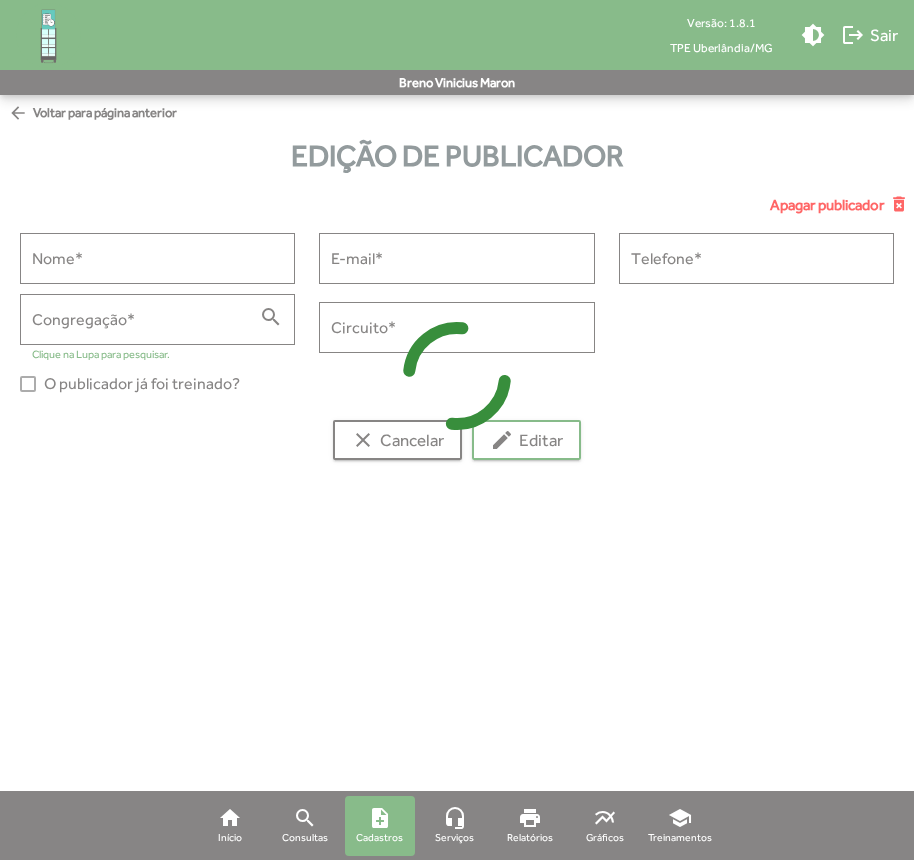 type on "**********" 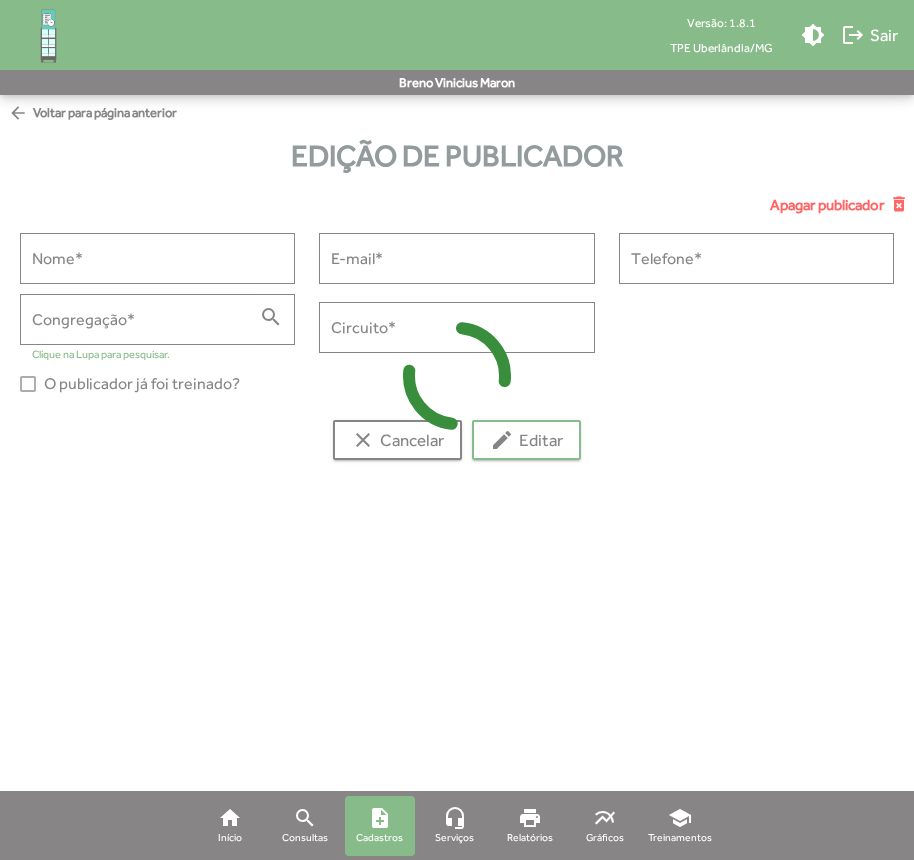 type on "**********" 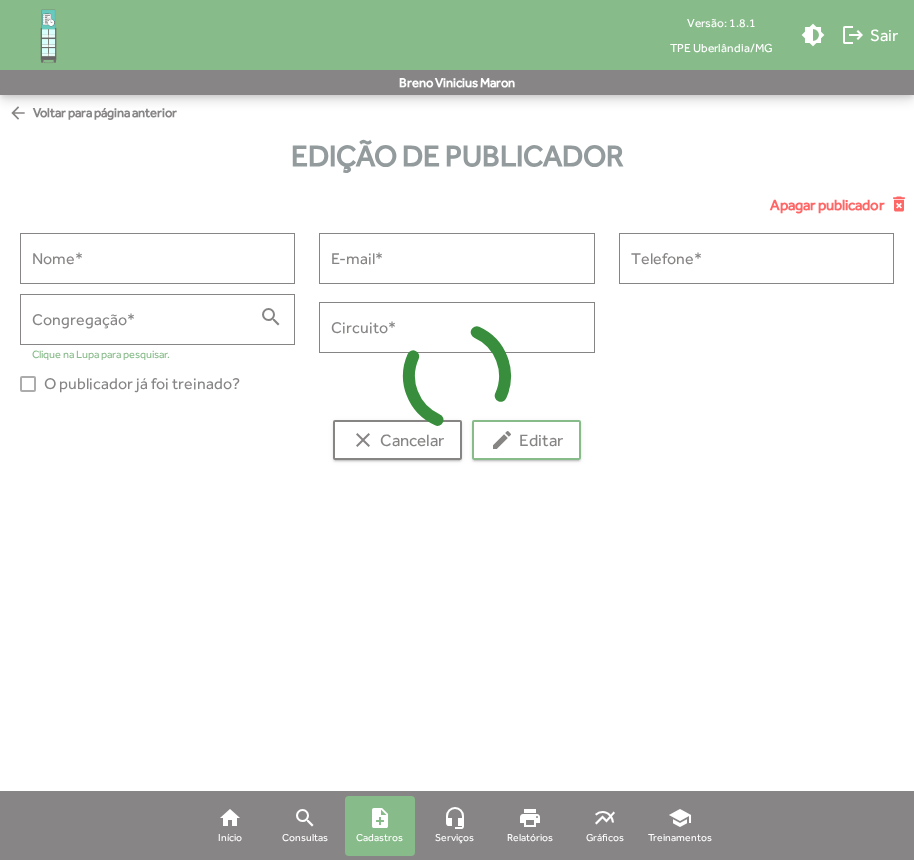 type on "****" 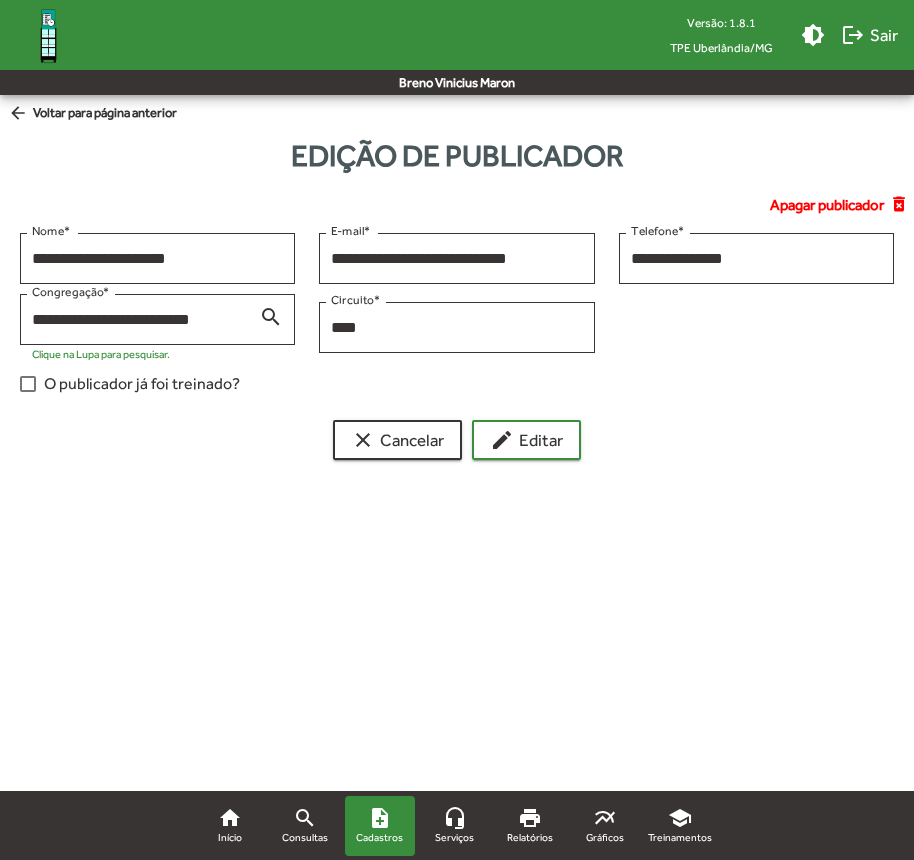 click on "**********" at bounding box center [145, 320] 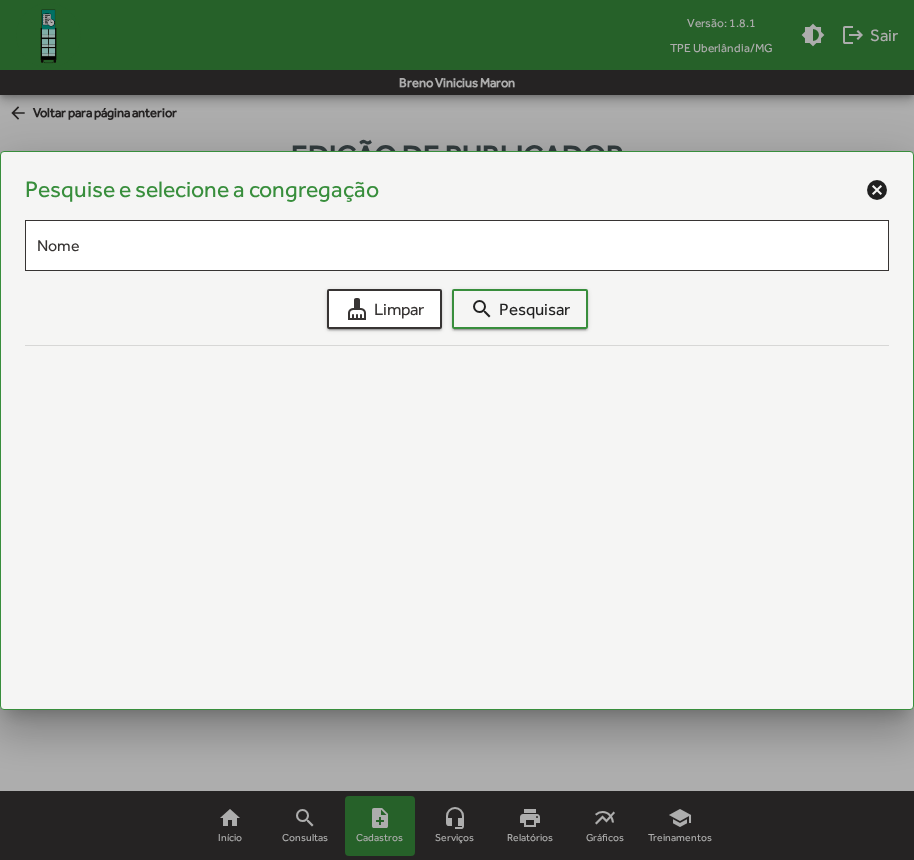 click on "cleaning_services  Limpar  search  Pesquisar" at bounding box center [457, 308] 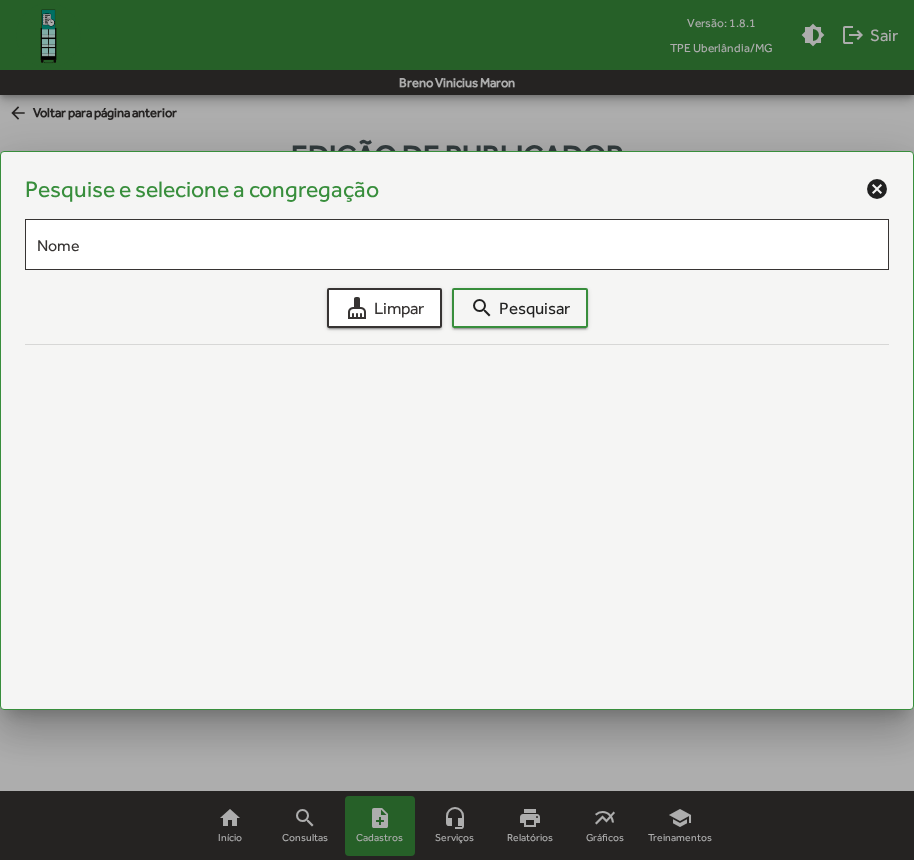 click on "cleaning_services  Limpar  search  Pesquisar" at bounding box center (457, 308) 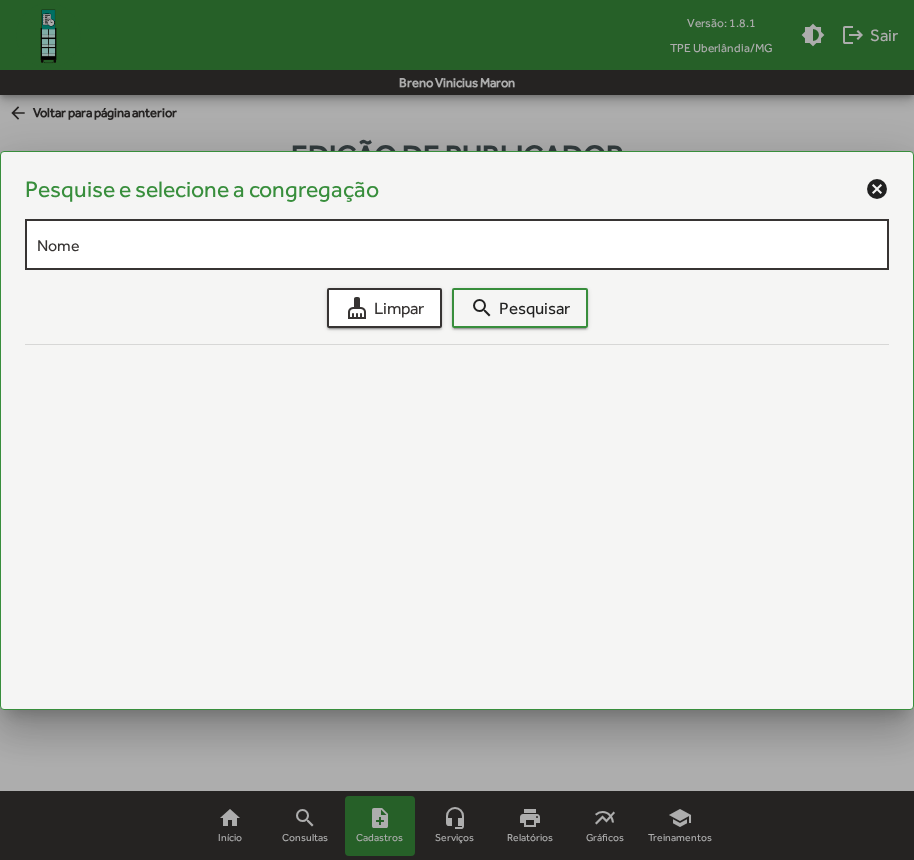 click on "Nome" at bounding box center (457, 242) 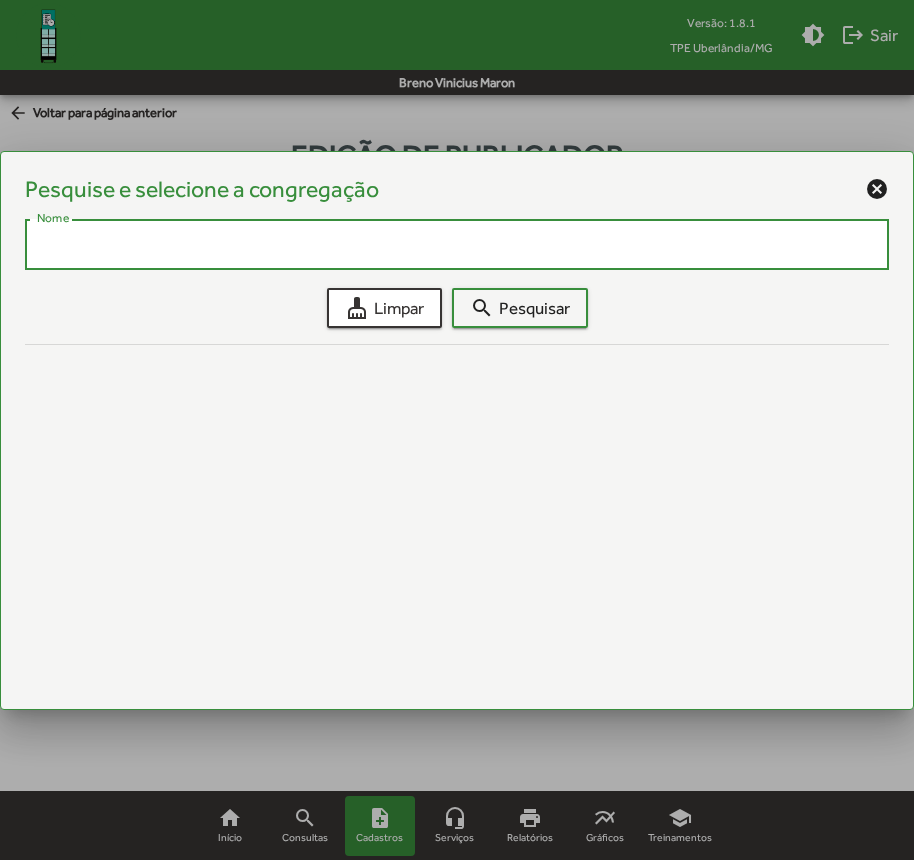 click on "Nome" at bounding box center [457, 245] 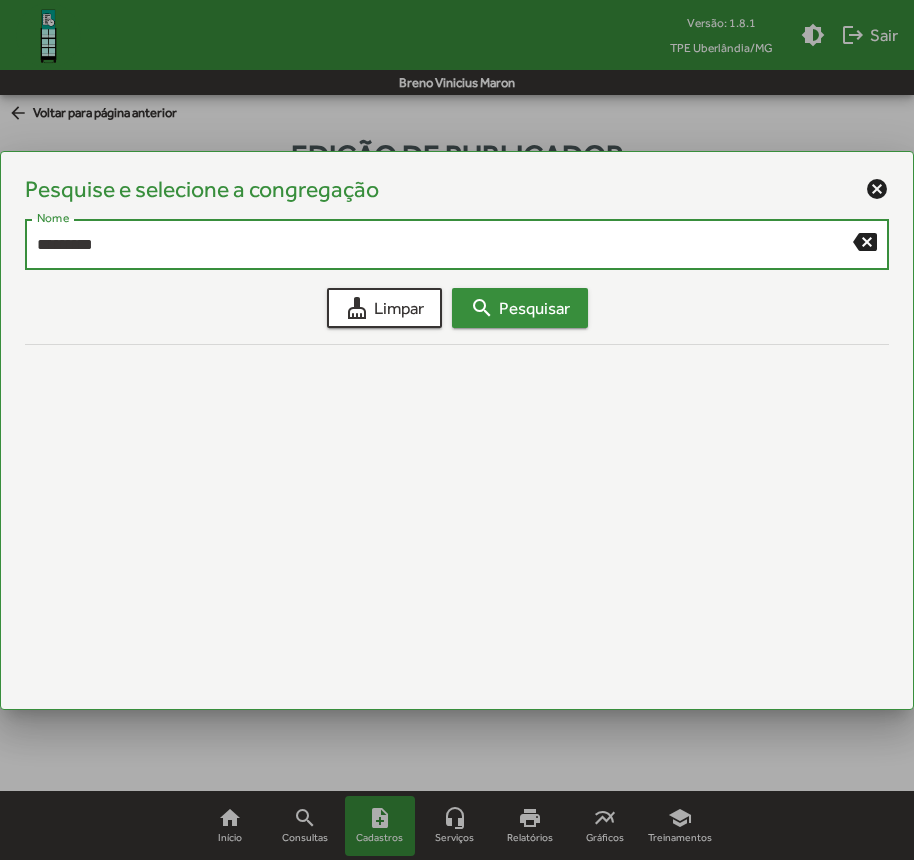 type on "*********" 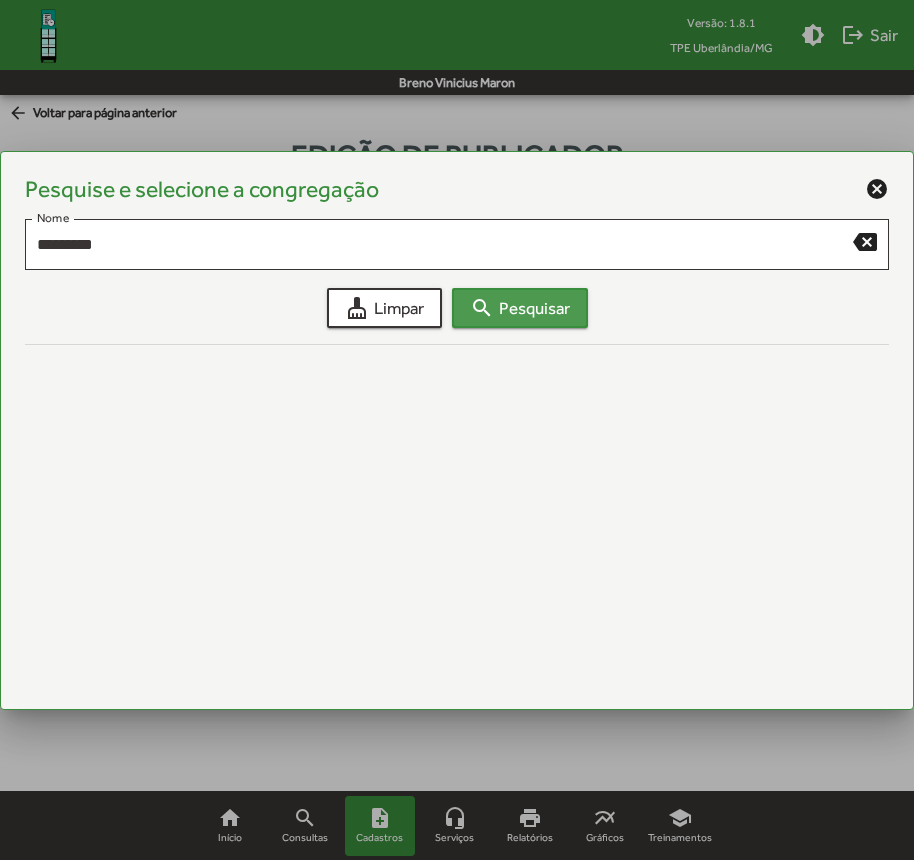 click on "search" at bounding box center [482, 308] 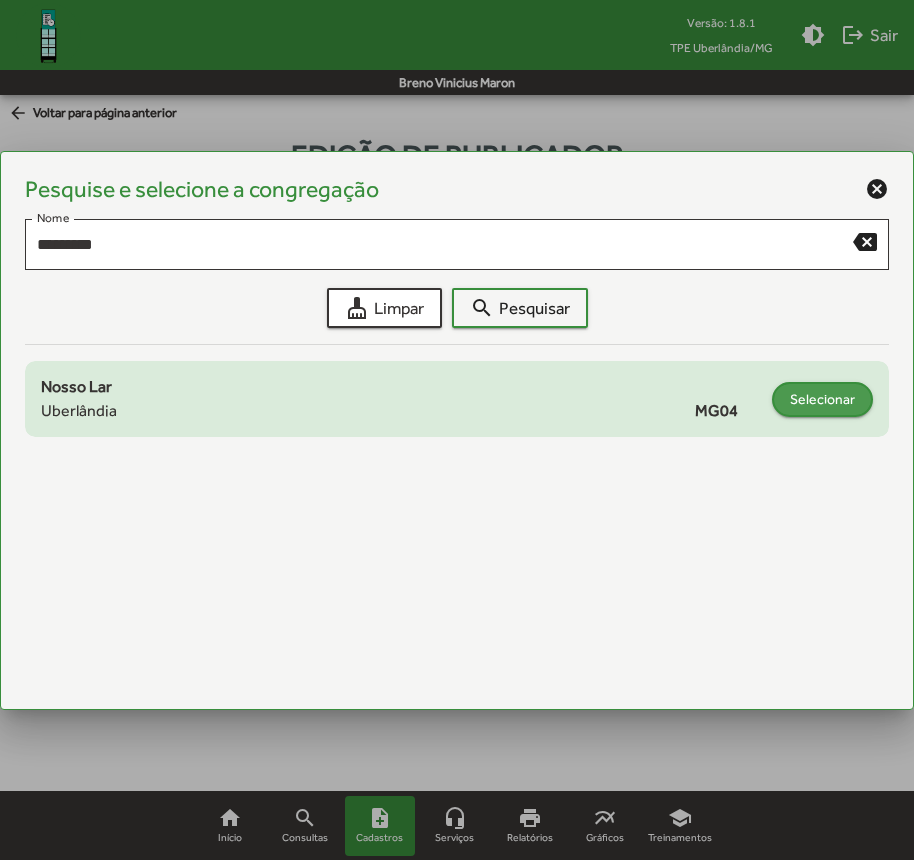 click on "Selecionar" 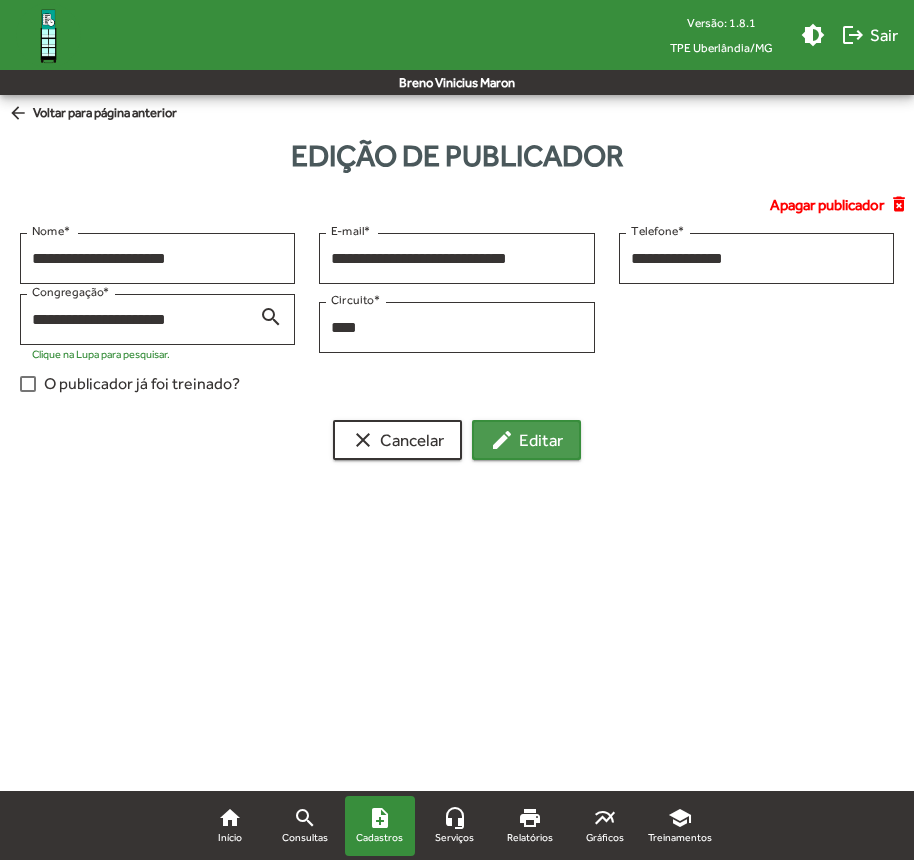 click on "edit  Editar" at bounding box center (526, 440) 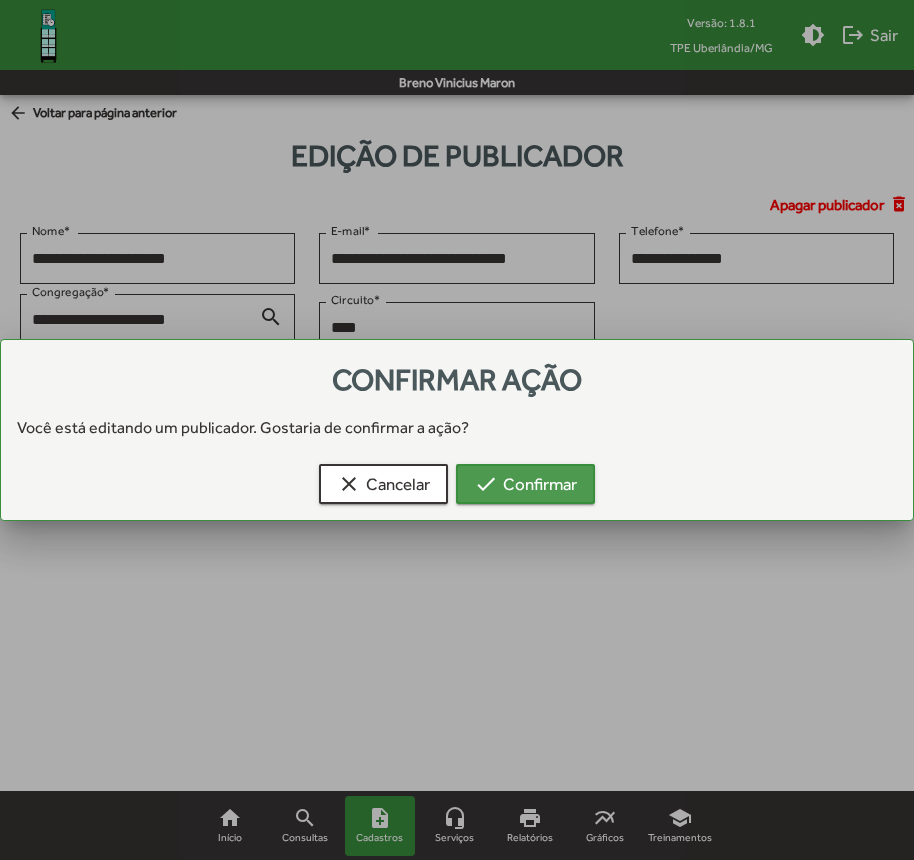 click on "check  Confirmar" at bounding box center (525, 484) 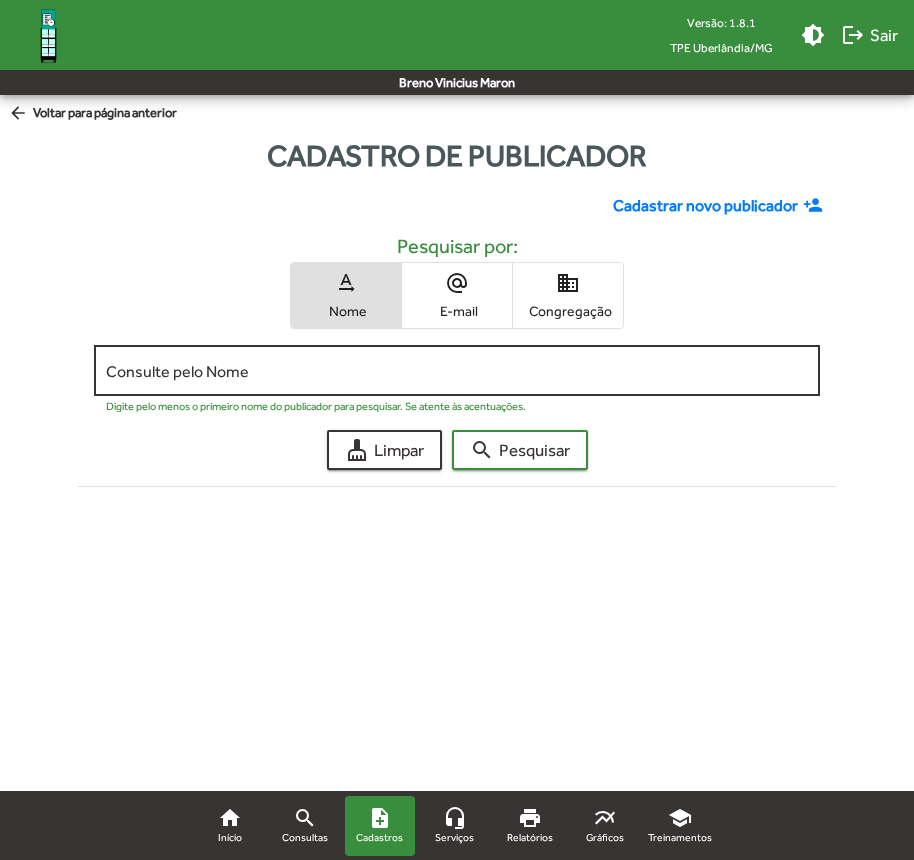 click on "Consulte pelo Nome" at bounding box center (457, 371) 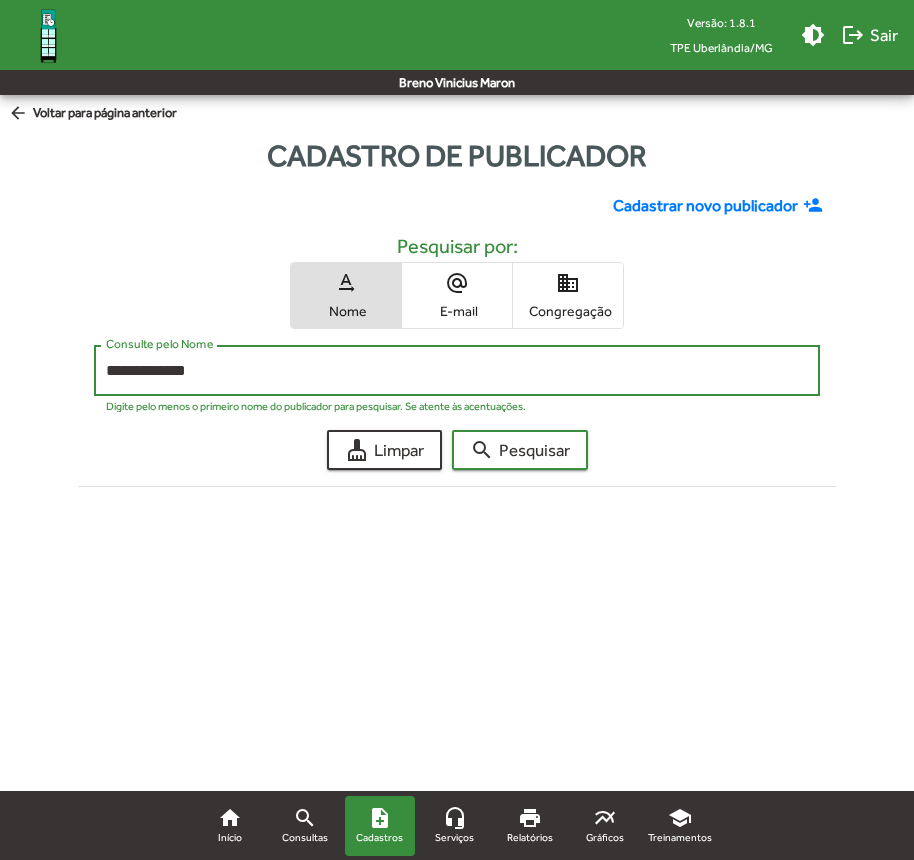type on "**********" 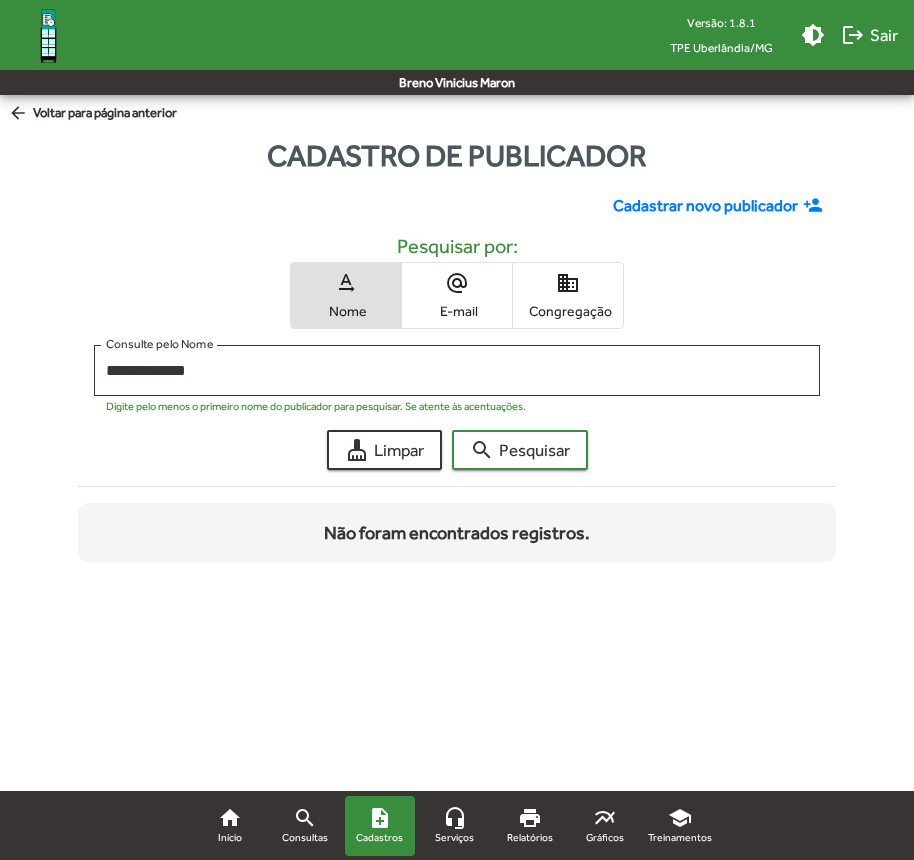 click on "Cadastrar novo publicador" 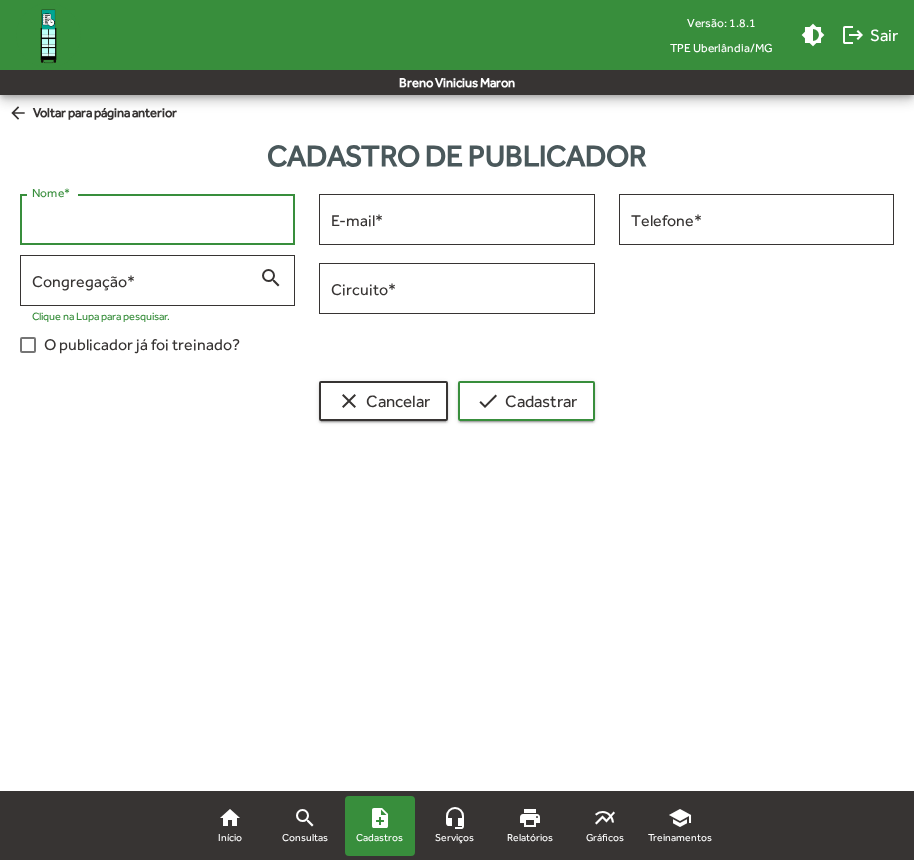 click on "Nome  *" at bounding box center (157, 220) 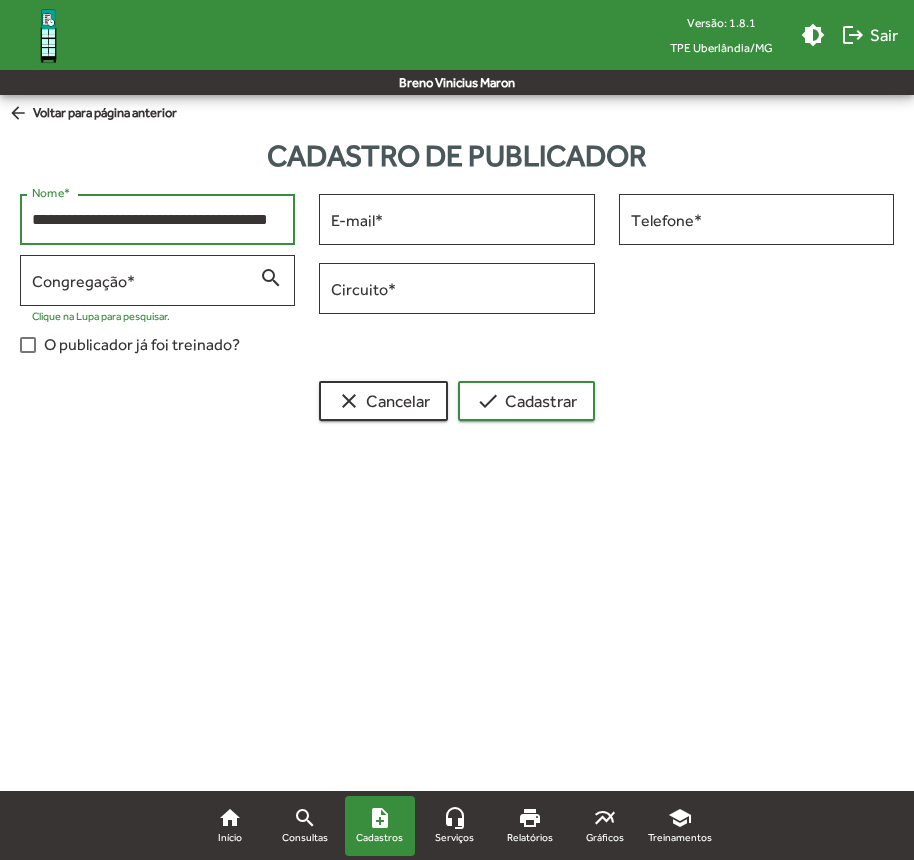 scroll, scrollTop: 0, scrollLeft: 31, axis: horizontal 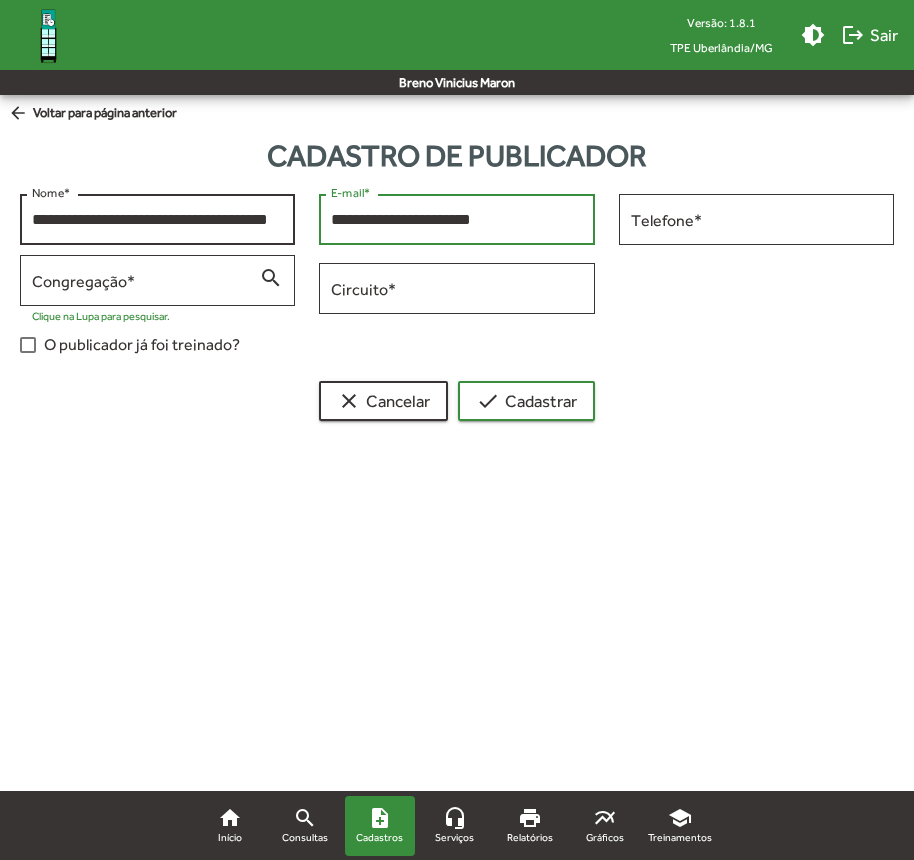 type on "**********" 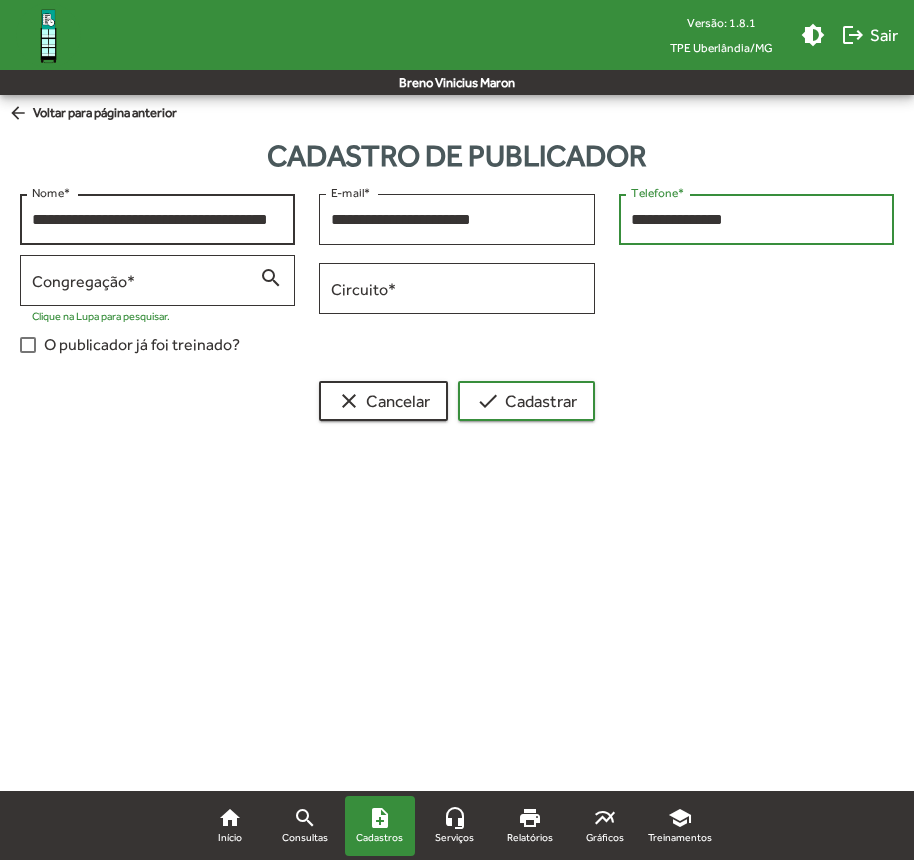 type on "**********" 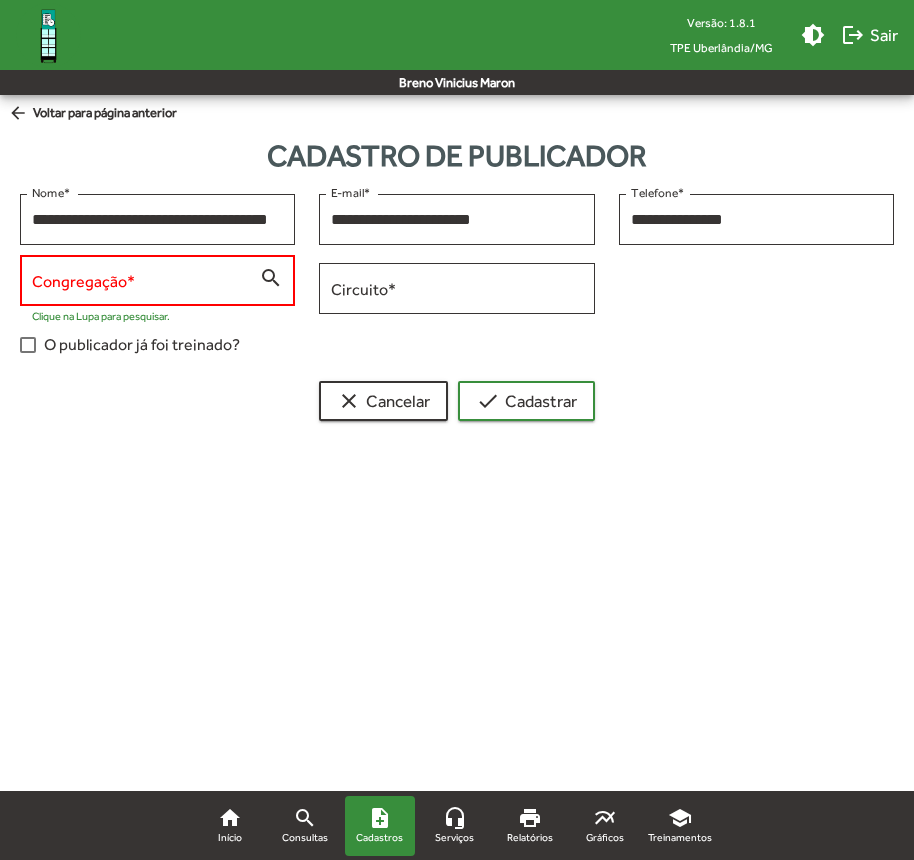 click on "Congregação  *" at bounding box center (145, 278) 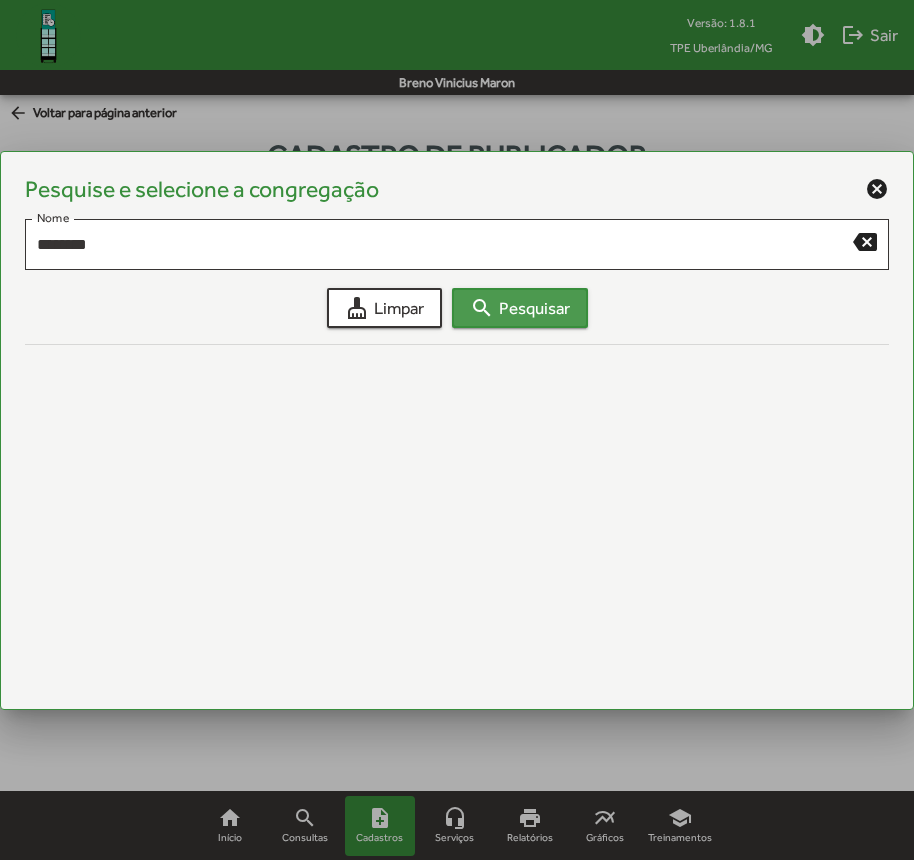 click on "search  Pesquisar" at bounding box center (520, 308) 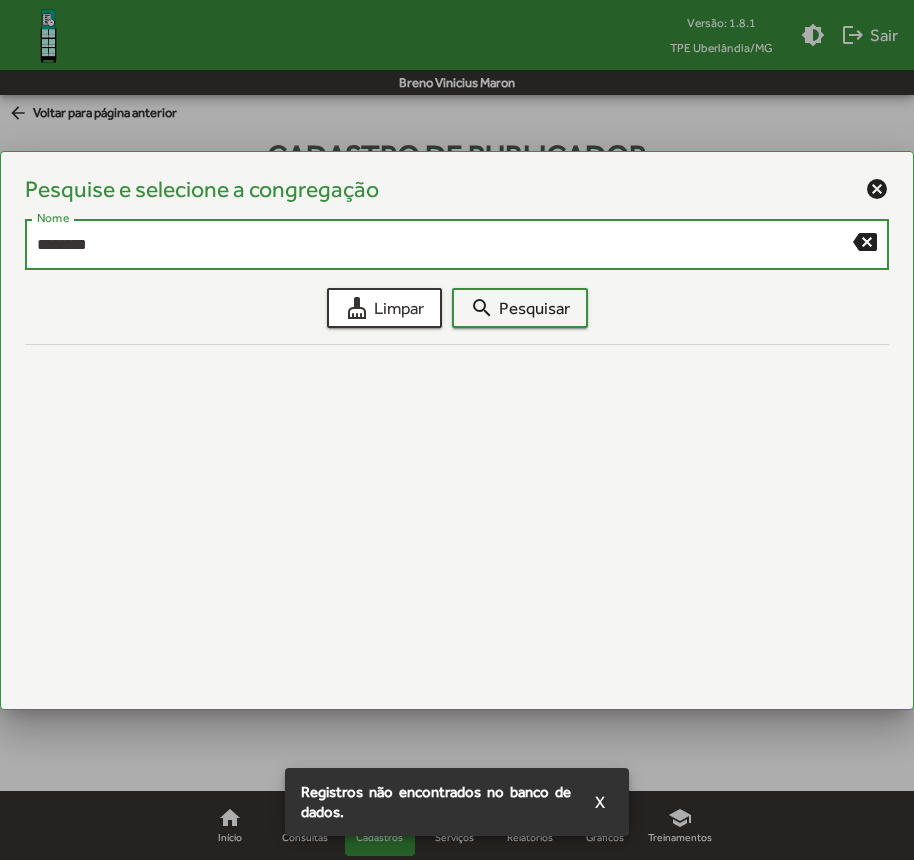 click on "********" at bounding box center (445, 245) 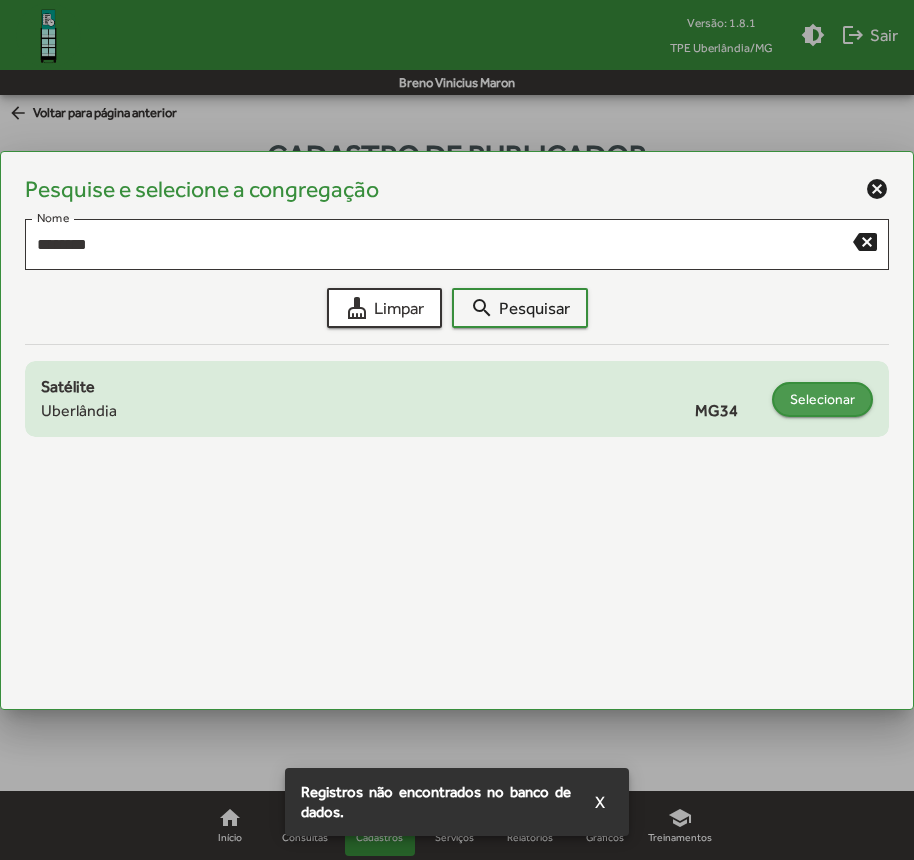 click on "Selecionar" 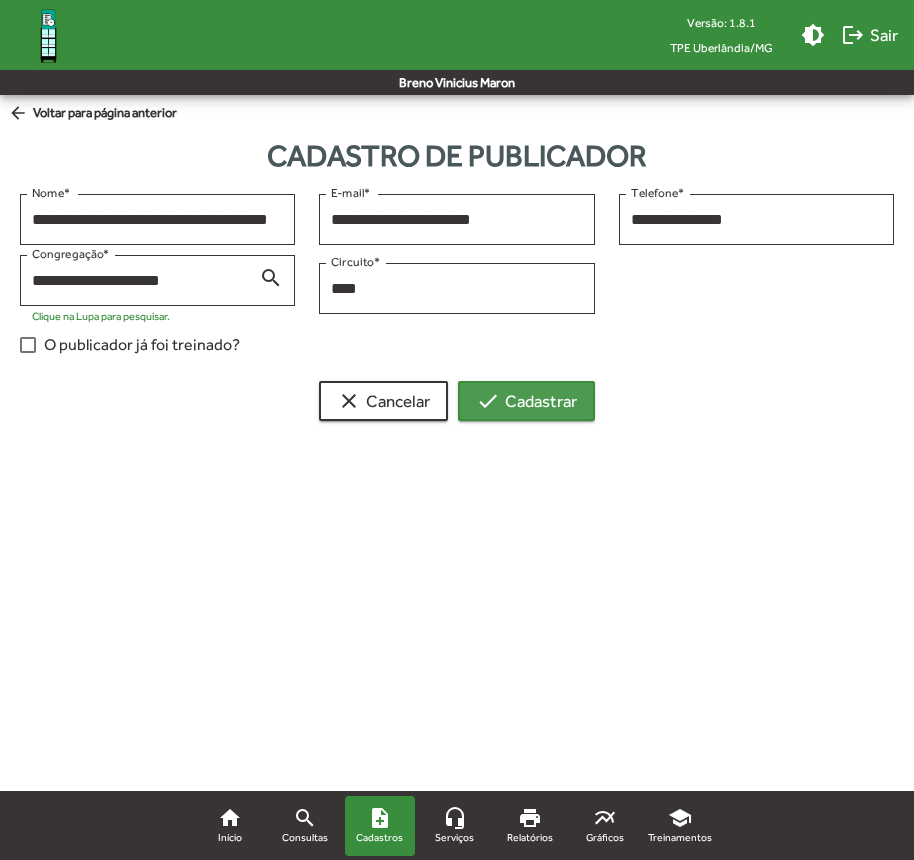 click on "check  Cadastrar" at bounding box center (526, 401) 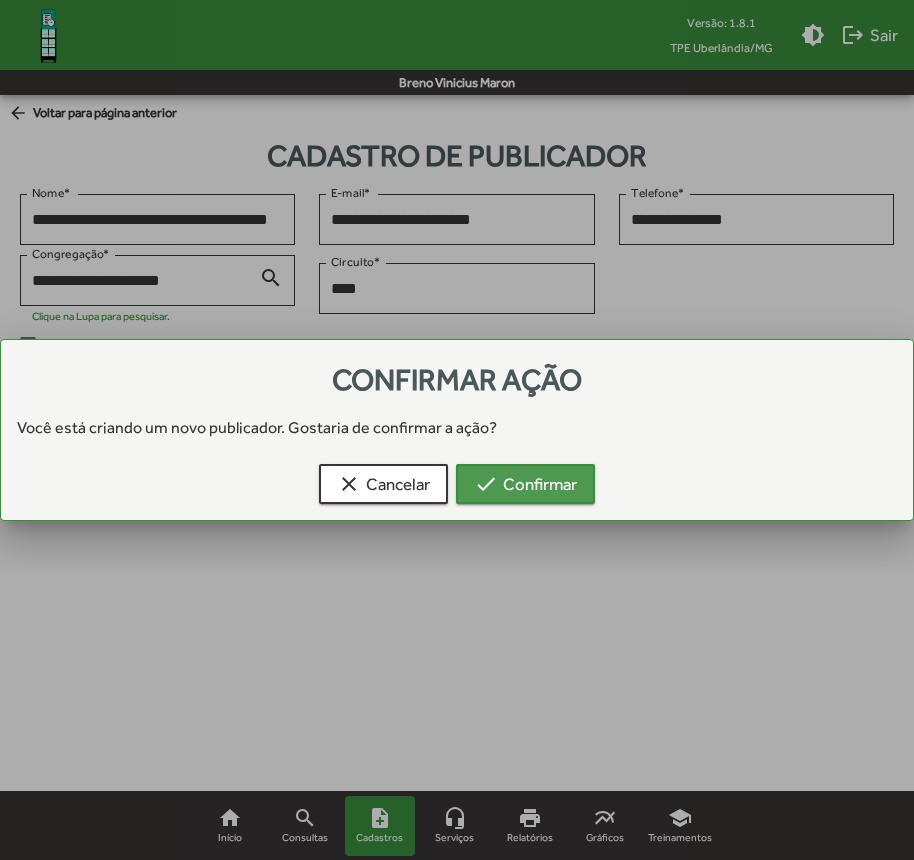 click on "check  Confirmar" at bounding box center (525, 484) 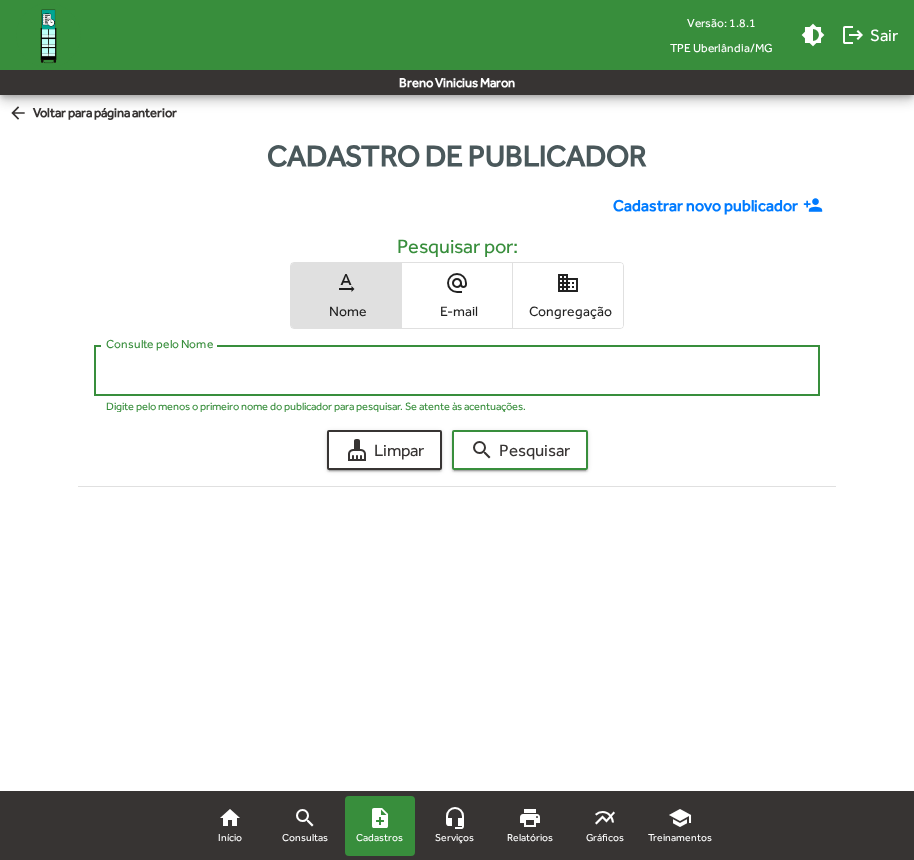click on "Consulte pelo Nome" at bounding box center [457, 371] 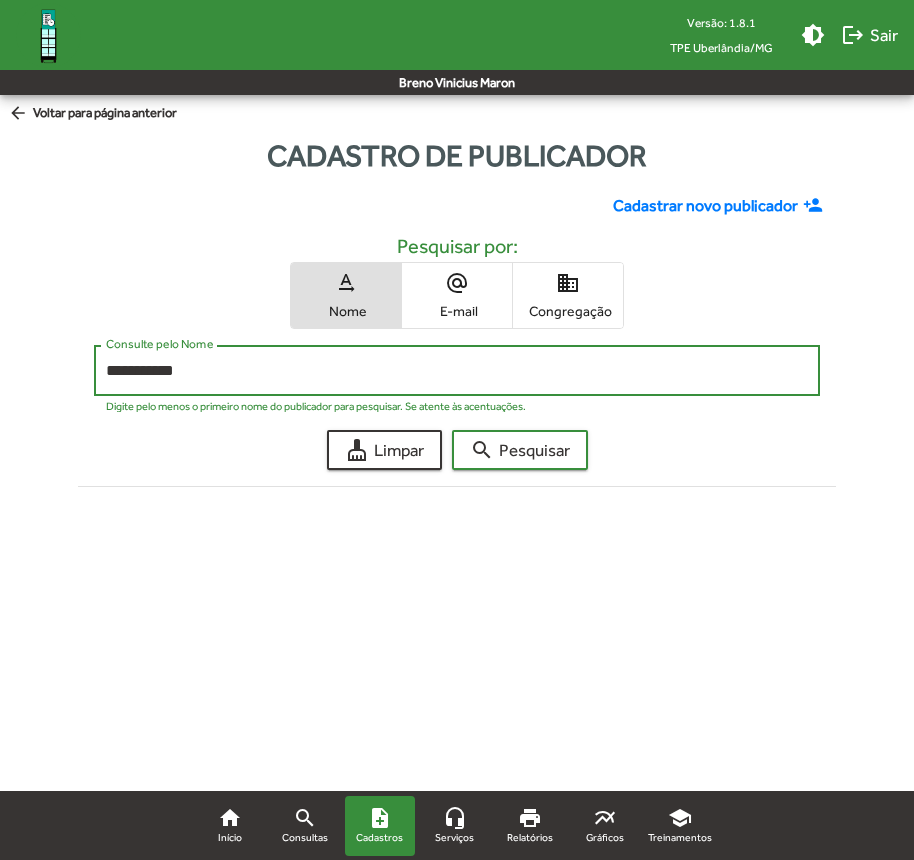 type on "**********" 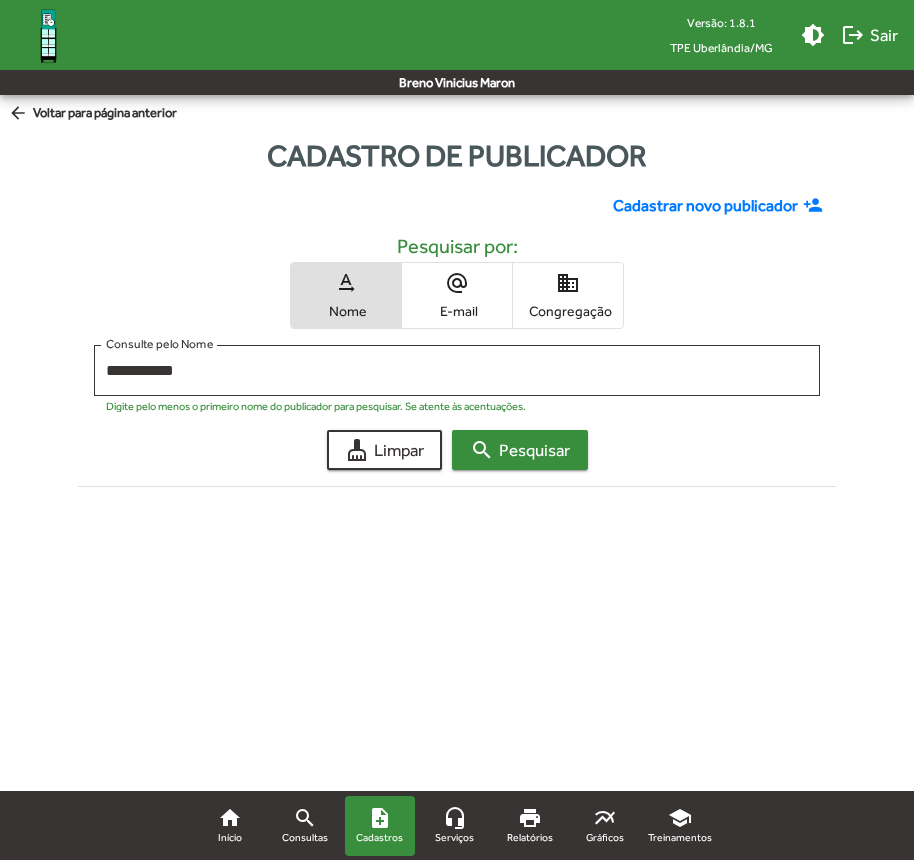 drag, startPoint x: 539, startPoint y: 472, endPoint x: 551, endPoint y: 457, distance: 19.209373 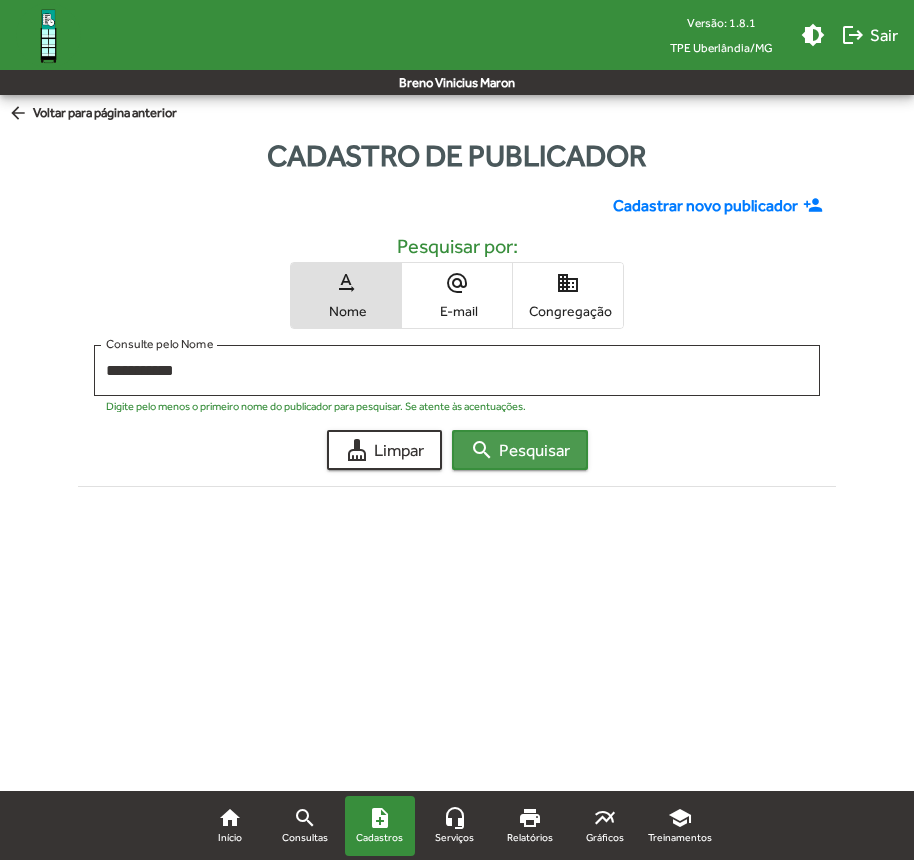 click on "search  Pesquisar" 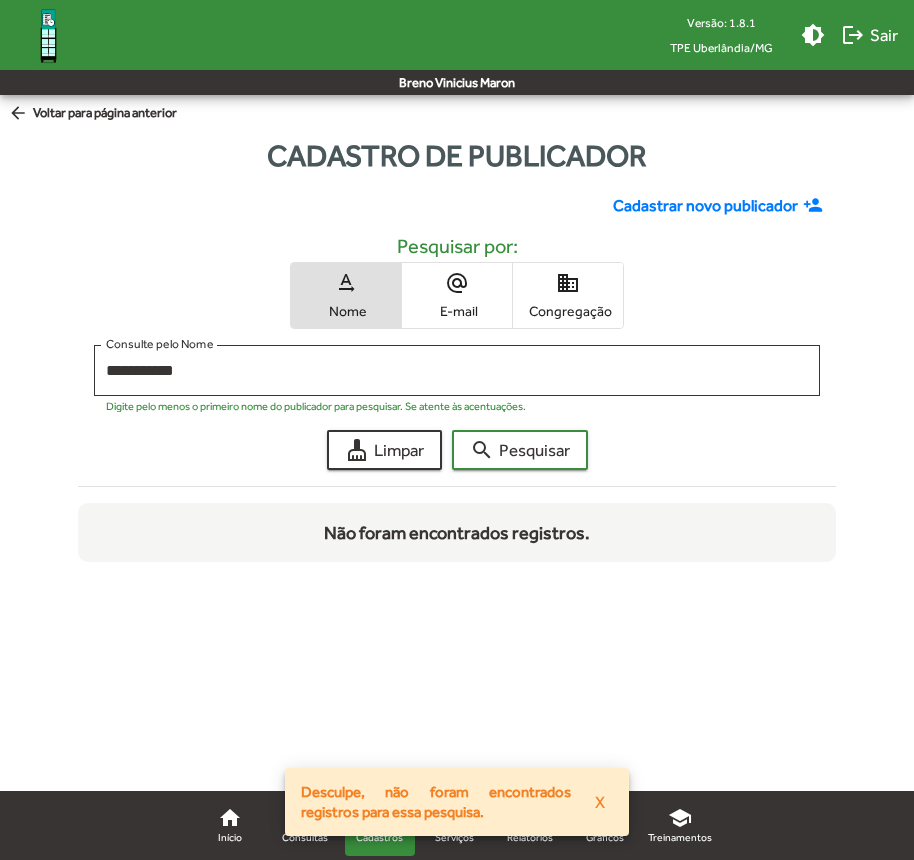 click on "Cadastrar novo publicador" 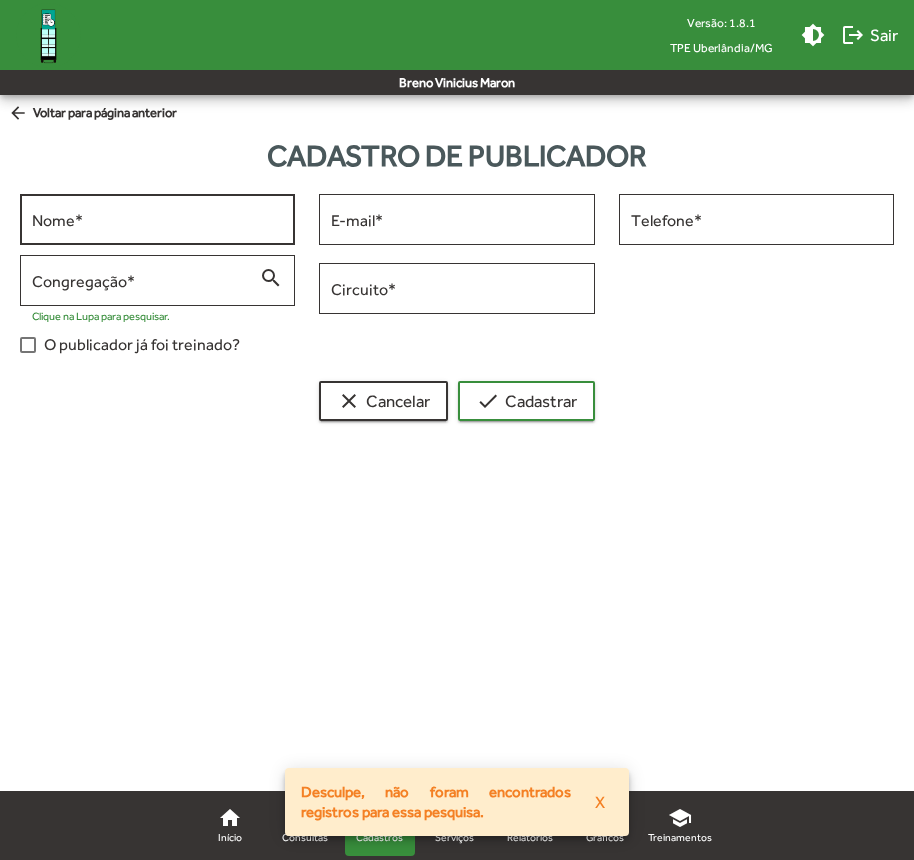 click on "Nome  *" at bounding box center (157, 220) 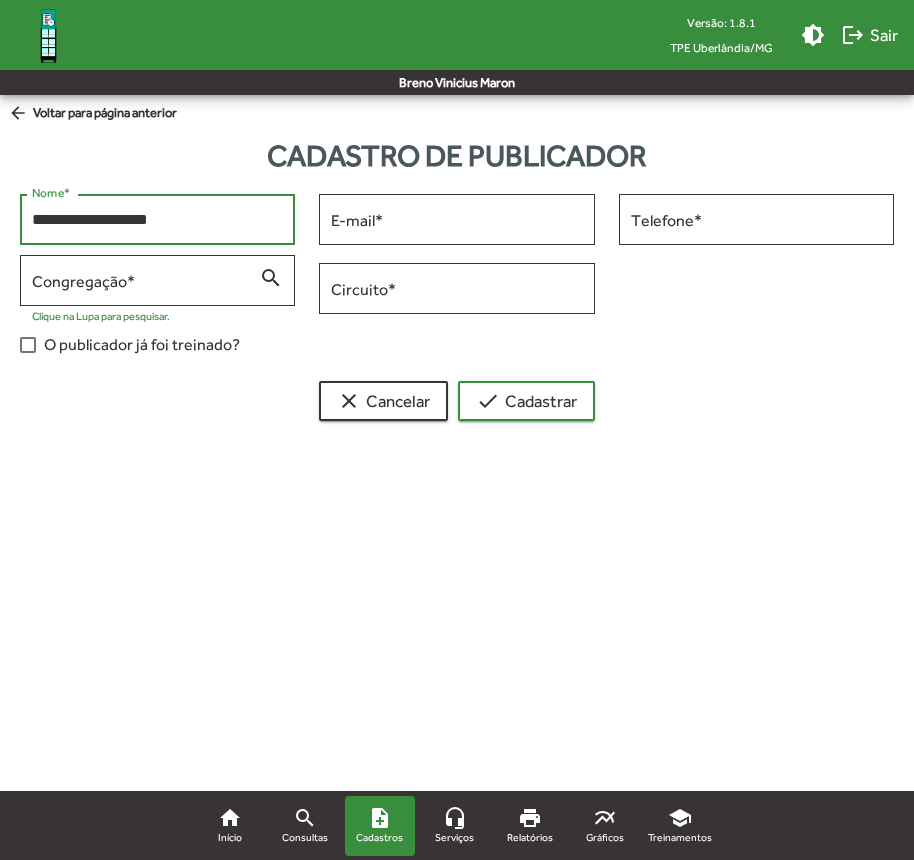 type on "**********" 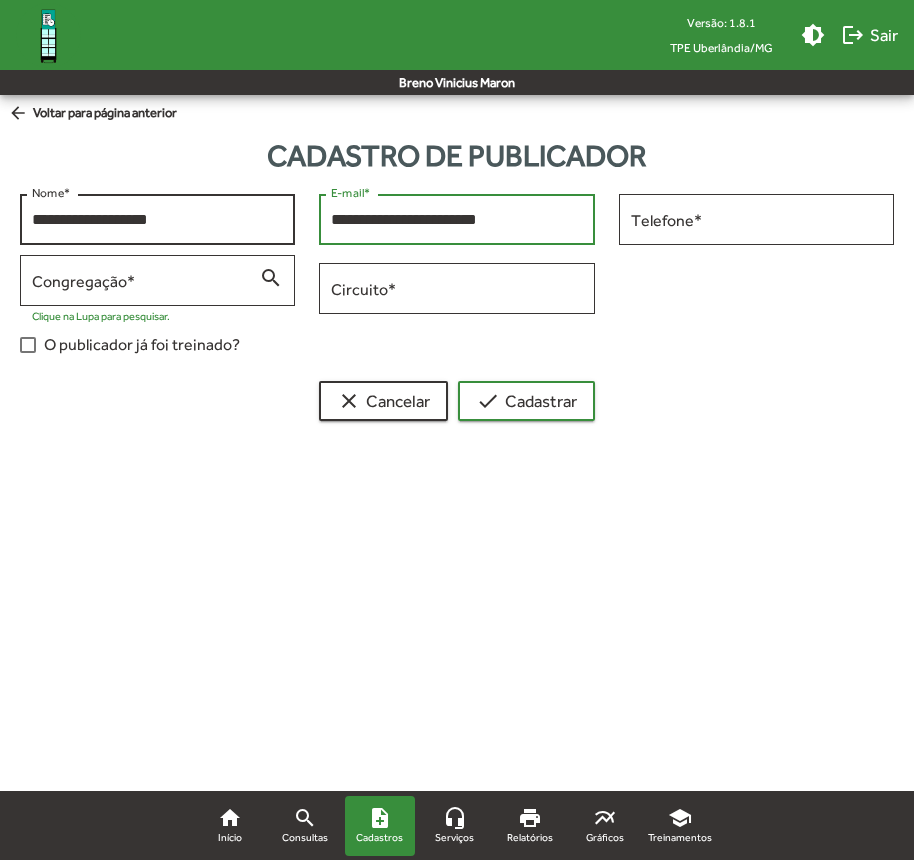 type on "**********" 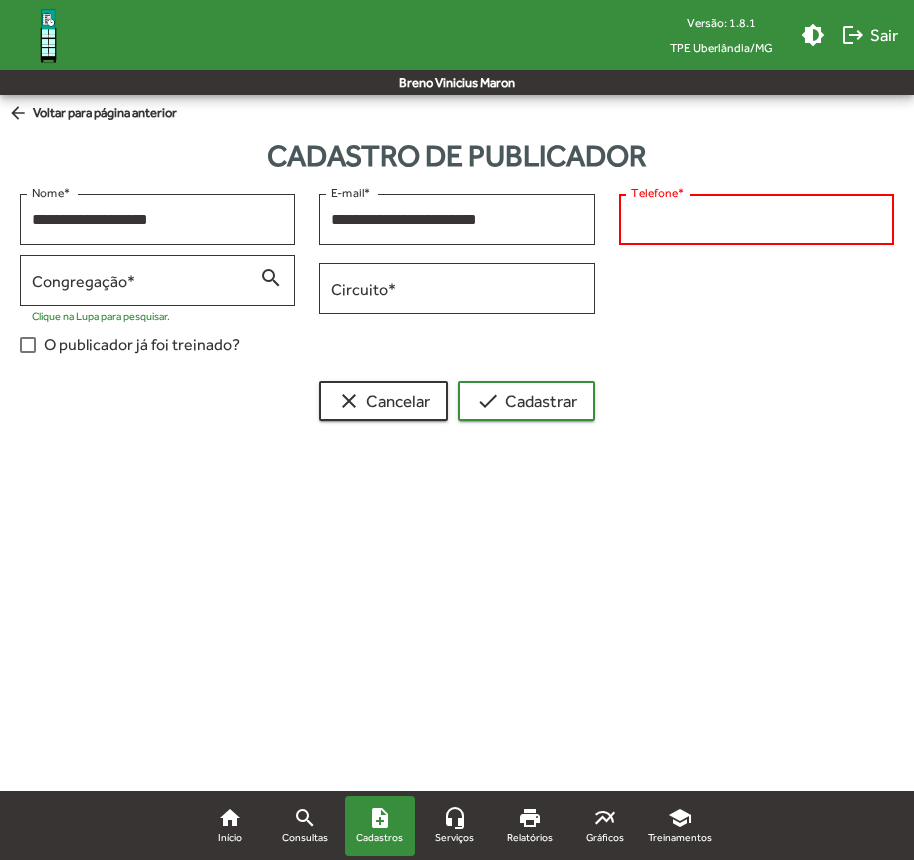 click on "Telefone  *" at bounding box center [756, 220] 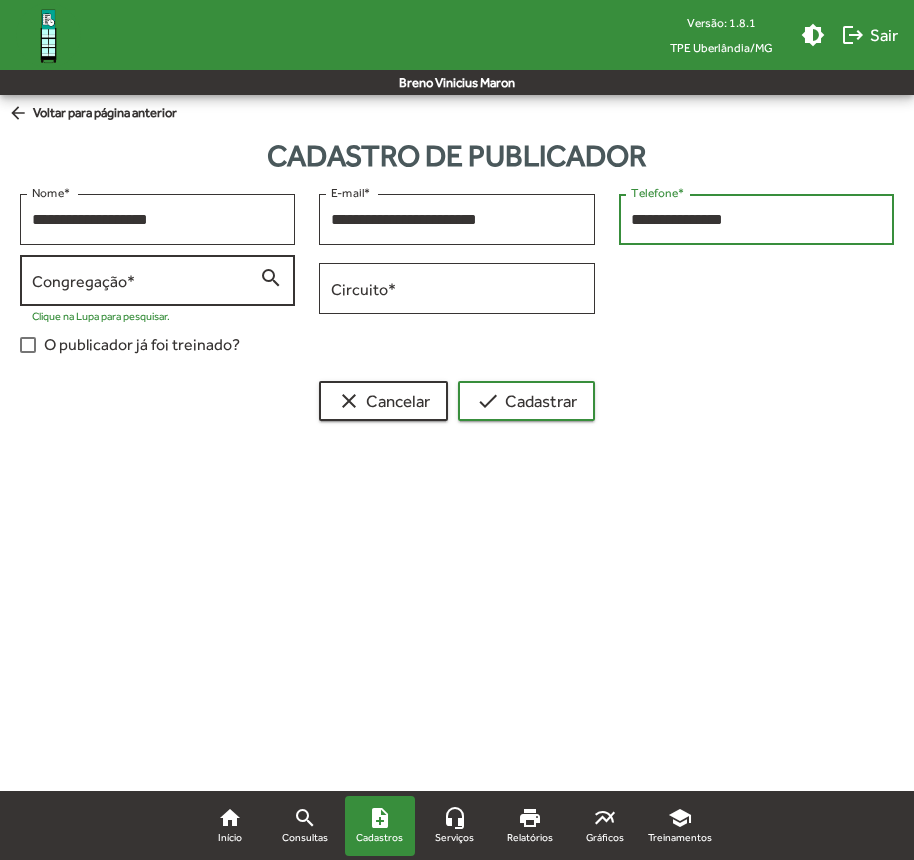 type on "**********" 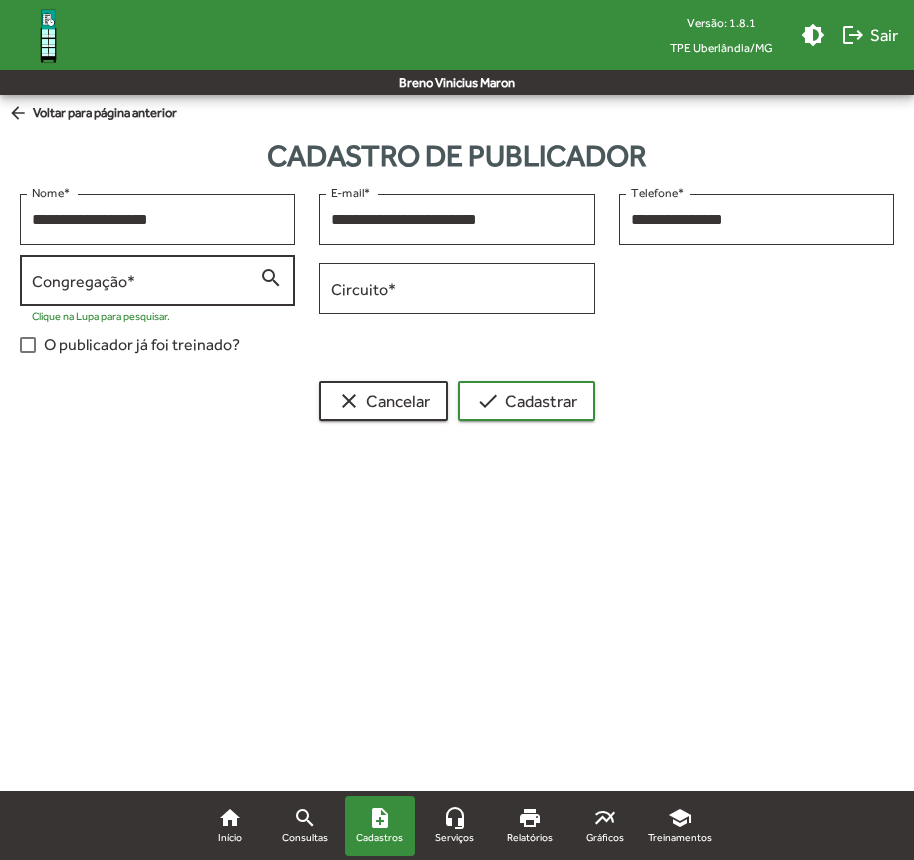 click on "Congregação  *" at bounding box center (145, 281) 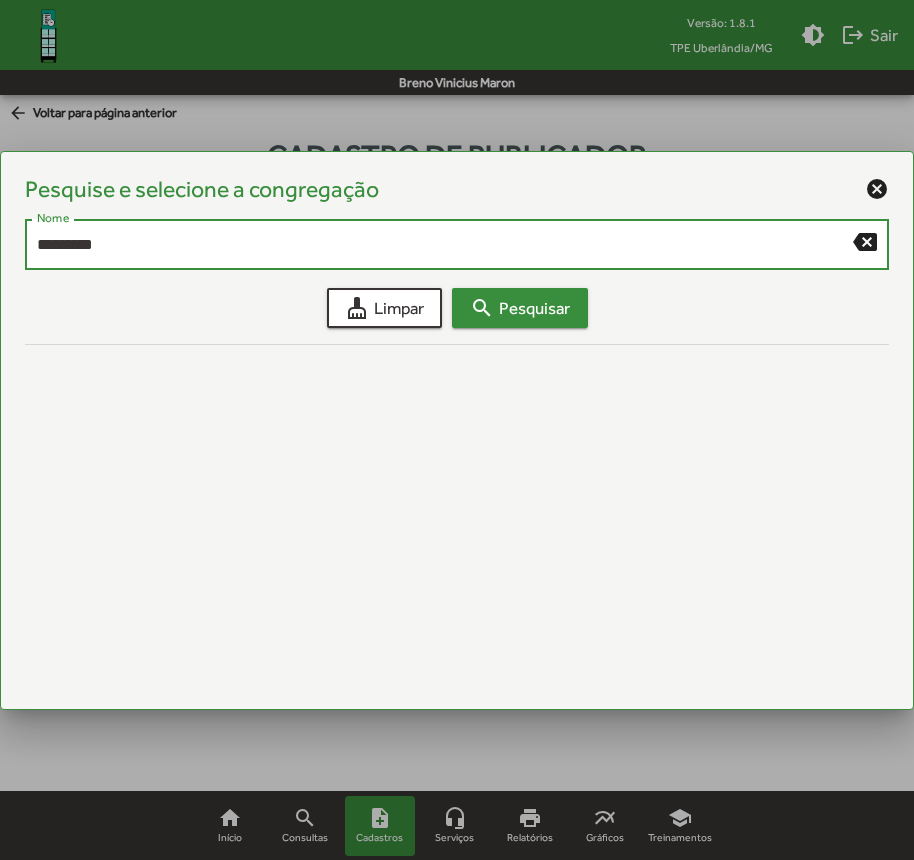 type on "*********" 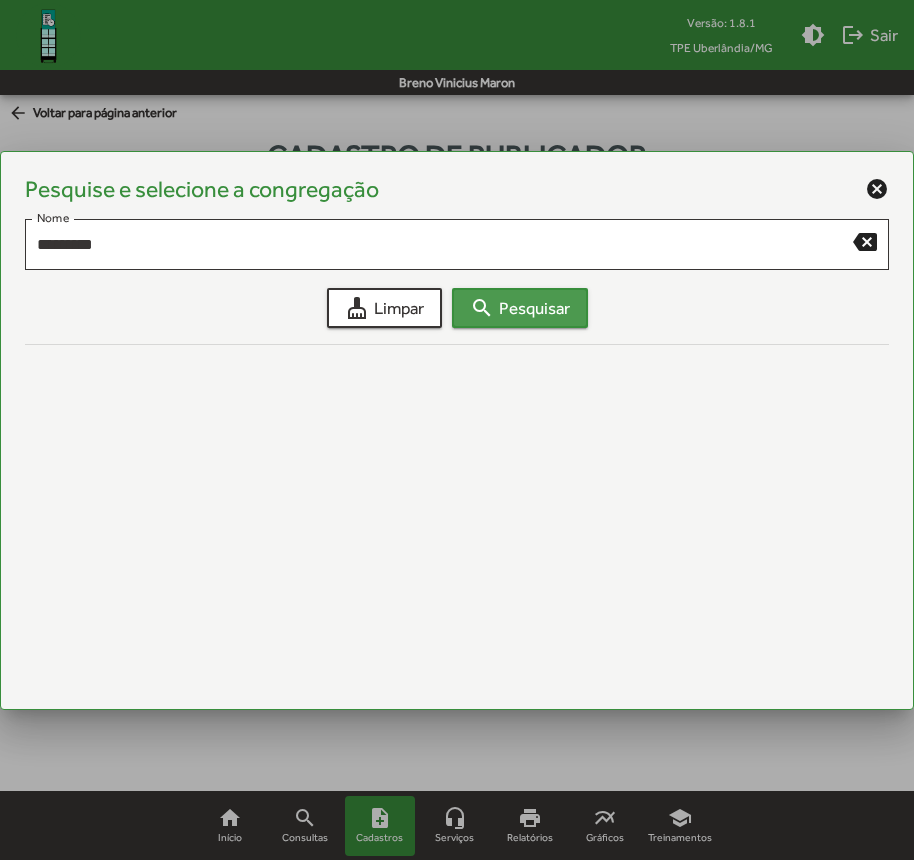 click on "search" at bounding box center (482, 308) 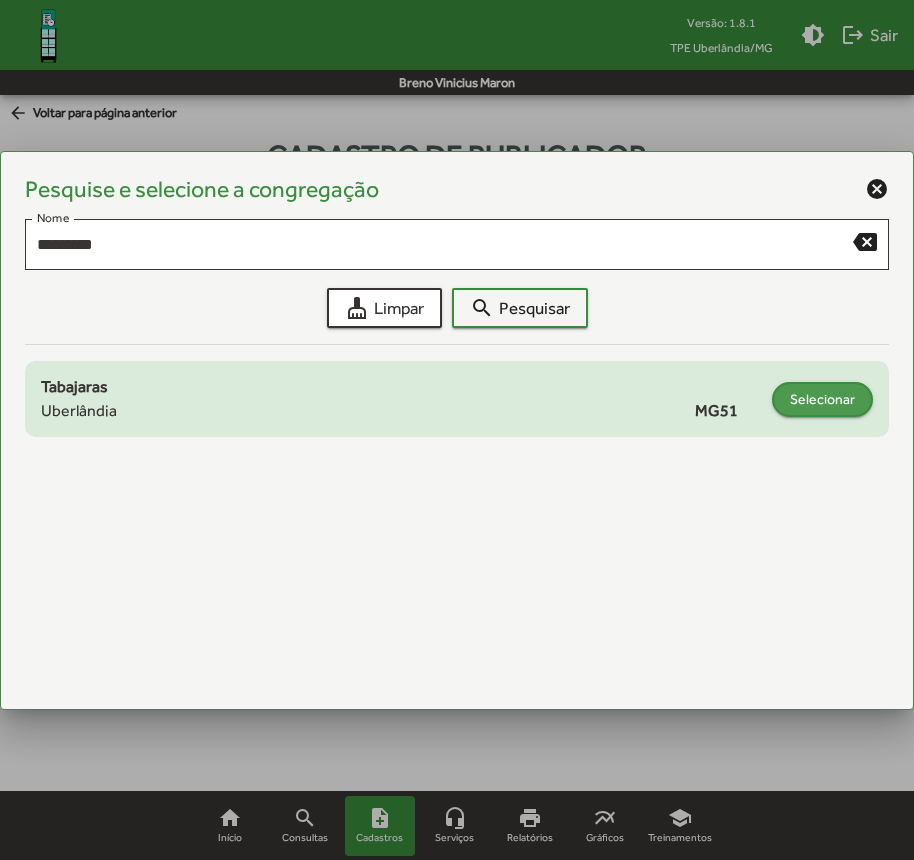 click on "Selecionar" 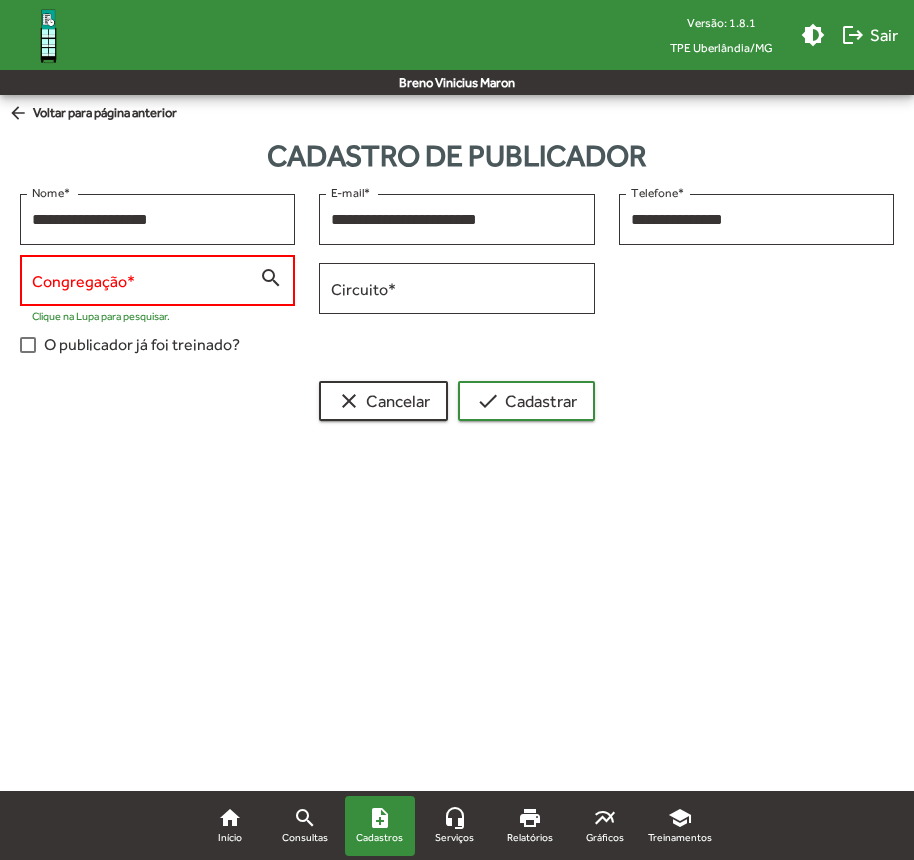 type on "**********" 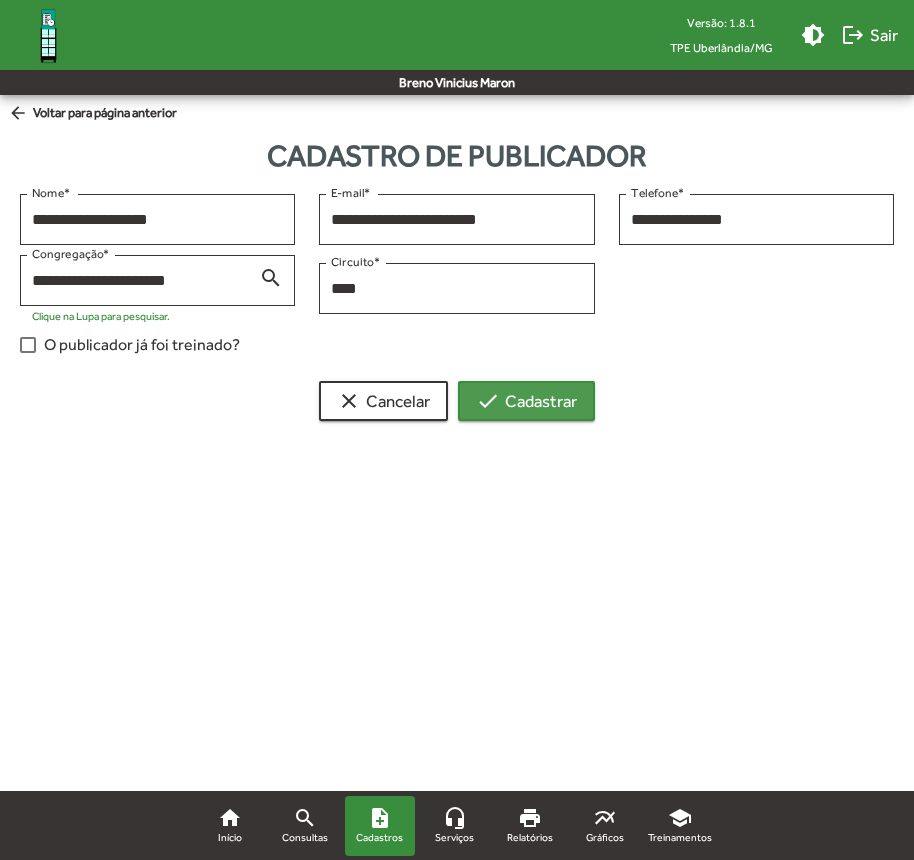 click on "check  Cadastrar" at bounding box center (526, 401) 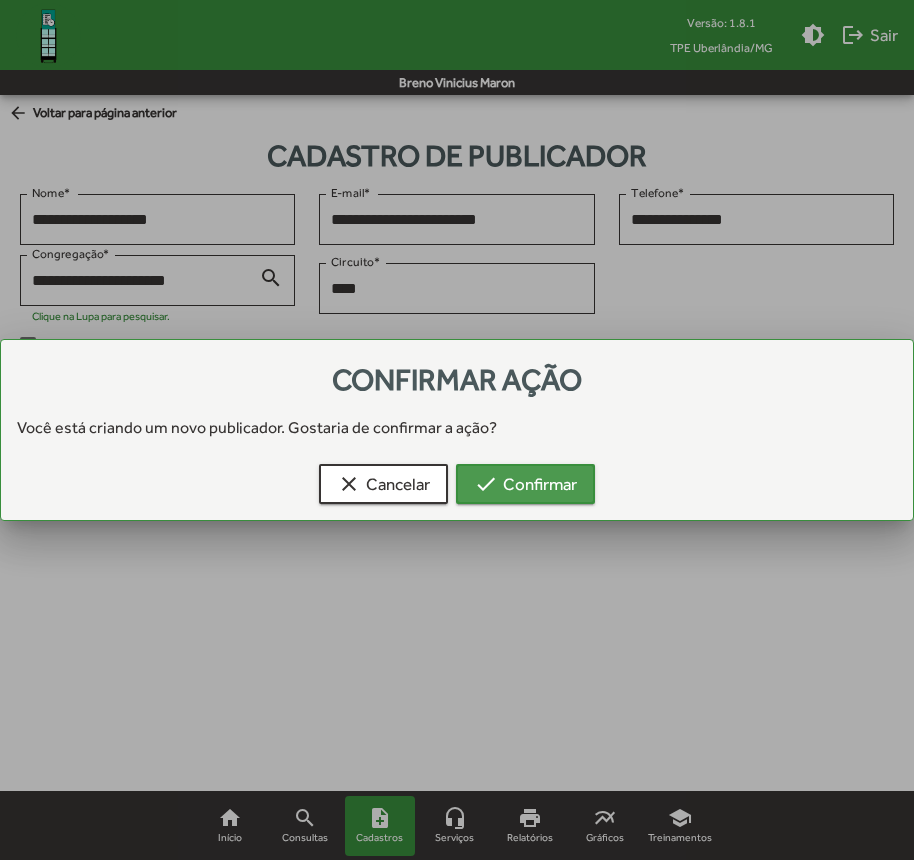 click on "check" at bounding box center [486, 484] 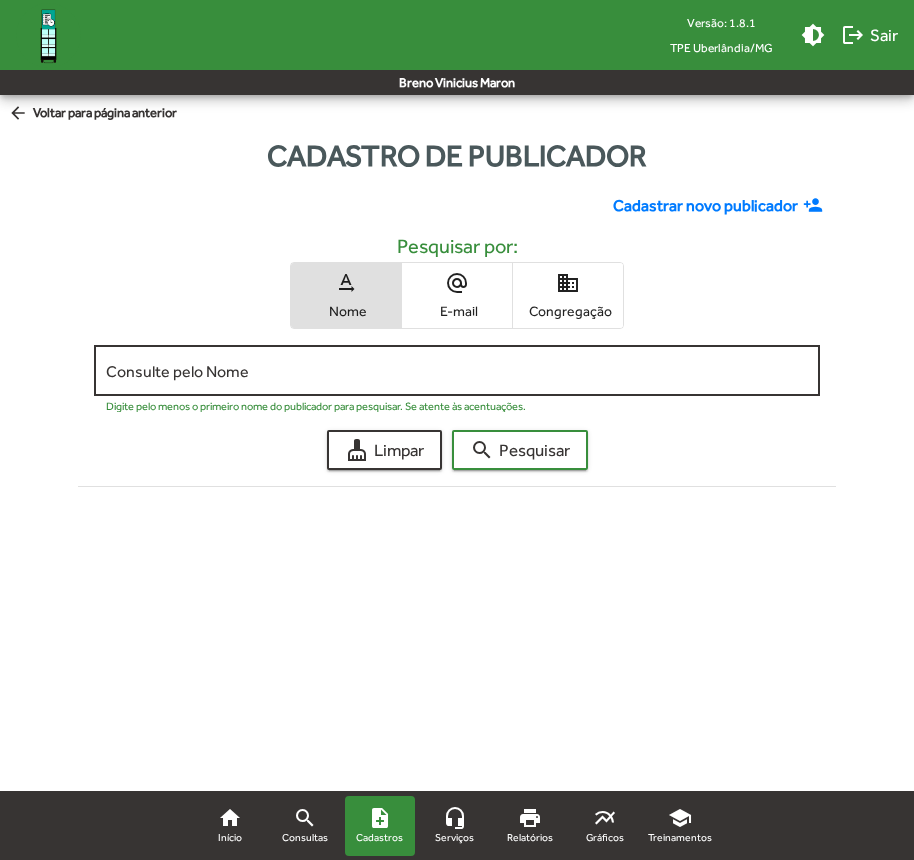click on "Consulte pelo Nome" 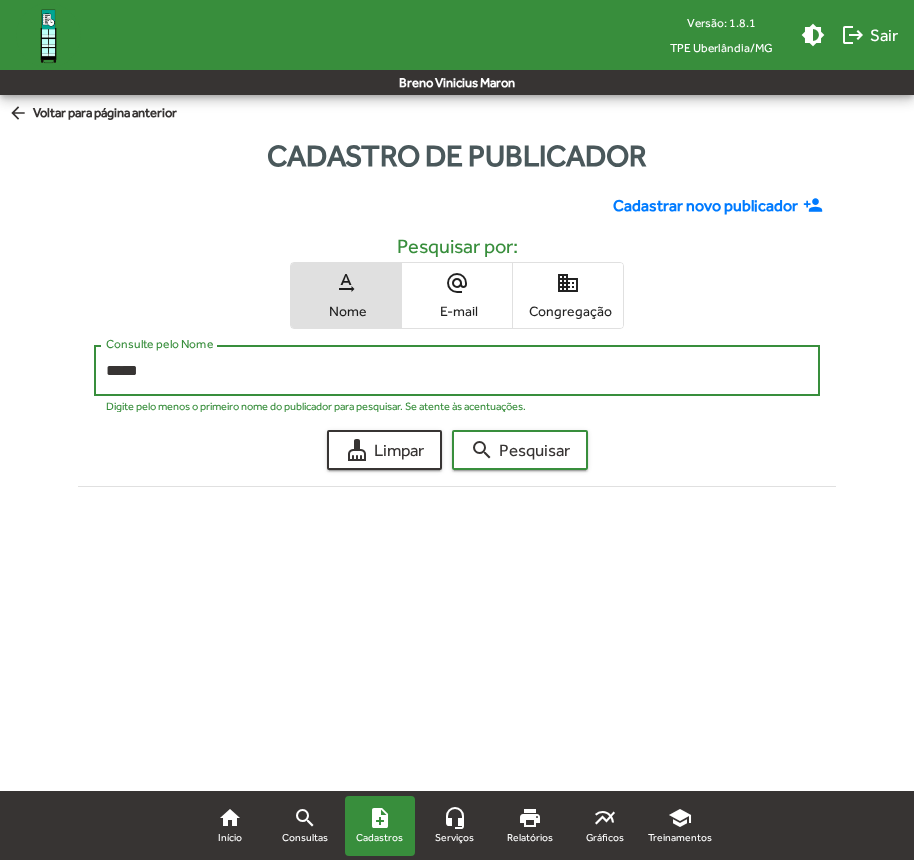 click on "search  Pesquisar" 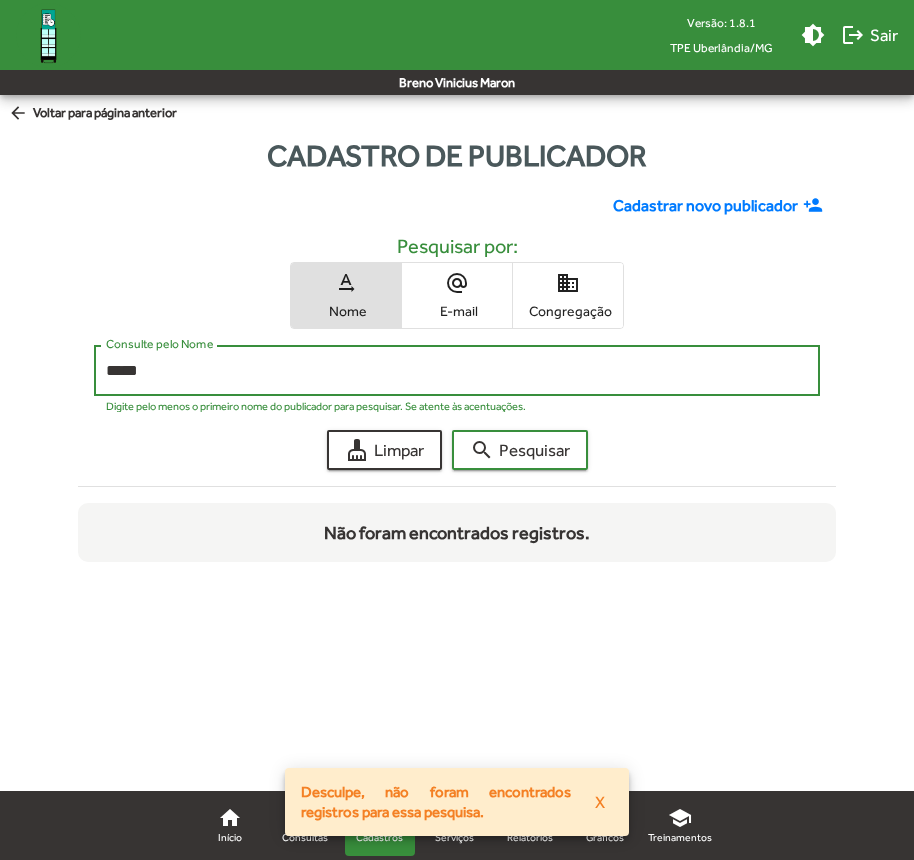 type on "*****" 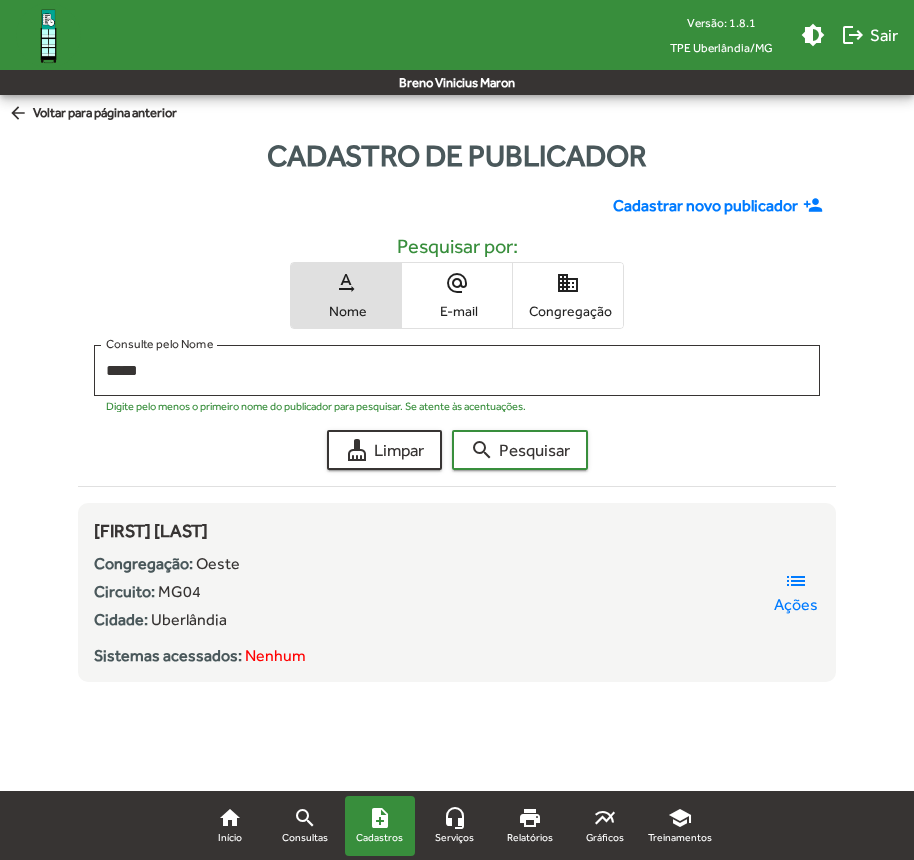 click on "Cadastrar novo publicador" 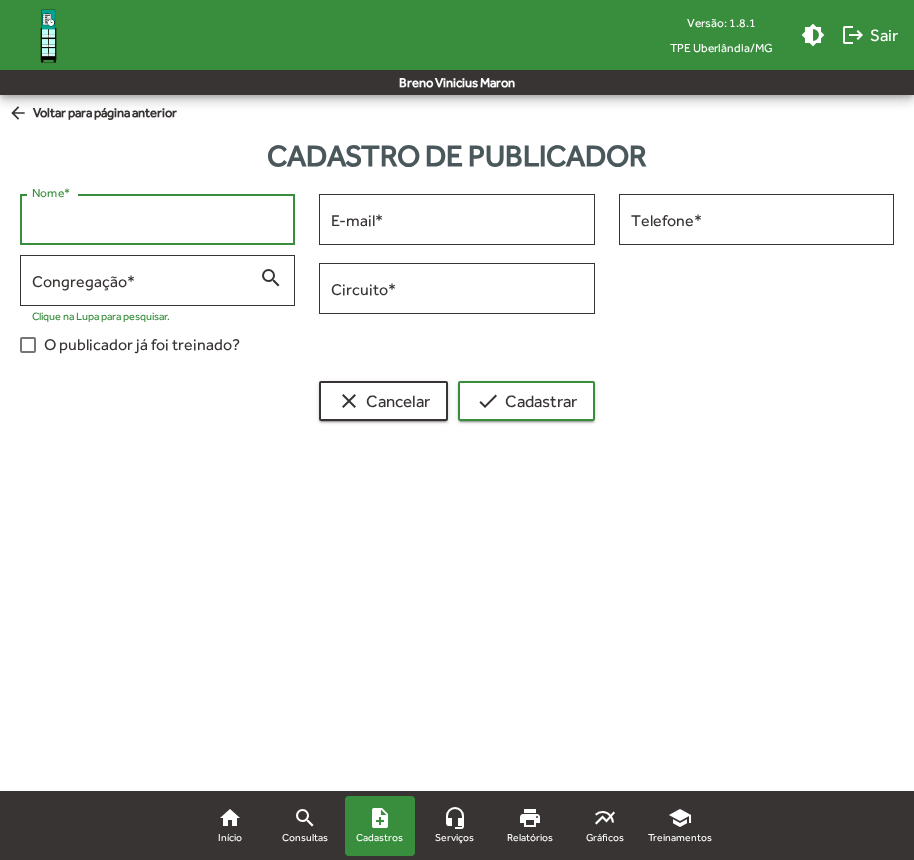 click on "Nome  *" at bounding box center (157, 220) 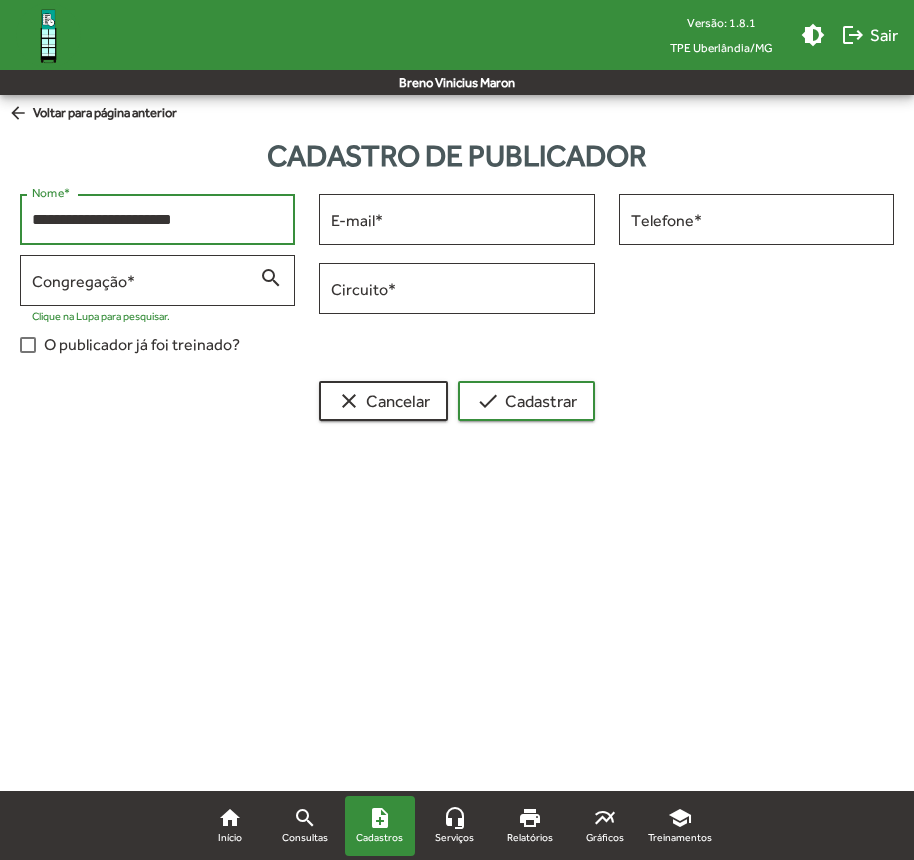 type on "**********" 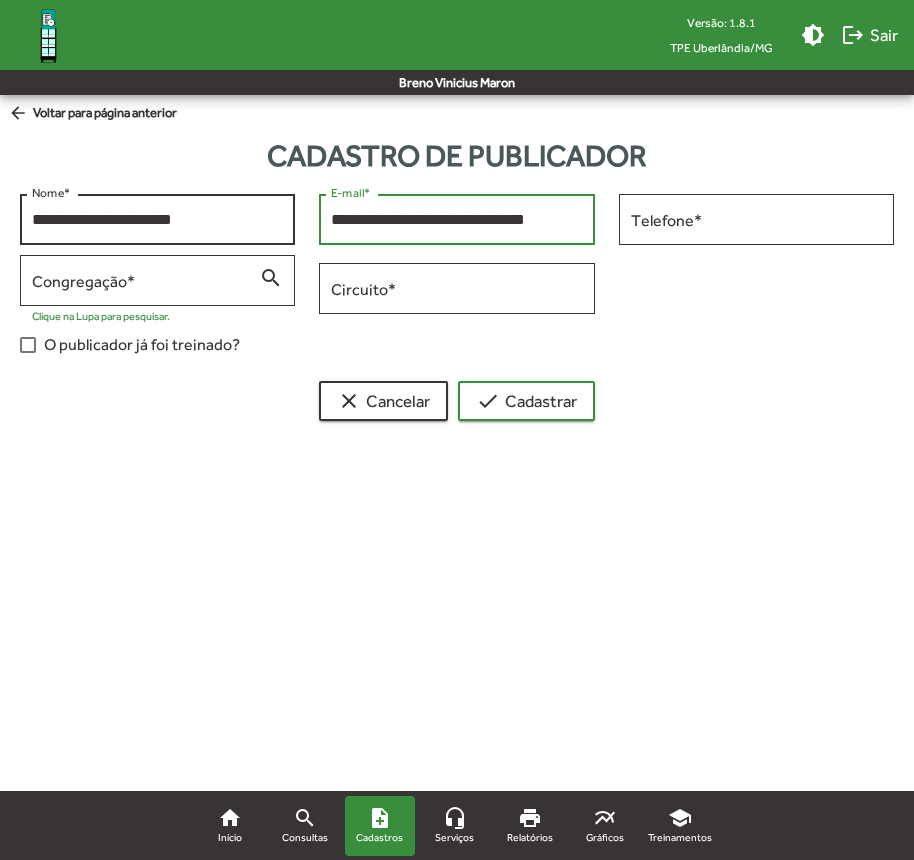 scroll, scrollTop: 0, scrollLeft: 20, axis: horizontal 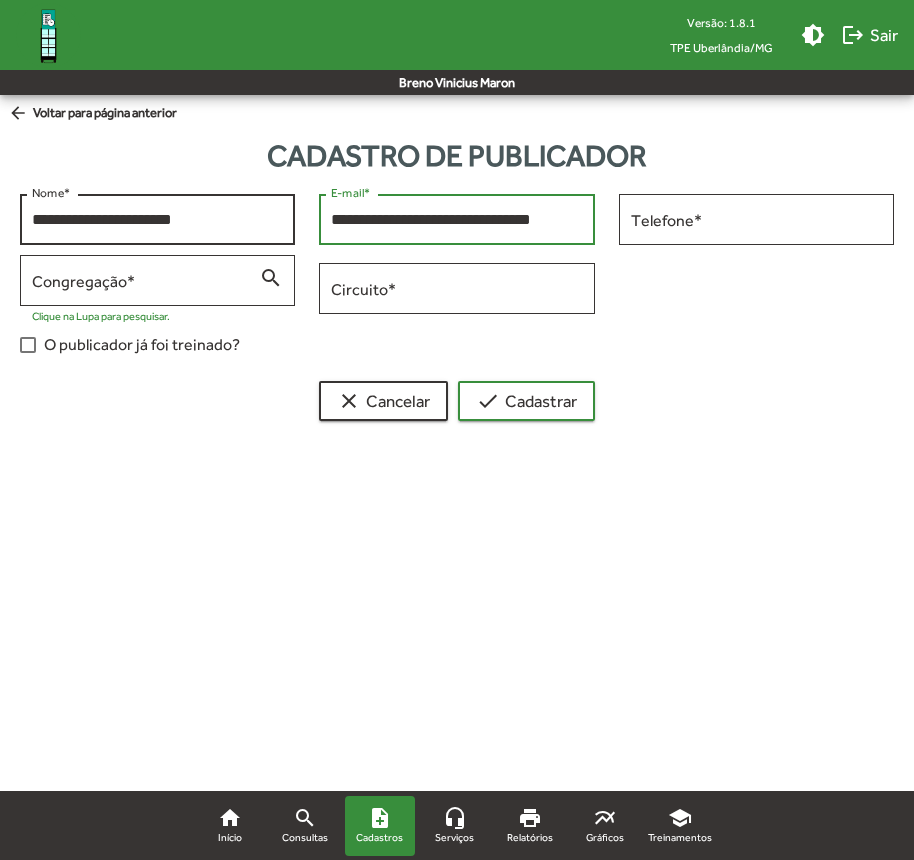 type on "**********" 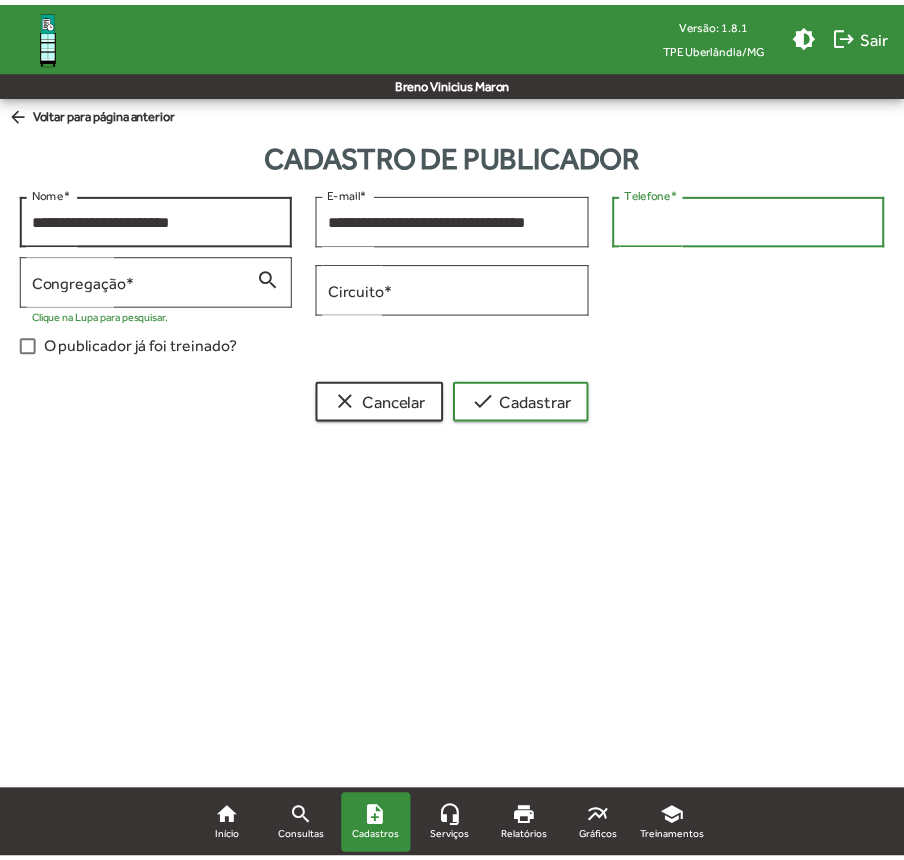 scroll, scrollTop: 0, scrollLeft: 0, axis: both 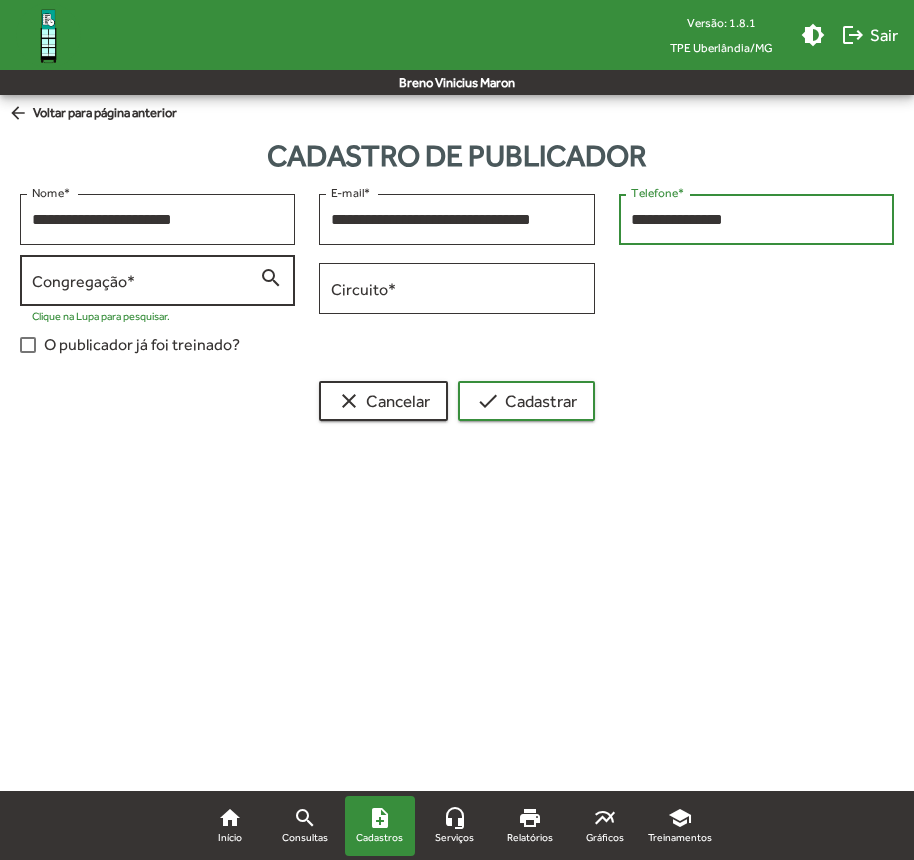 type on "**********" 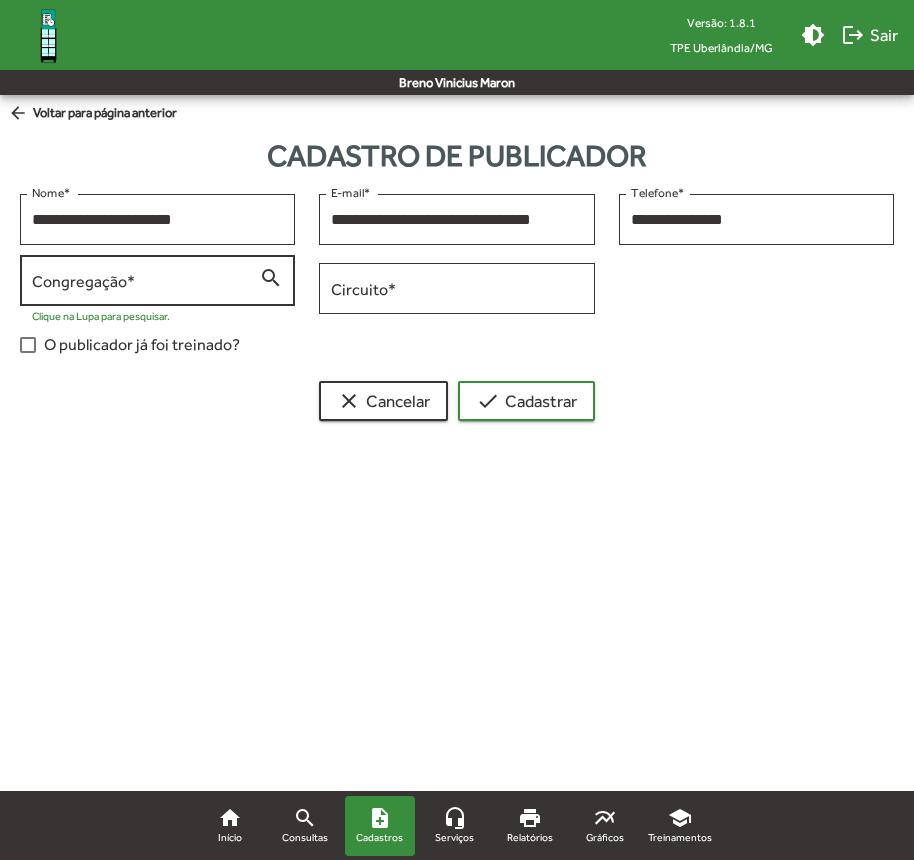 click on "Congregação  *" at bounding box center [145, 281] 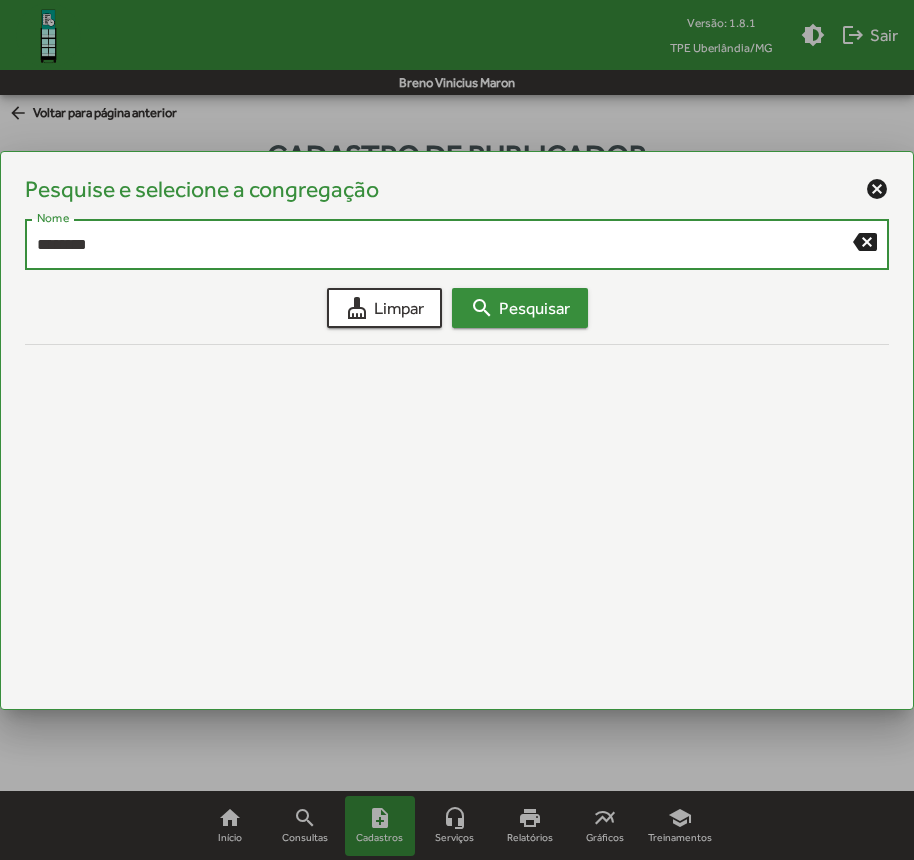 type on "********" 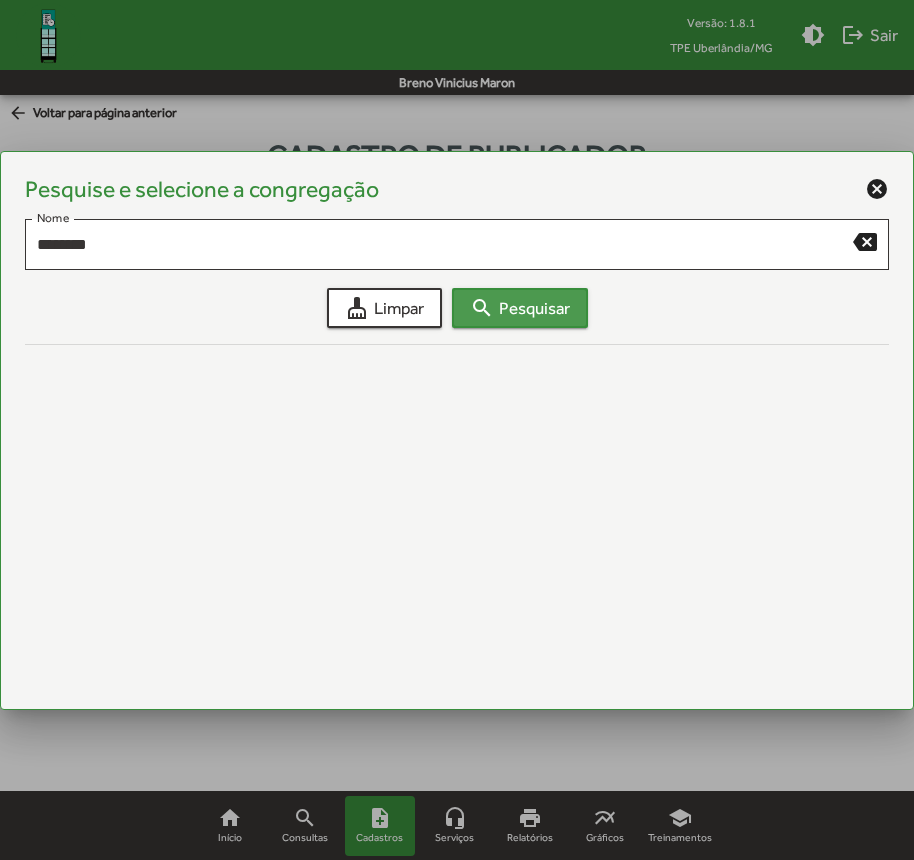 click on "search  Pesquisar" at bounding box center [520, 308] 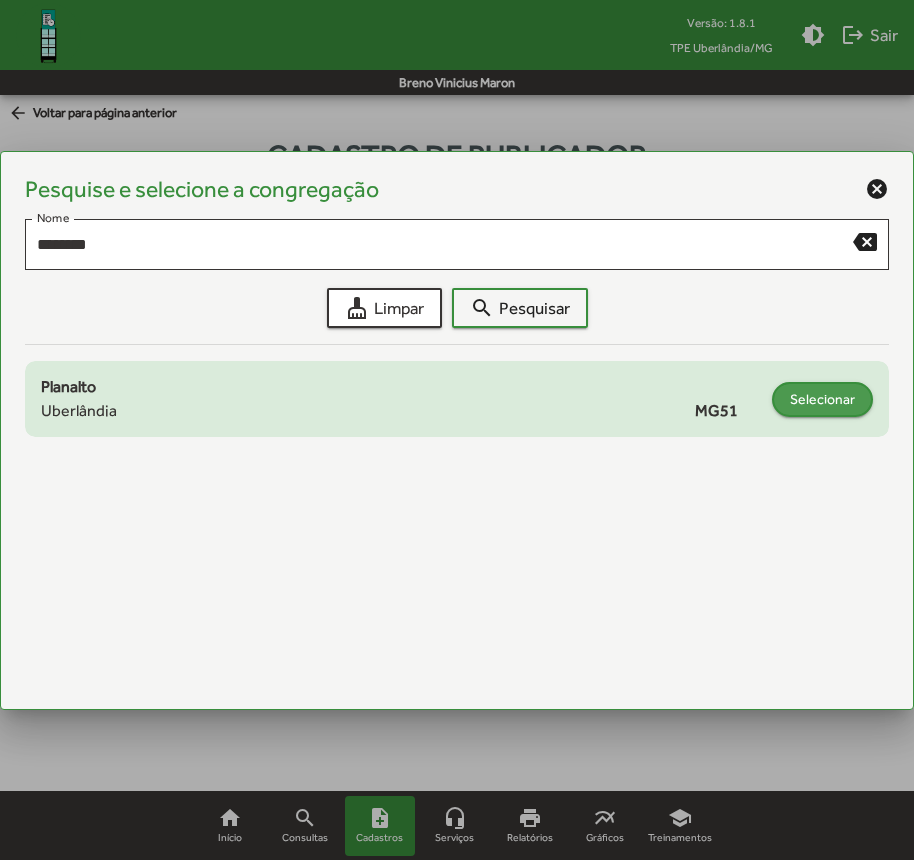 click on "Selecionar" 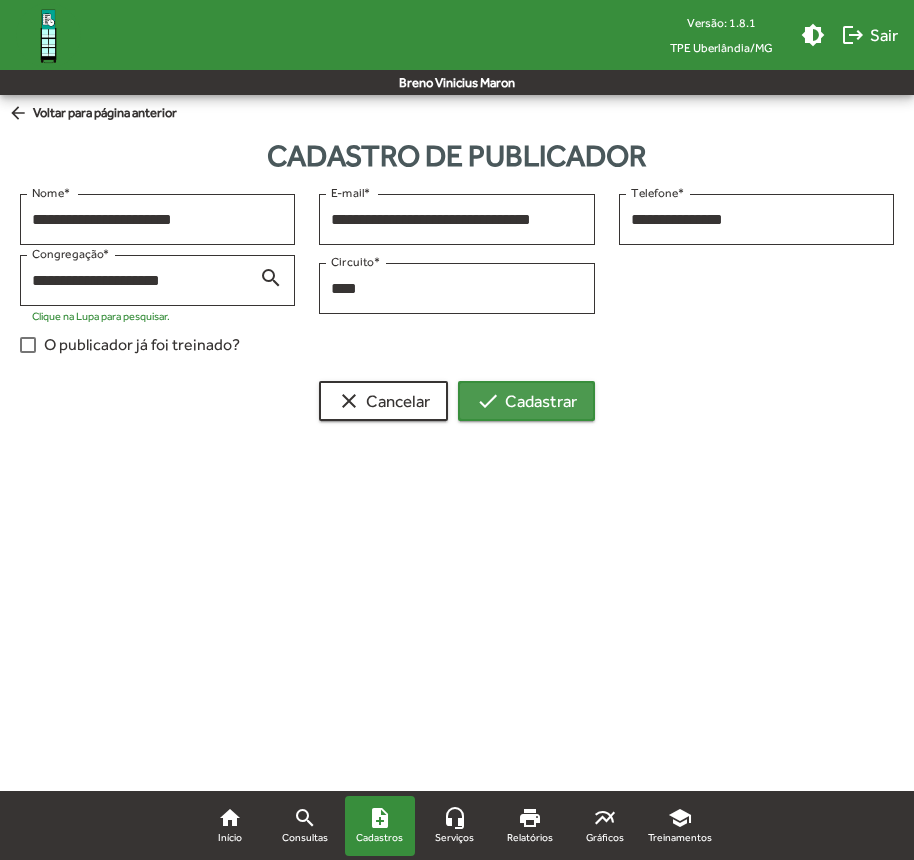 click on "check  Cadastrar" at bounding box center (526, 401) 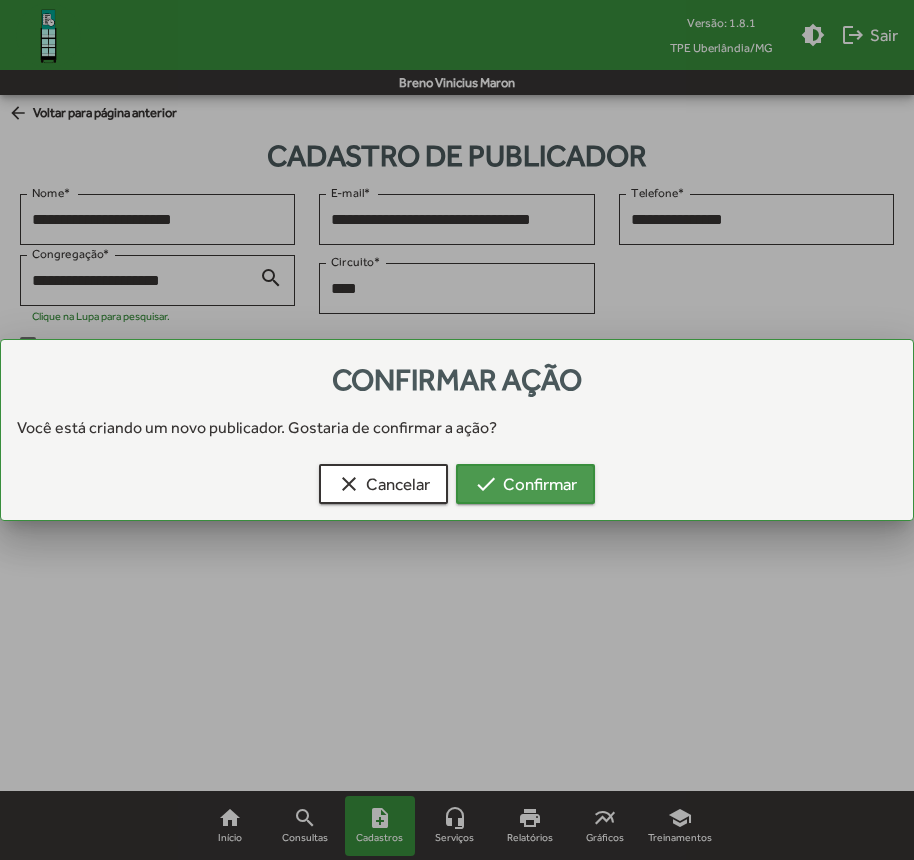 click on "check  Confirmar" at bounding box center [525, 484] 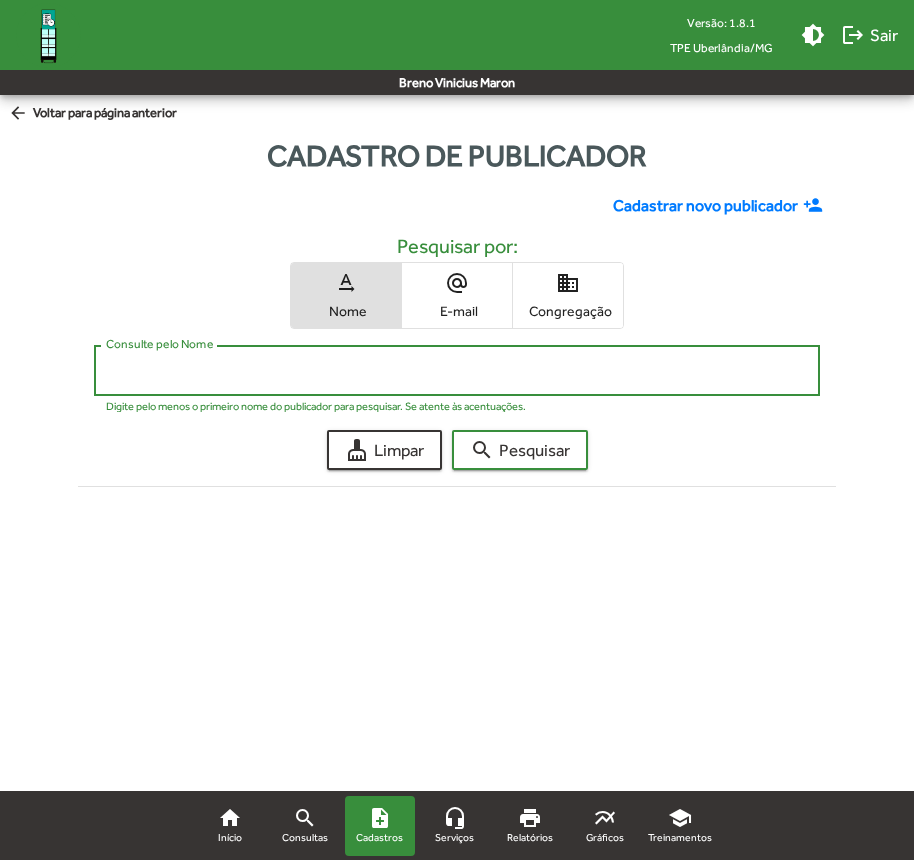click on "Consulte pelo Nome" at bounding box center [457, 371] 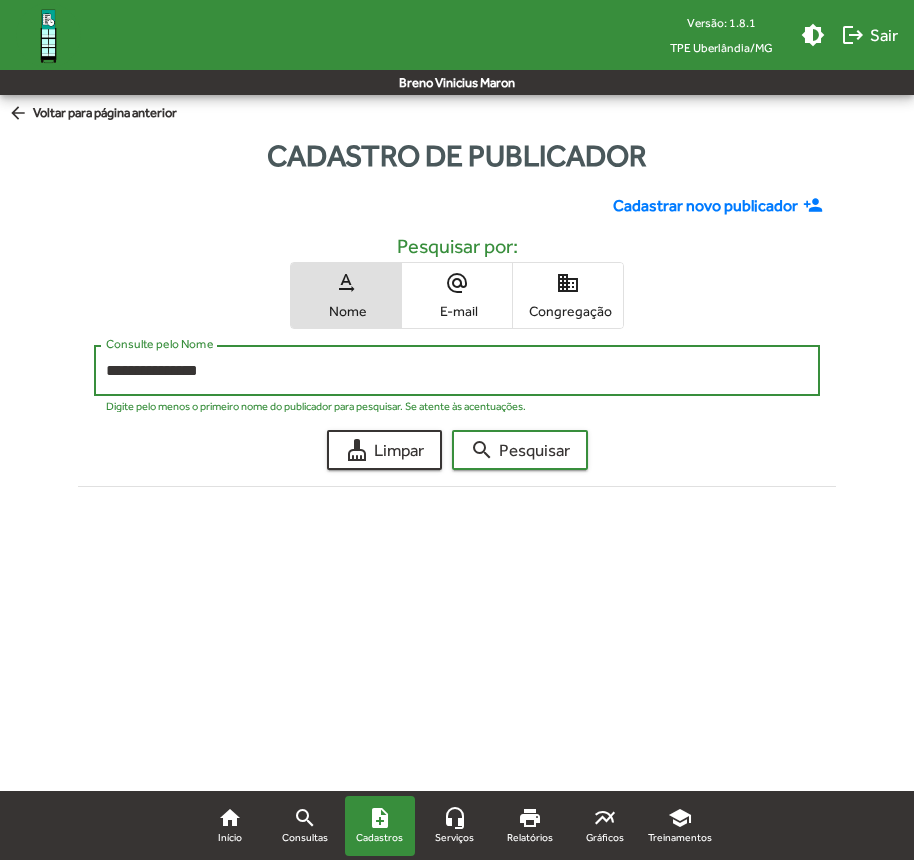 click on "search  Pesquisar" 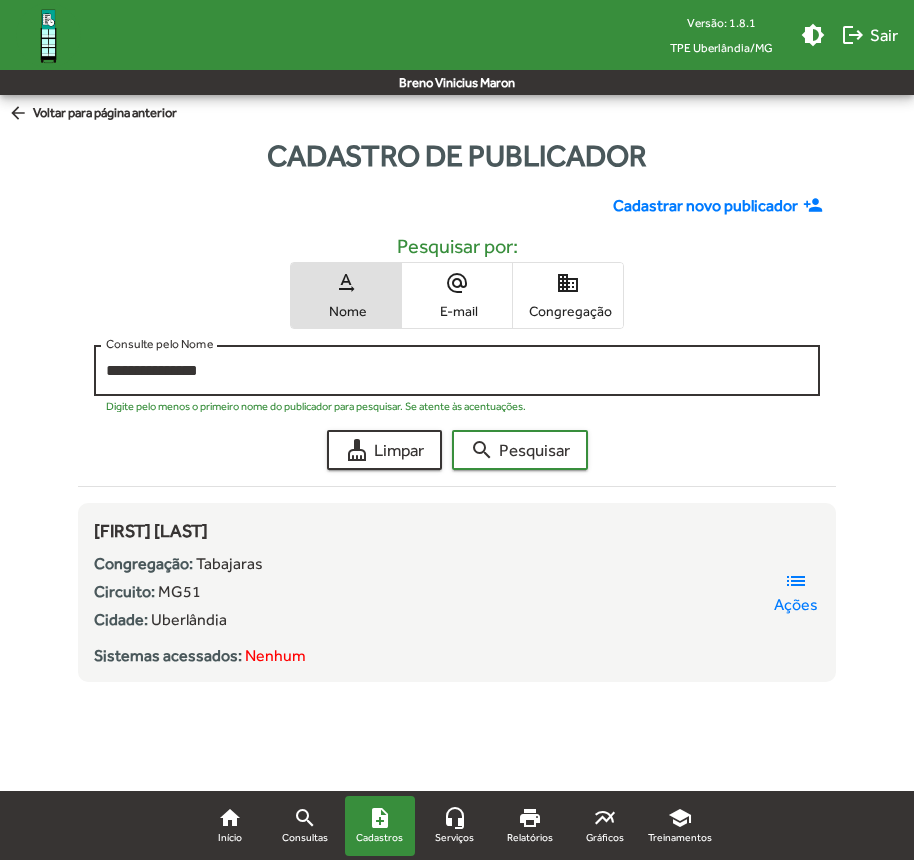 click on "**********" 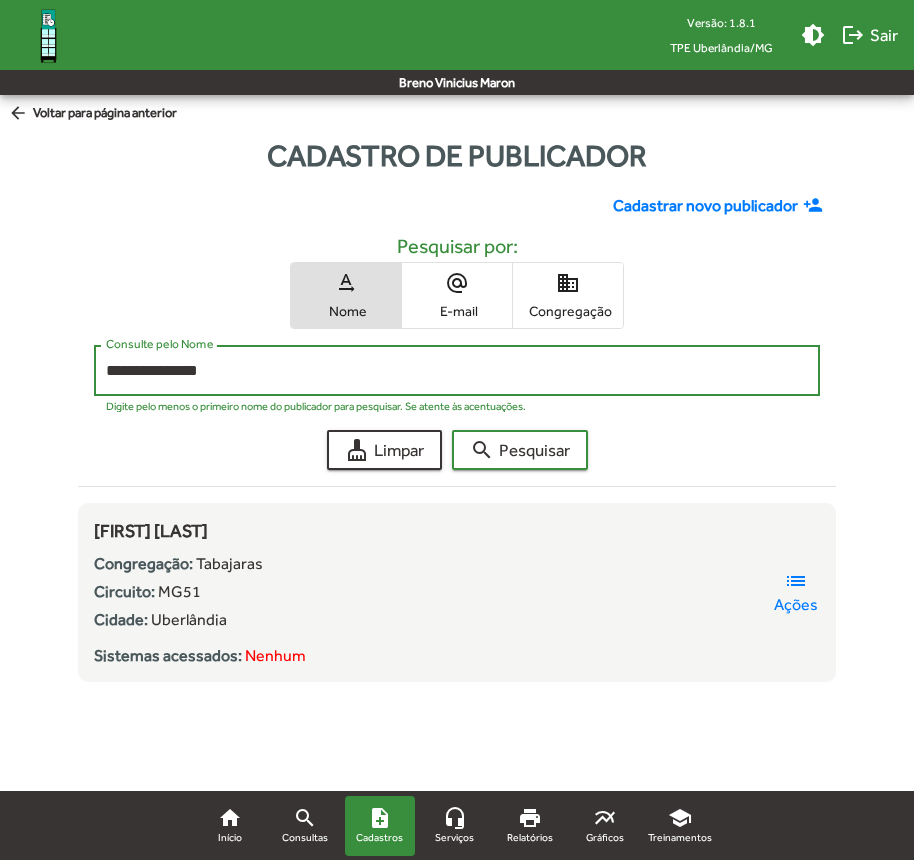 click on "**********" at bounding box center [457, 371] 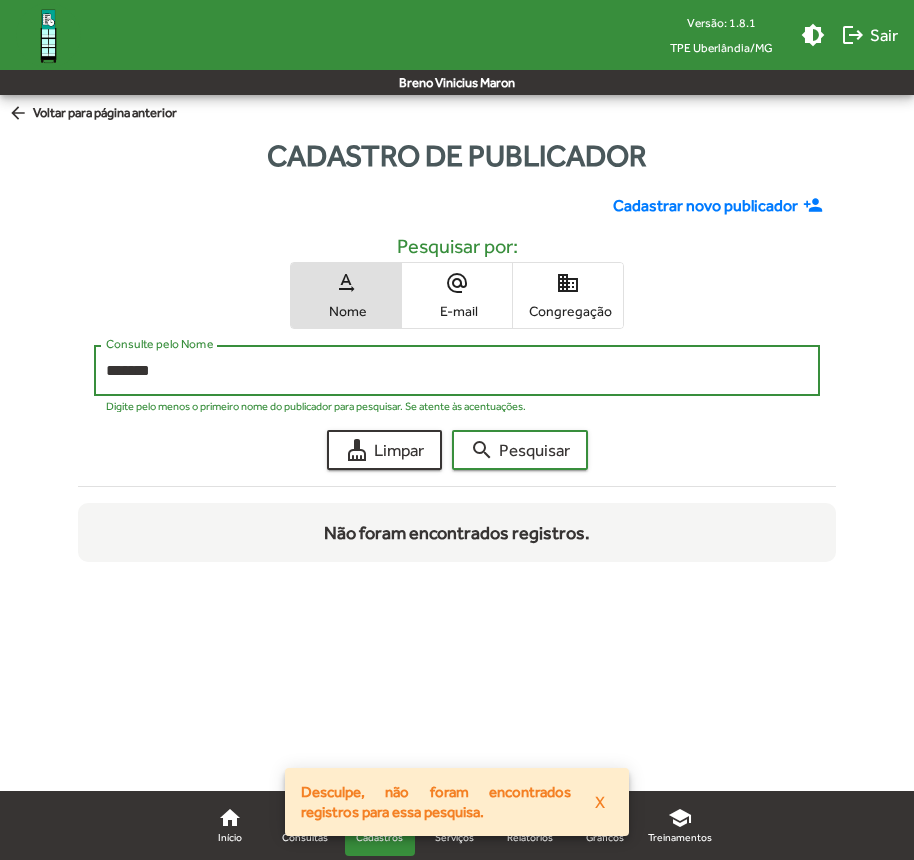 click on "search  Pesquisar" 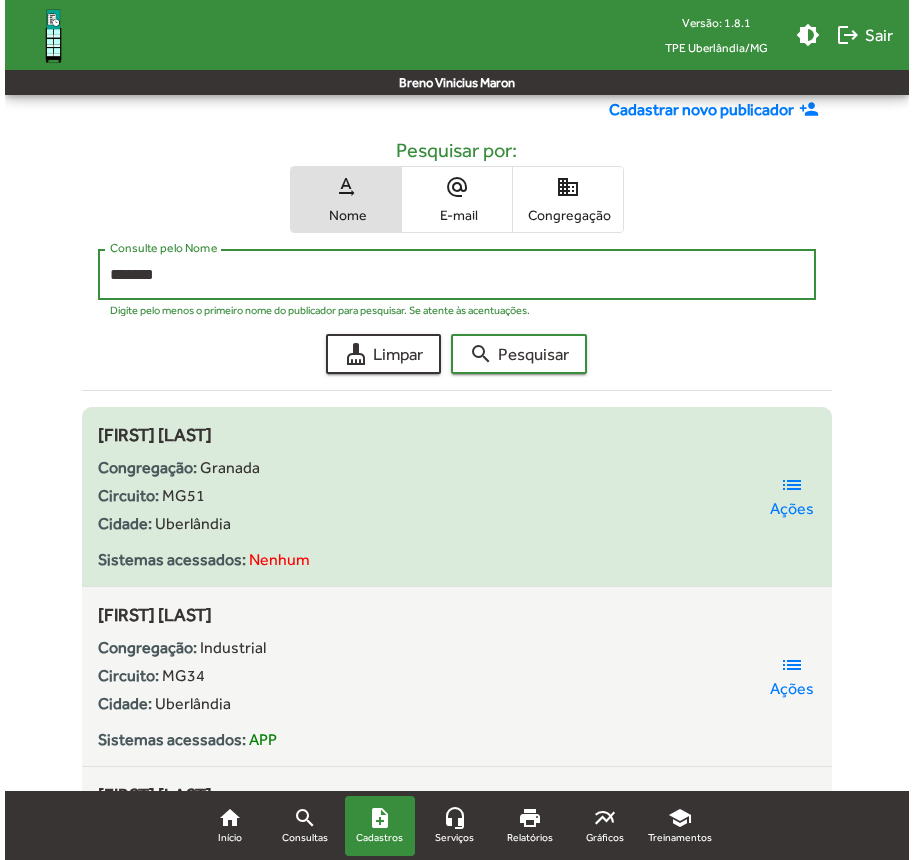scroll, scrollTop: 0, scrollLeft: 0, axis: both 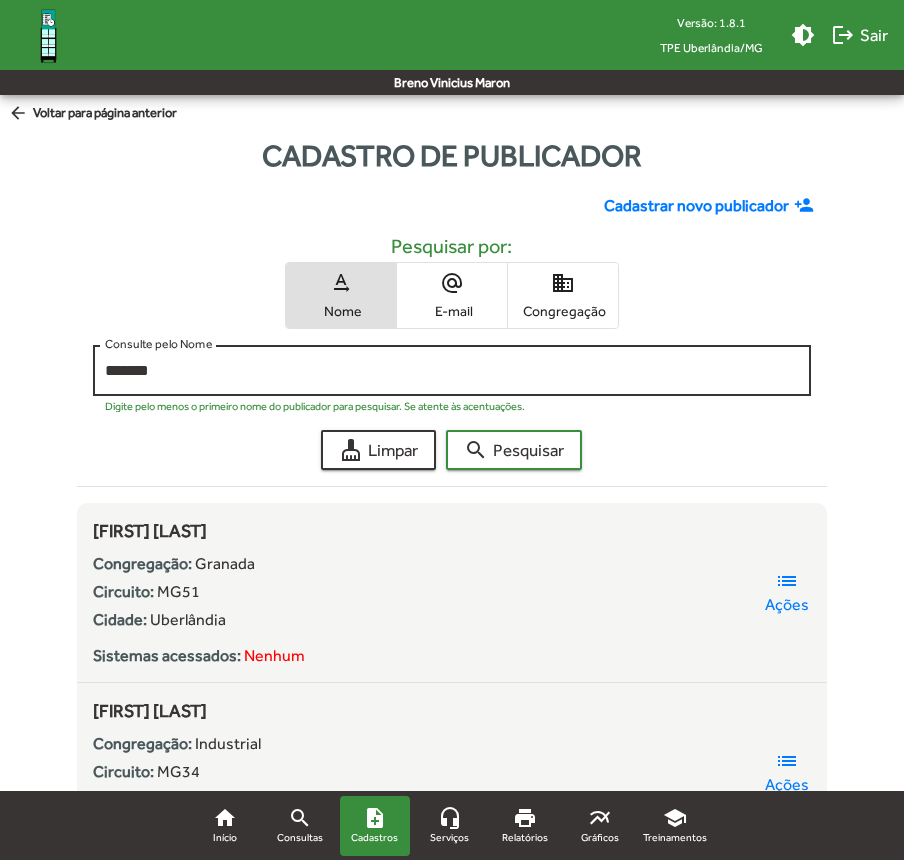 click on "******* Consulte pelo Nome" 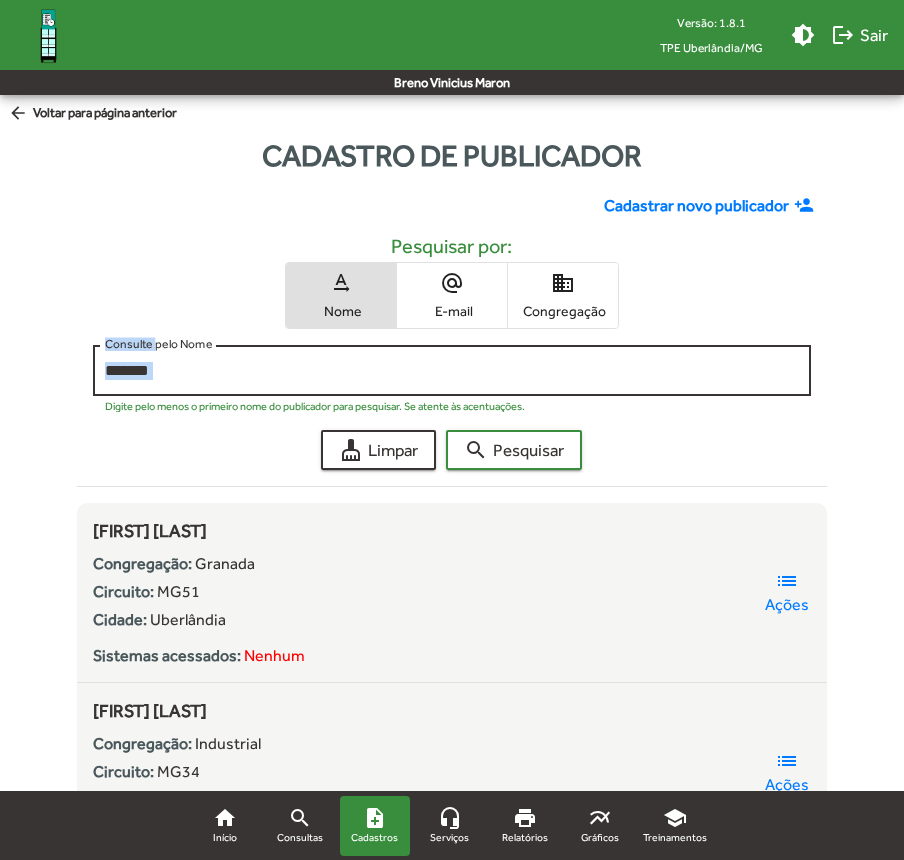 click on "******* Consulte pelo Nome" 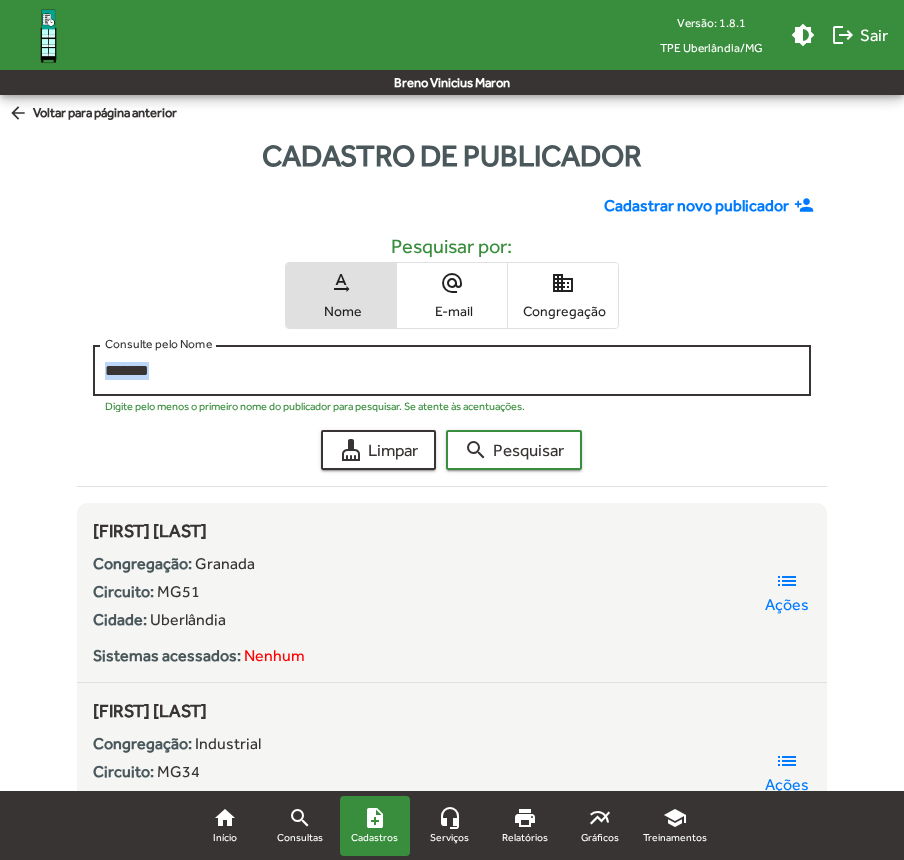 click on "******* Consulte pelo Nome" 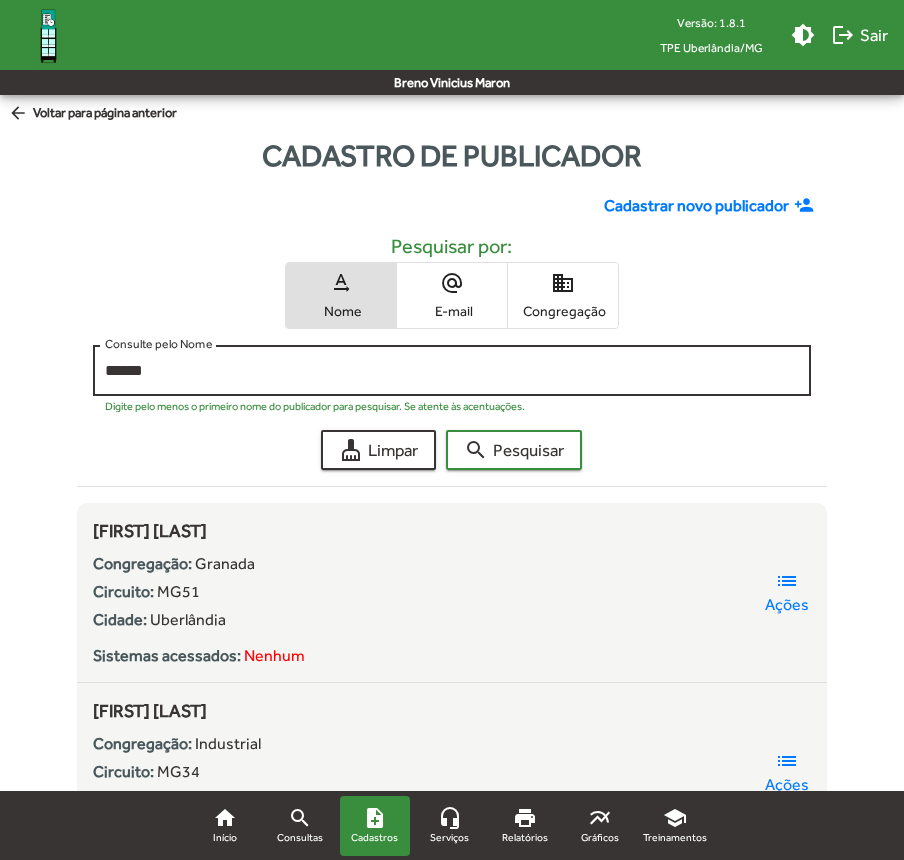 click on "******" at bounding box center [451, 371] 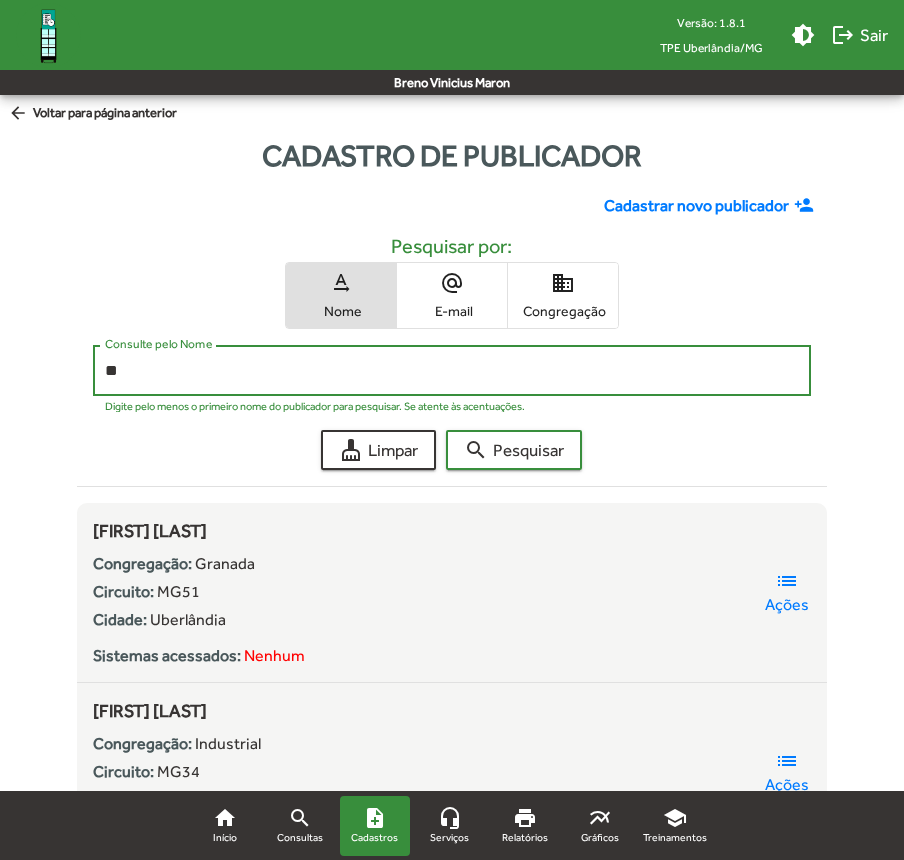 type on "*" 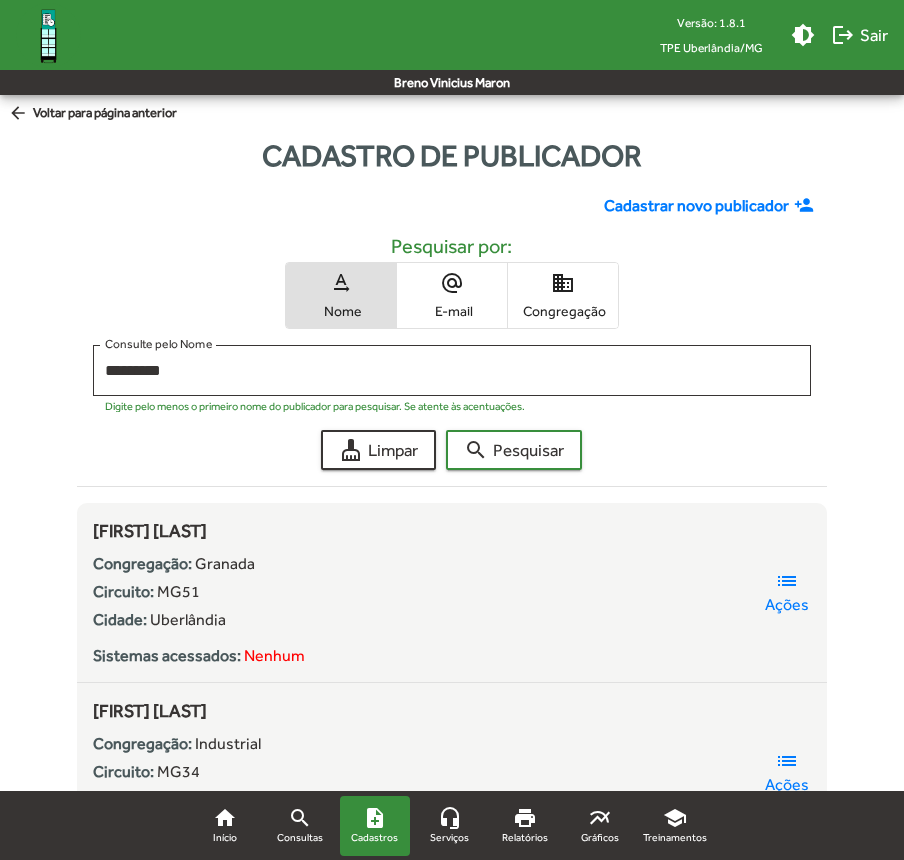 click on "Cadastrar novo publicador person_add Pesquisar por: text_rotation_none Nome alternate_email E-mail domain Congregação ********* Consulte pelo Nome Digite pelo menos o primeiro nome do publicador para pesquisar. Se atente às acentuações. cleaning_services  Limpar  search  Pesquisar  Filtrar [FIRST] [LAST]
Congregação:
Granada
Circuito:
MG51
Cidade:
Uberlândia
Sistemas acessados:
Nenhum
list  Ações  [FIRST] [LAST]
Congregação:
Industrial
Circuito:
MG34
Cidade:
Uberlândia
Sistemas acessados:
APP
list  Ações  [FIRST] [LAST]
Congregação:" 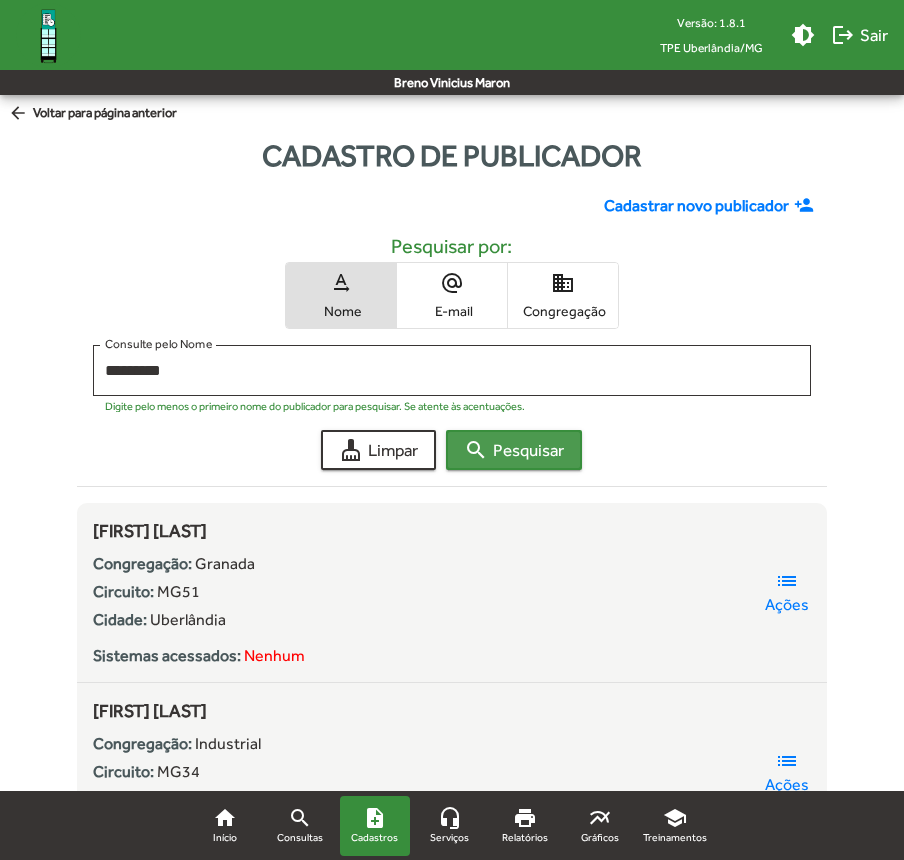 click on "search  Pesquisar" 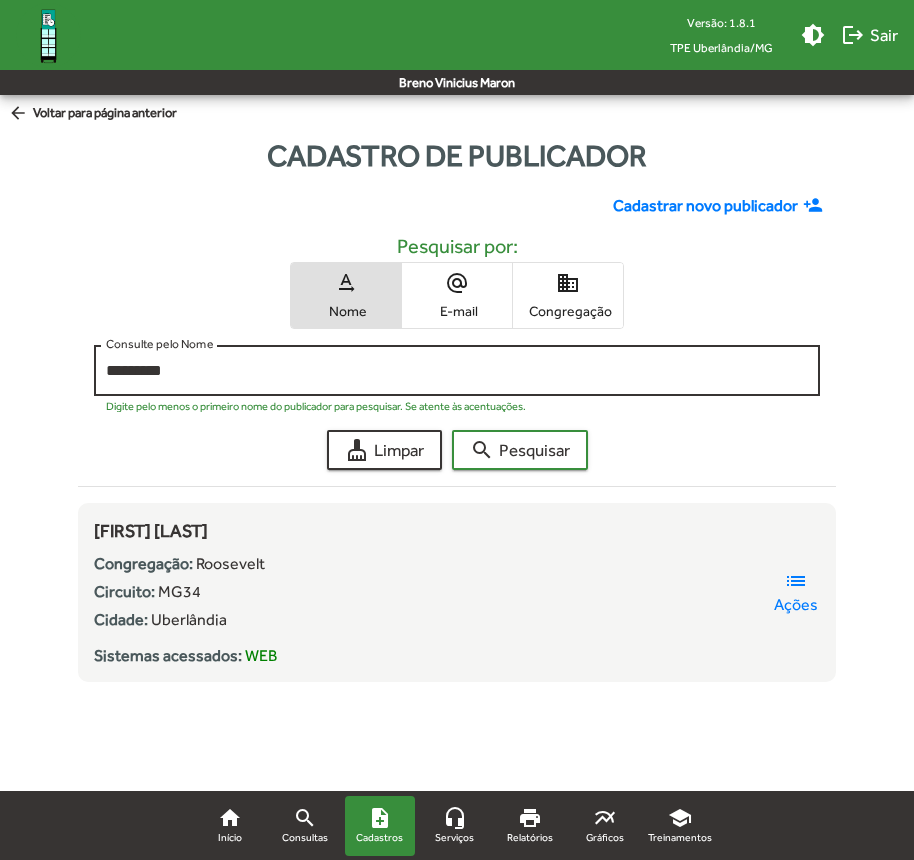 click on "*********" at bounding box center (457, 371) 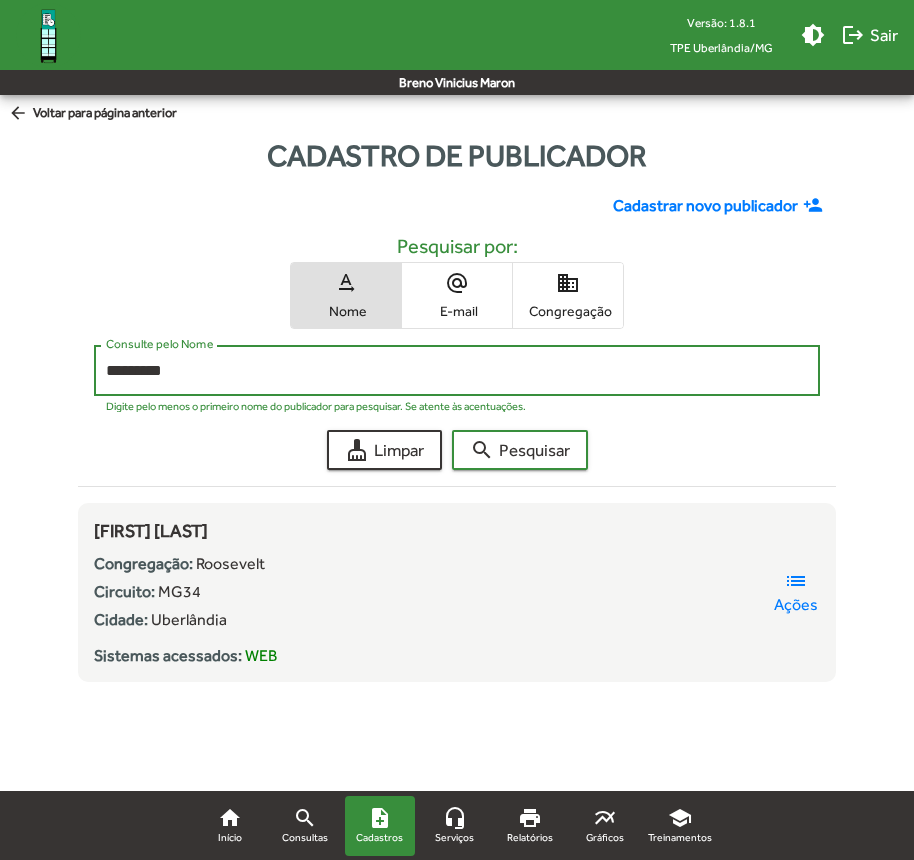 click on "*********" at bounding box center [457, 371] 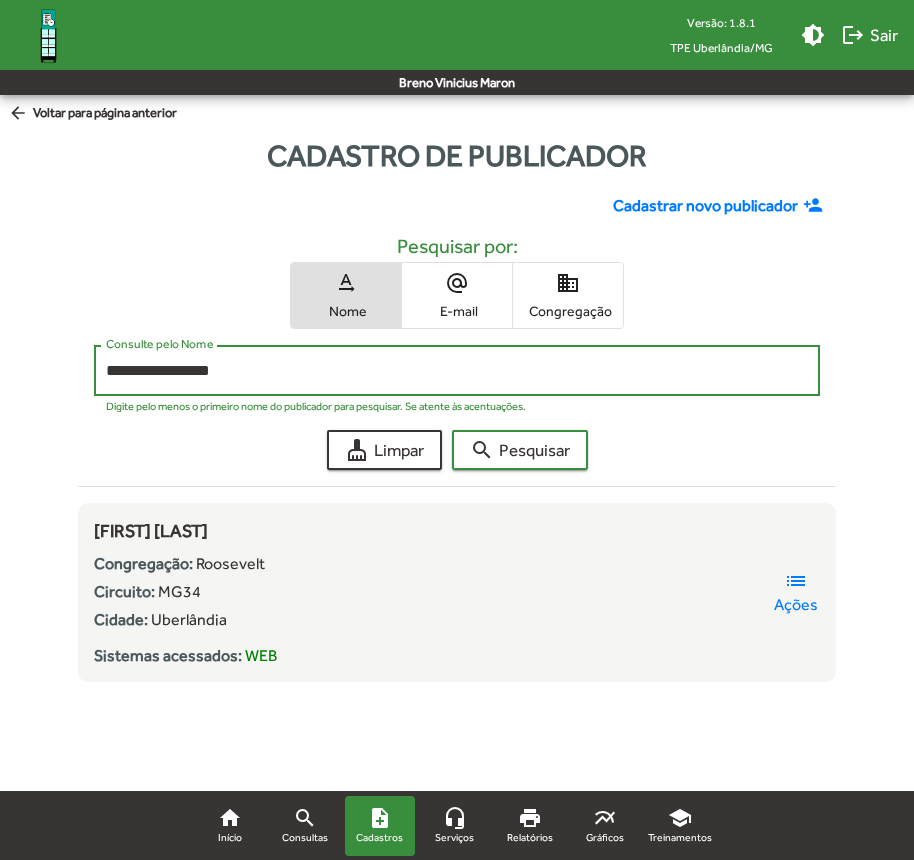 click on "search  Pesquisar" 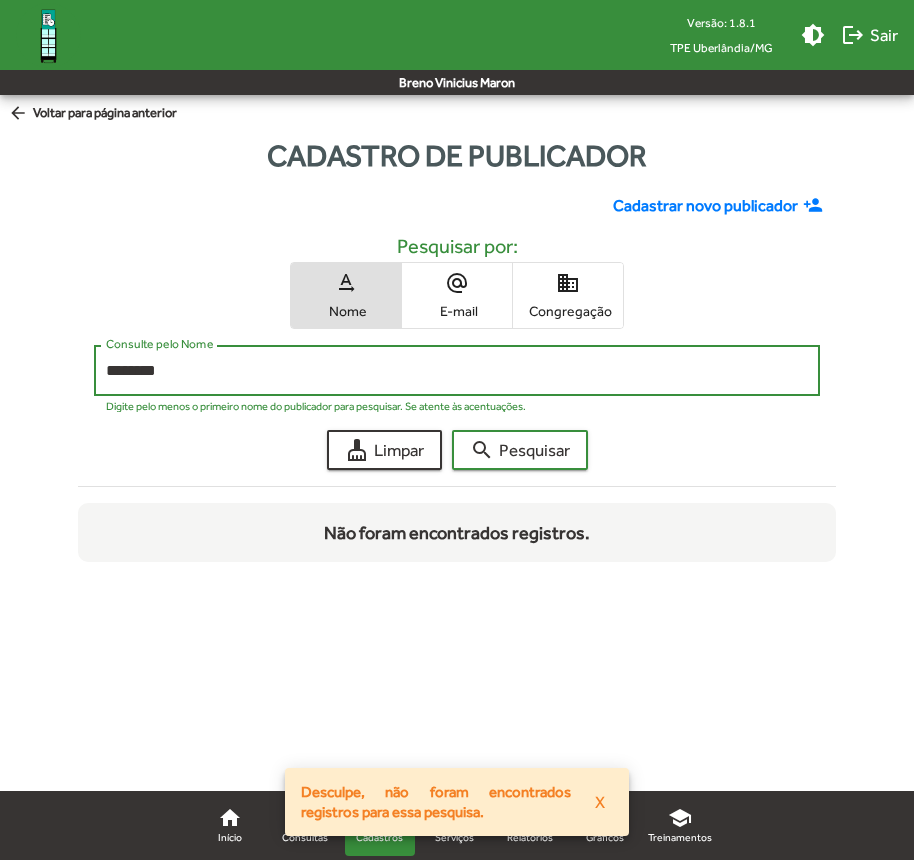 type on "*******" 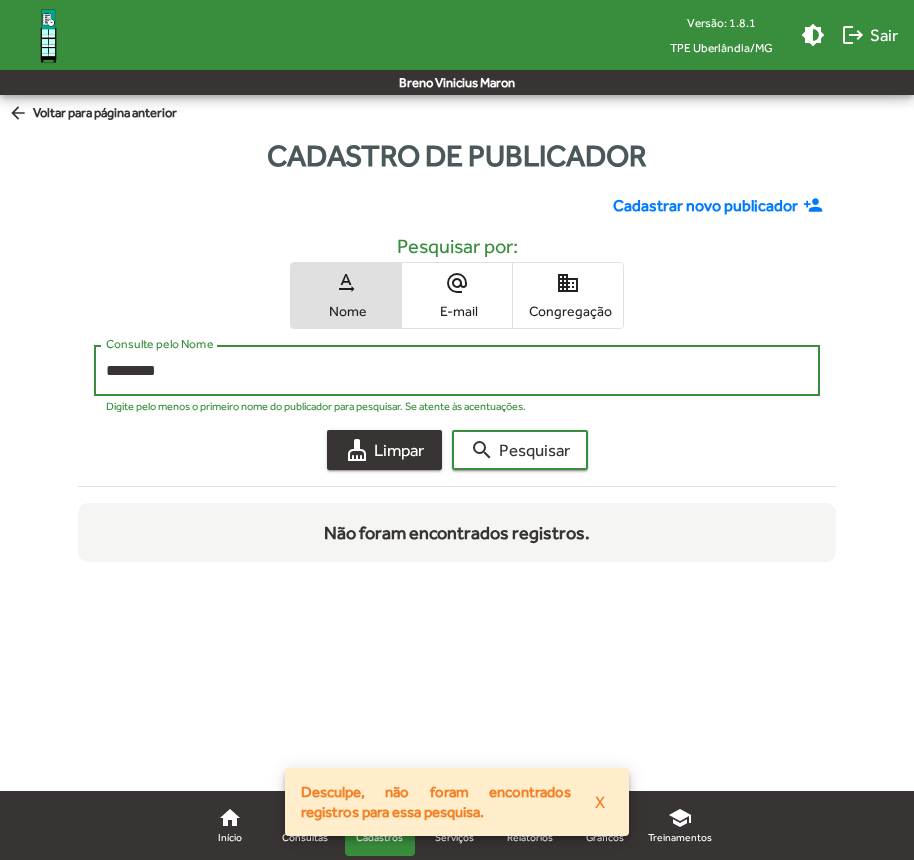 click on "cleaning_services  Limpar" 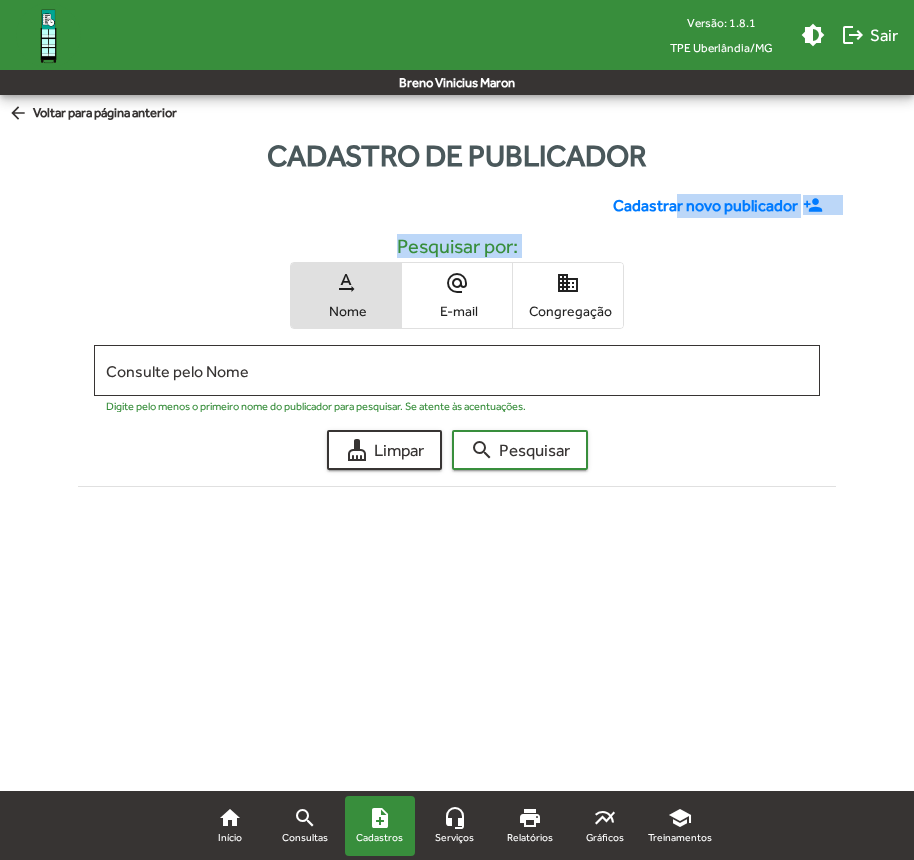 drag, startPoint x: 640, startPoint y: 295, endPoint x: 678, endPoint y: 216, distance: 87.66413 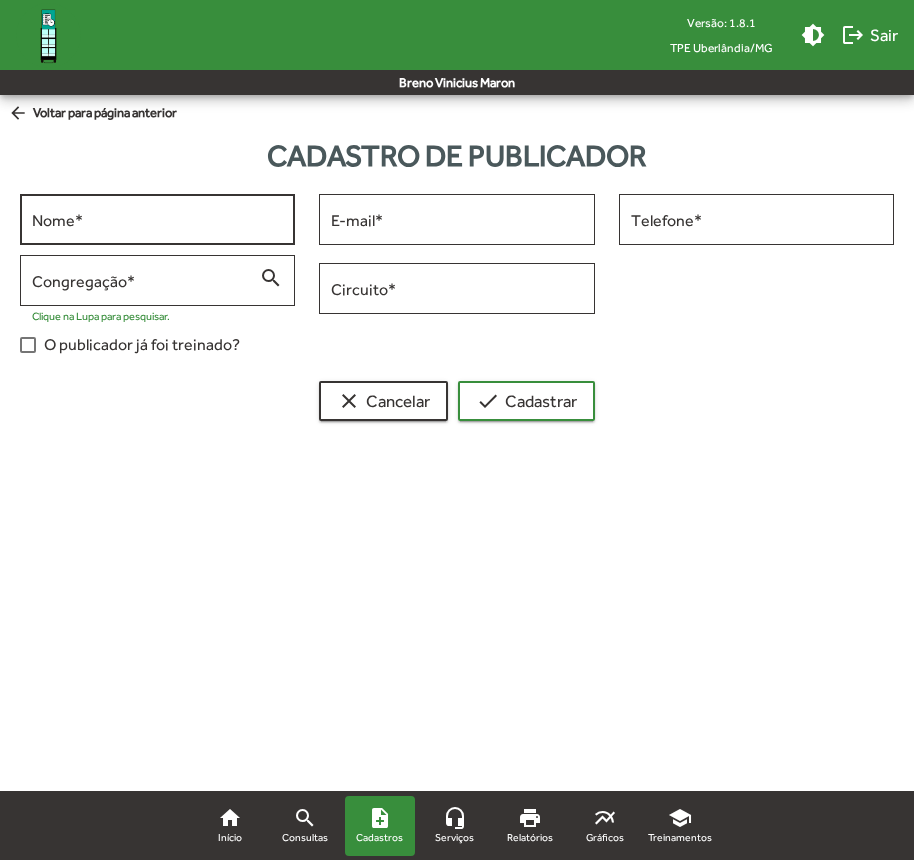click on "Nome  *" at bounding box center (157, 220) 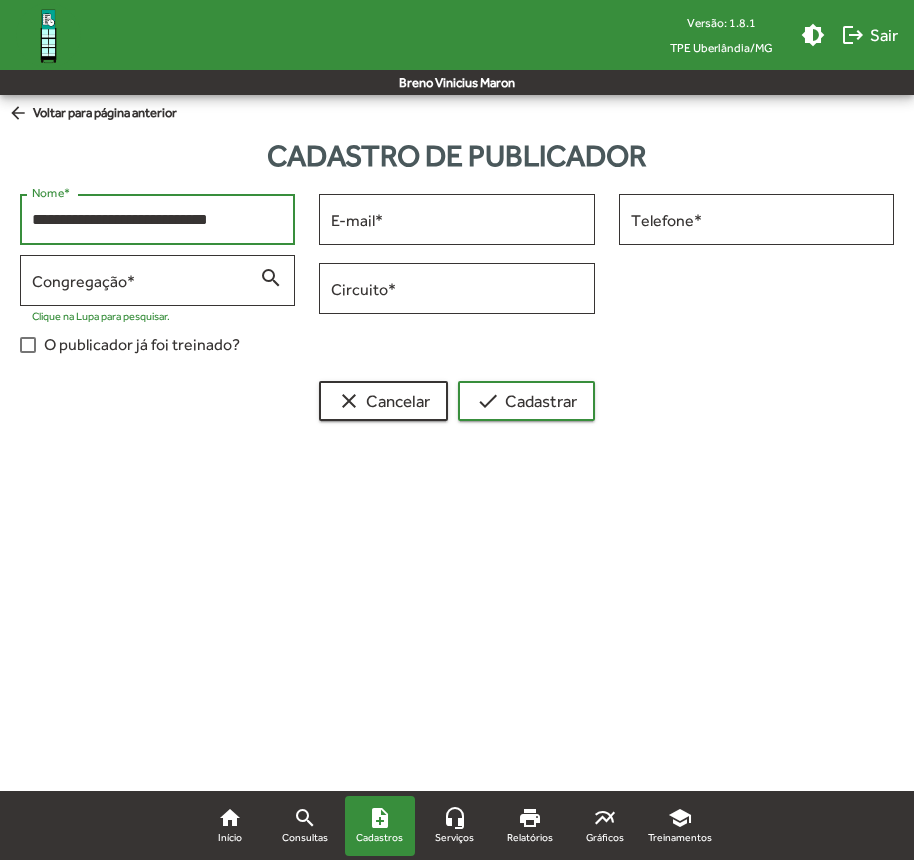 type on "**********" 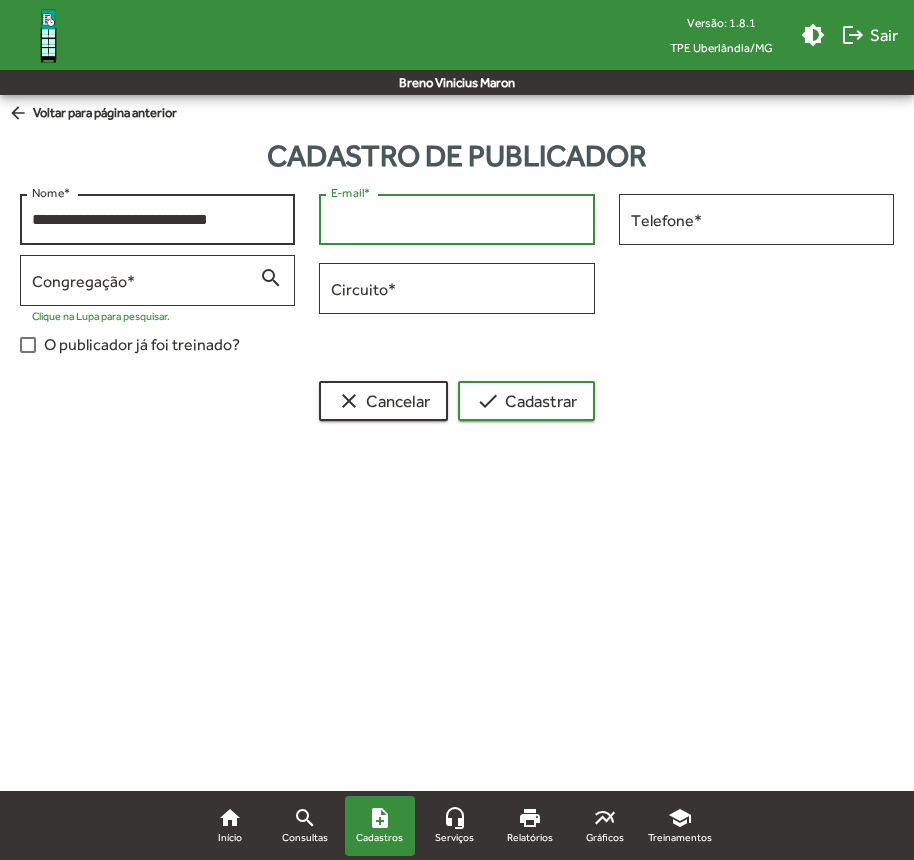 type on "*" 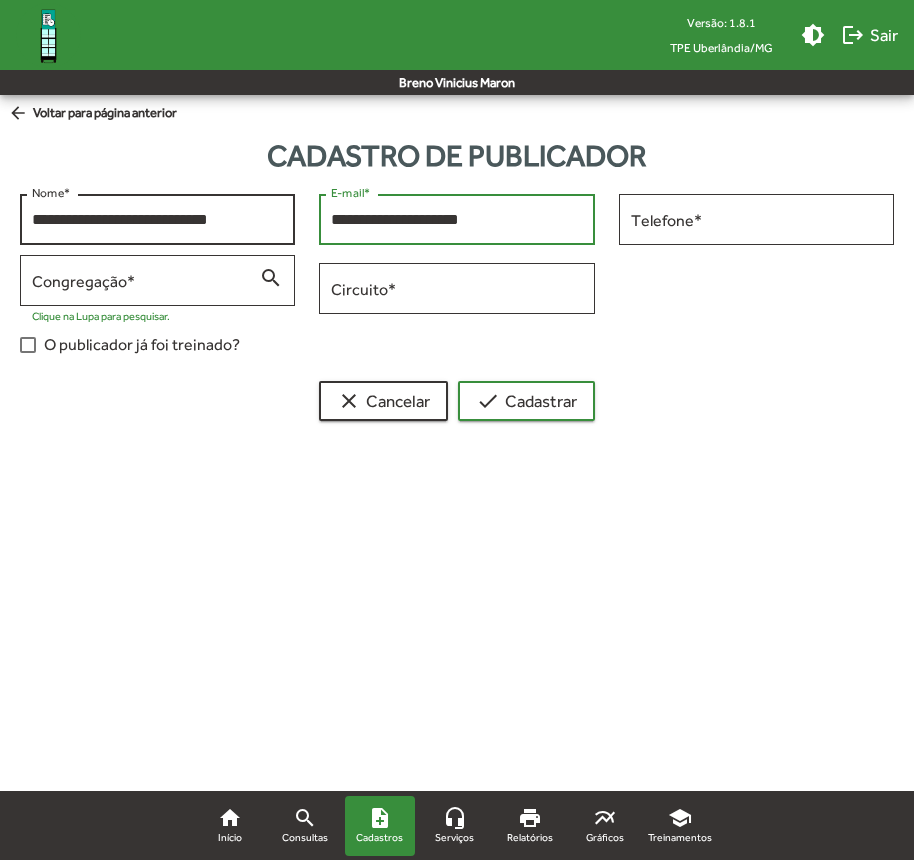 type on "**********" 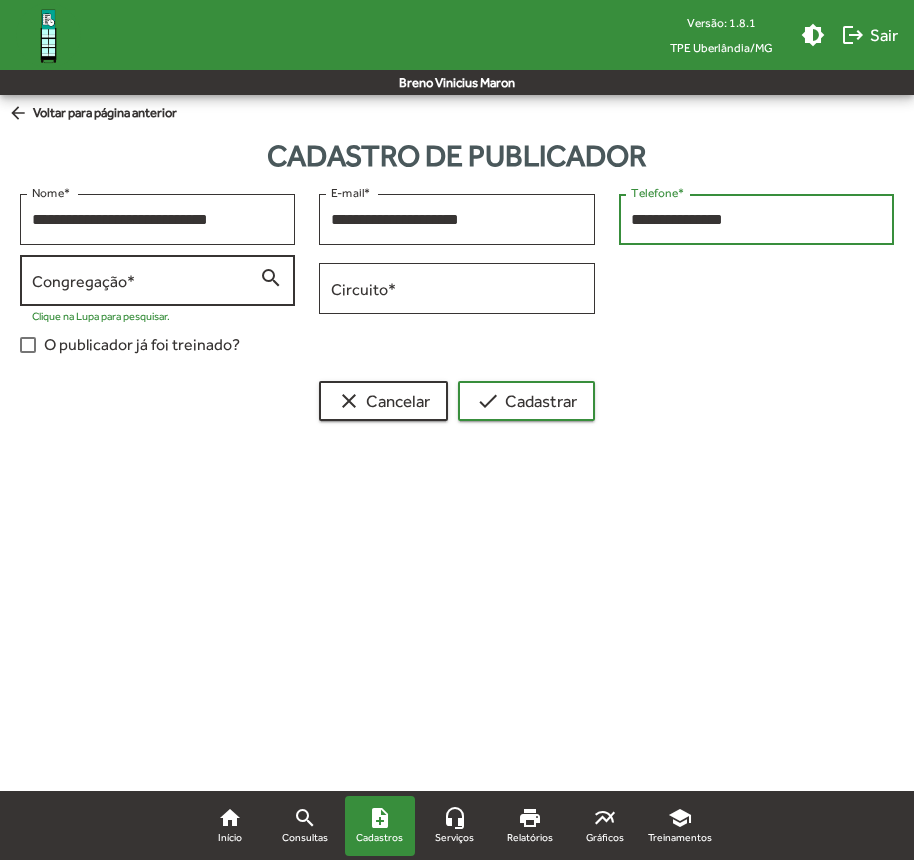 type on "**********" 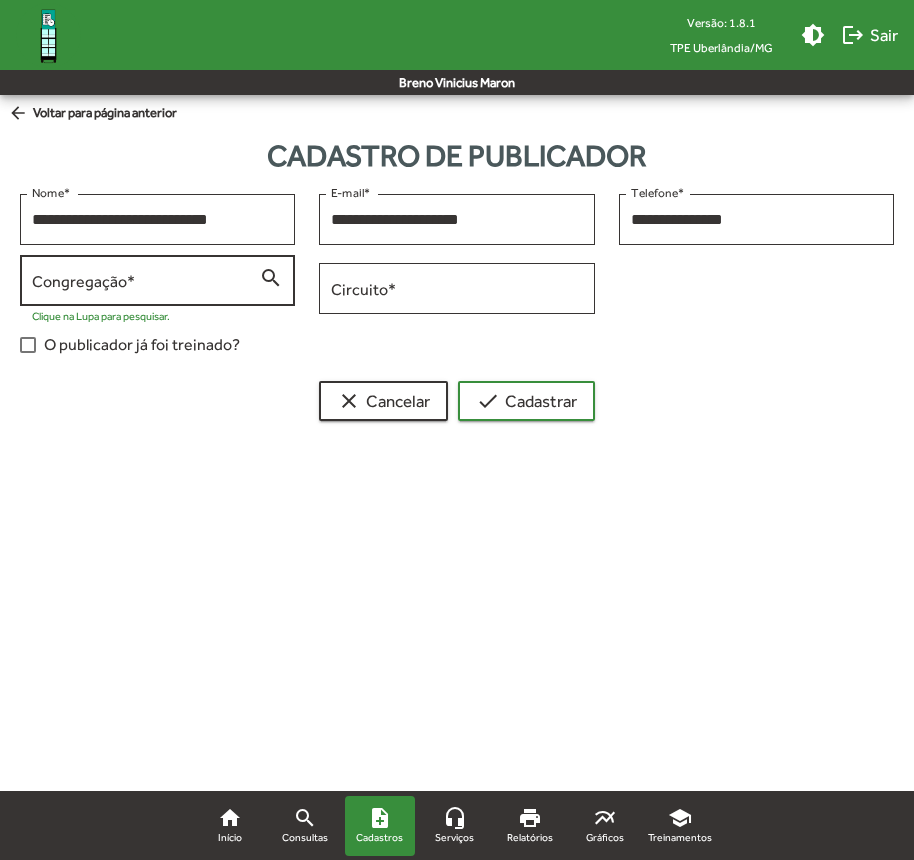 click on "Congregação  *" at bounding box center [145, 281] 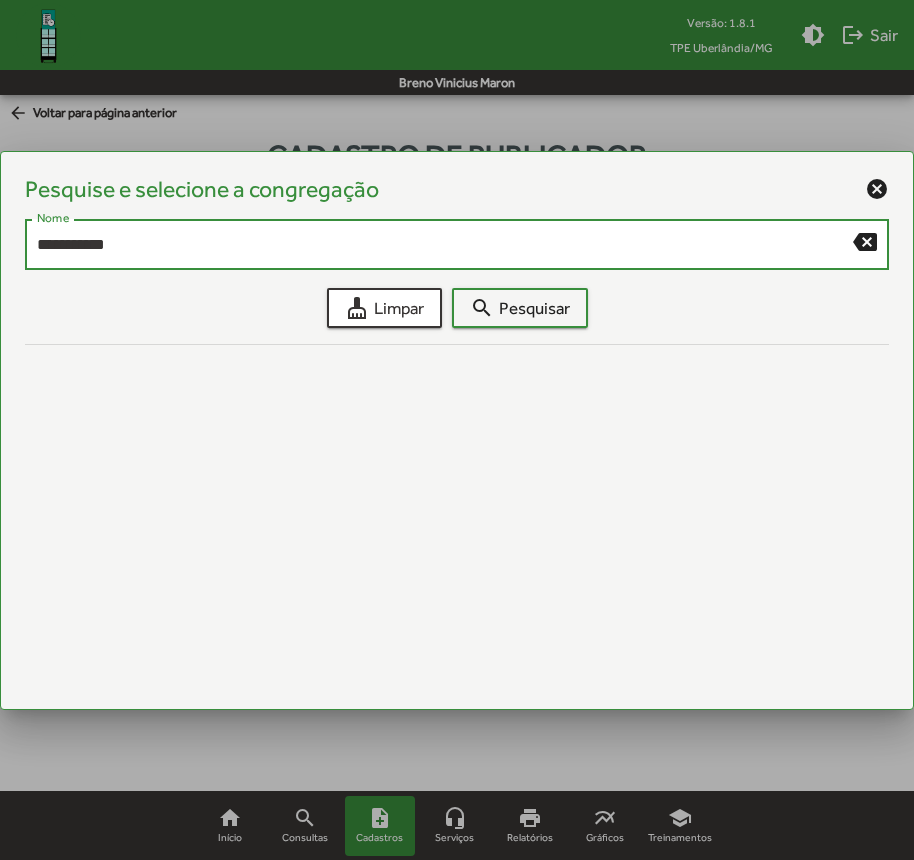 type on "**********" 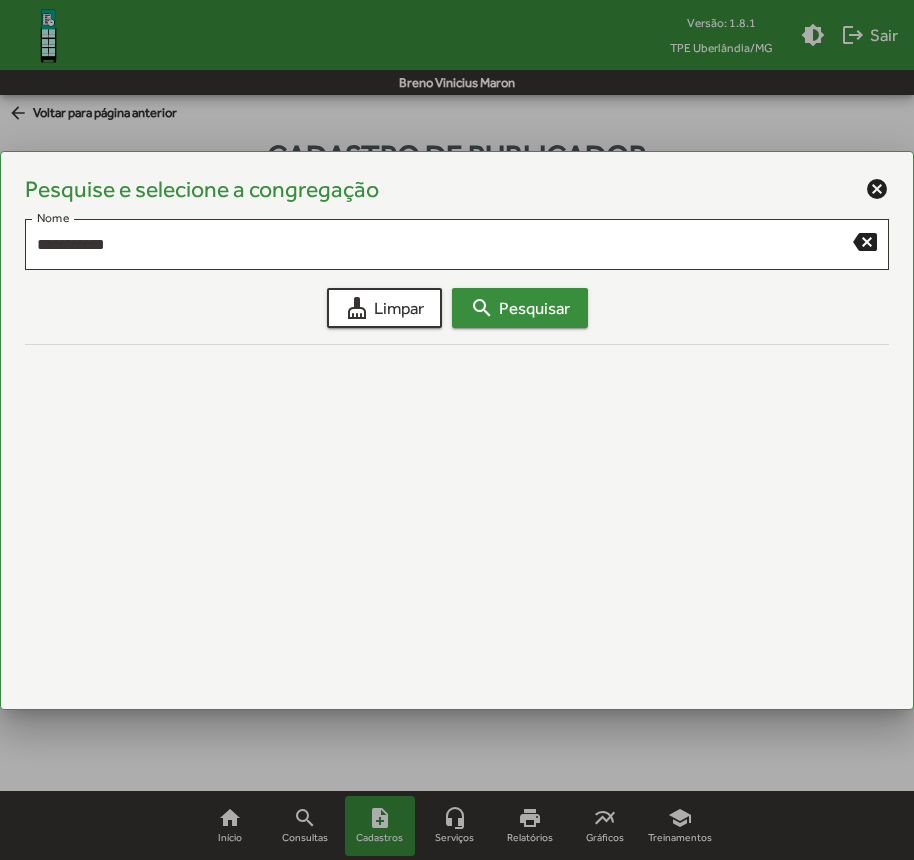 drag, startPoint x: 581, startPoint y: 336, endPoint x: 534, endPoint y: 307, distance: 55.226807 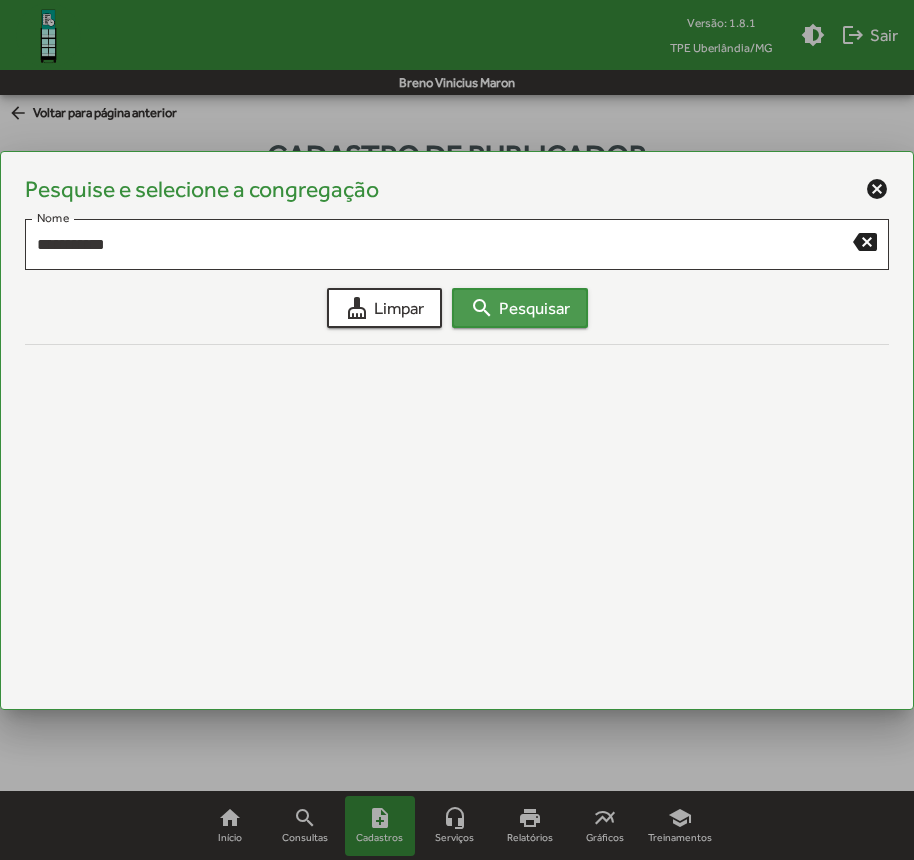 click on "search  Pesquisar" at bounding box center [520, 308] 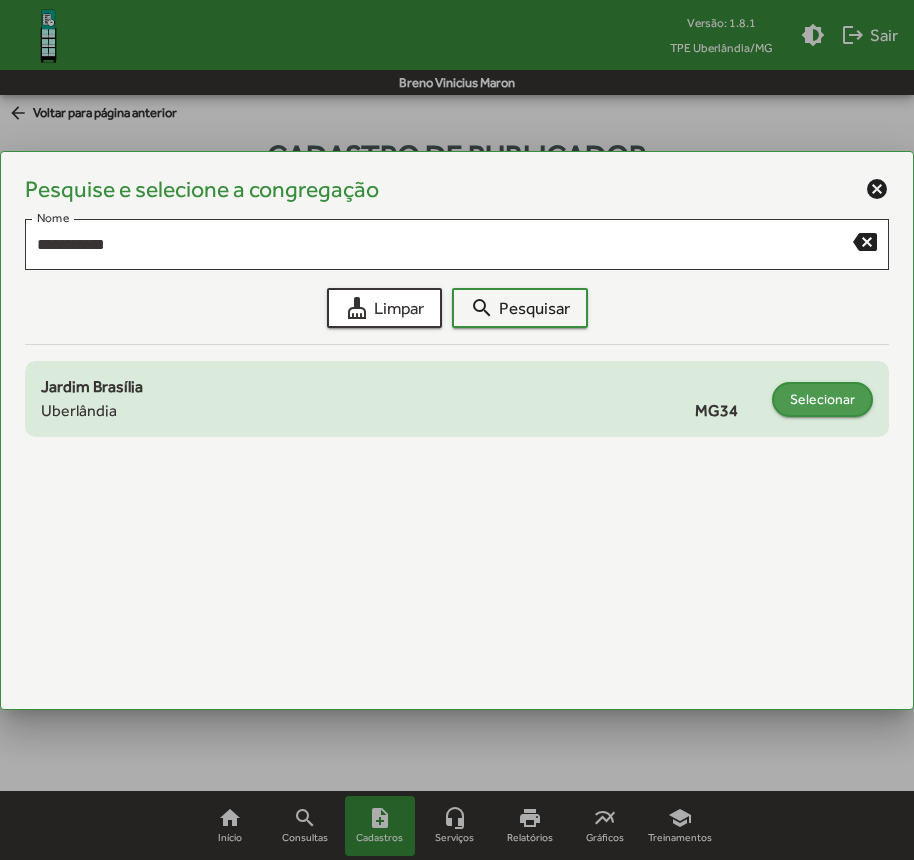 click on "Selecionar" 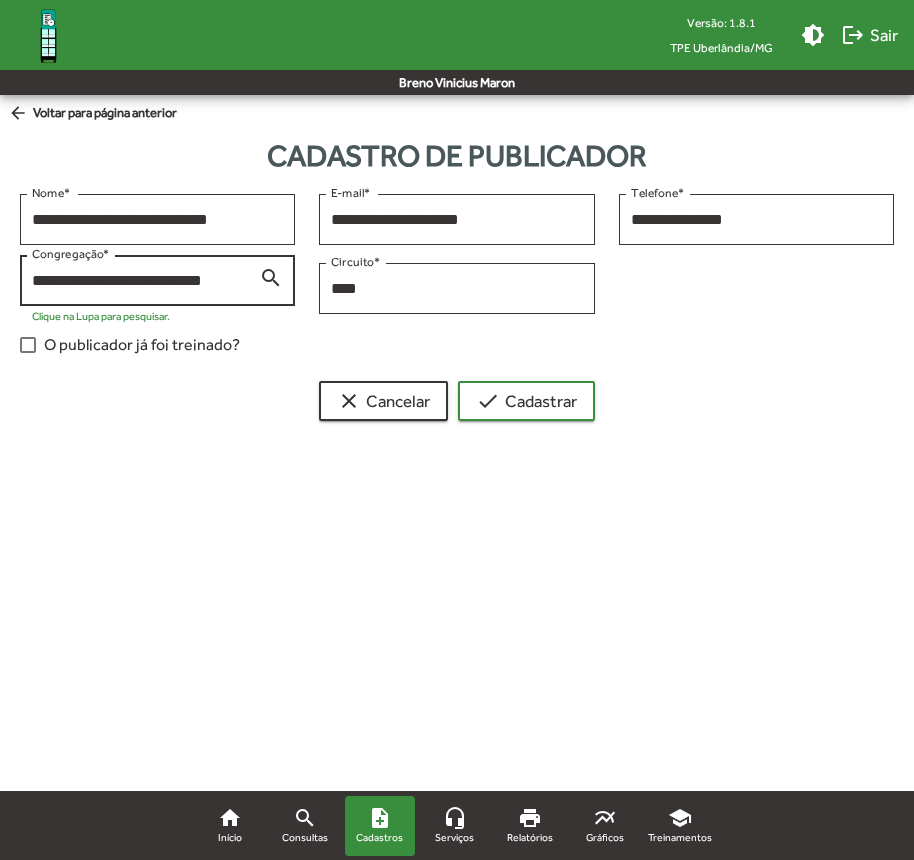 click on "**********" at bounding box center (145, 278) 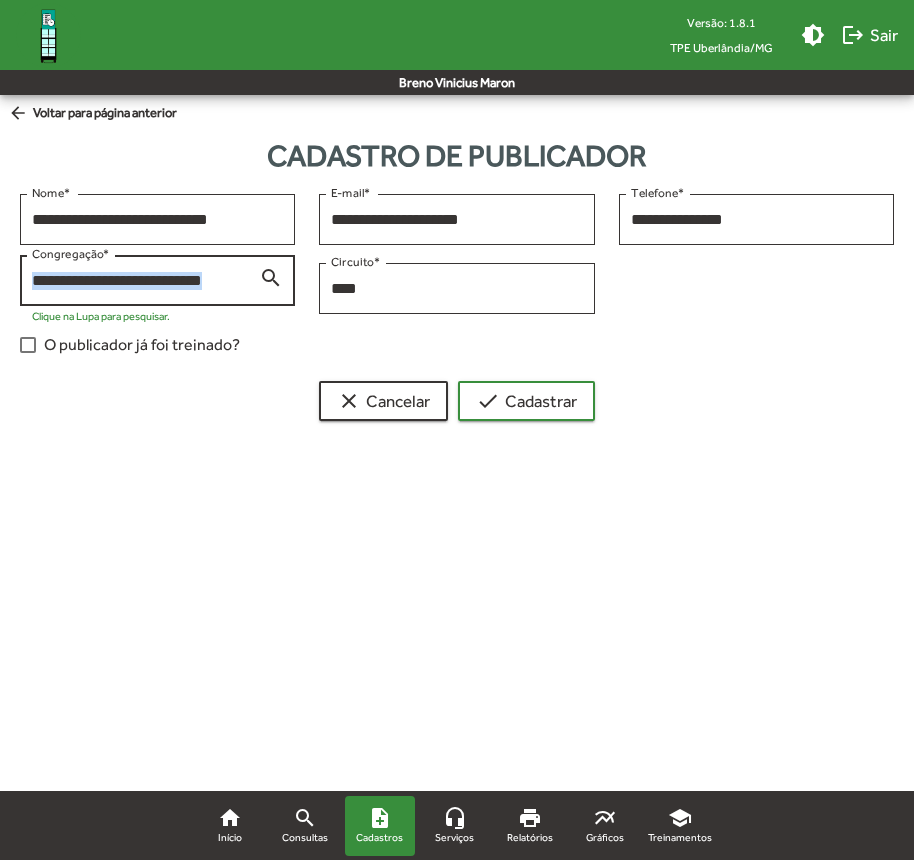 click on "**********" at bounding box center [145, 278] 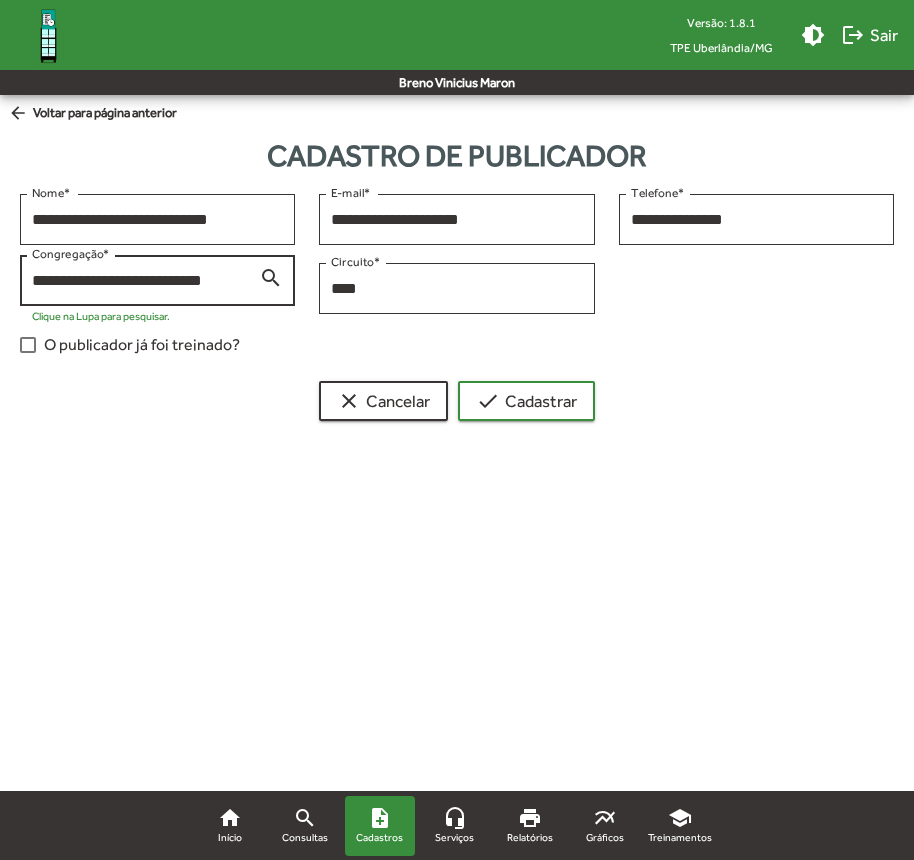 click on "**********" at bounding box center [145, 281] 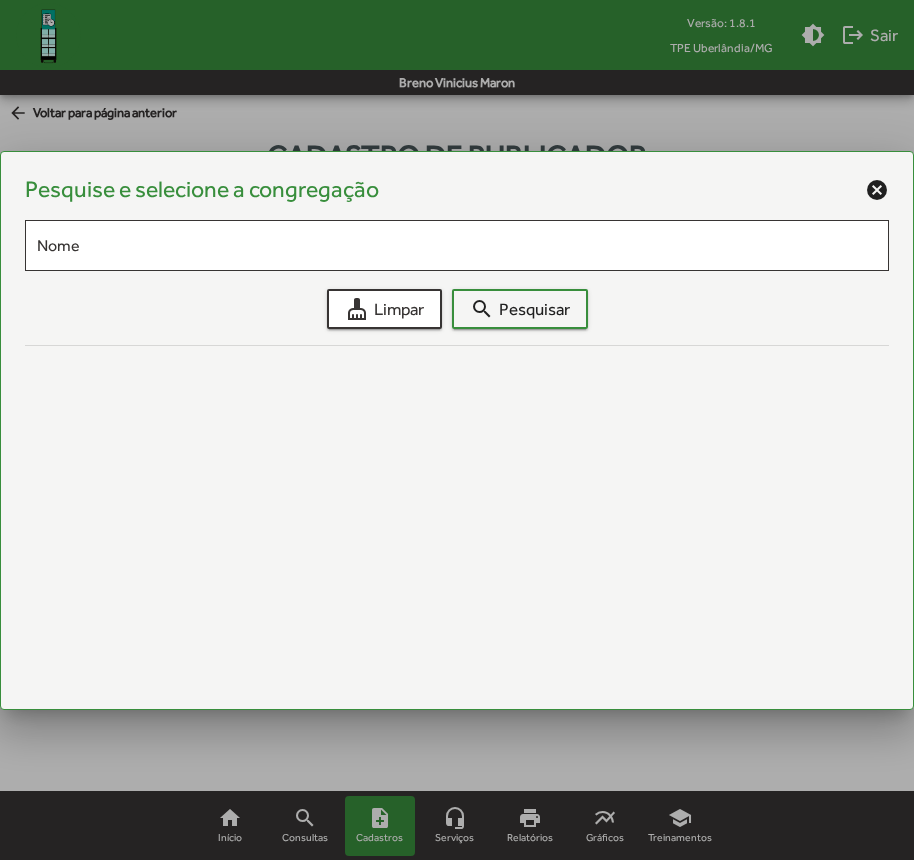 click on "Nome cleaning_services  Limpar  search  Pesquisar" at bounding box center [457, 273] 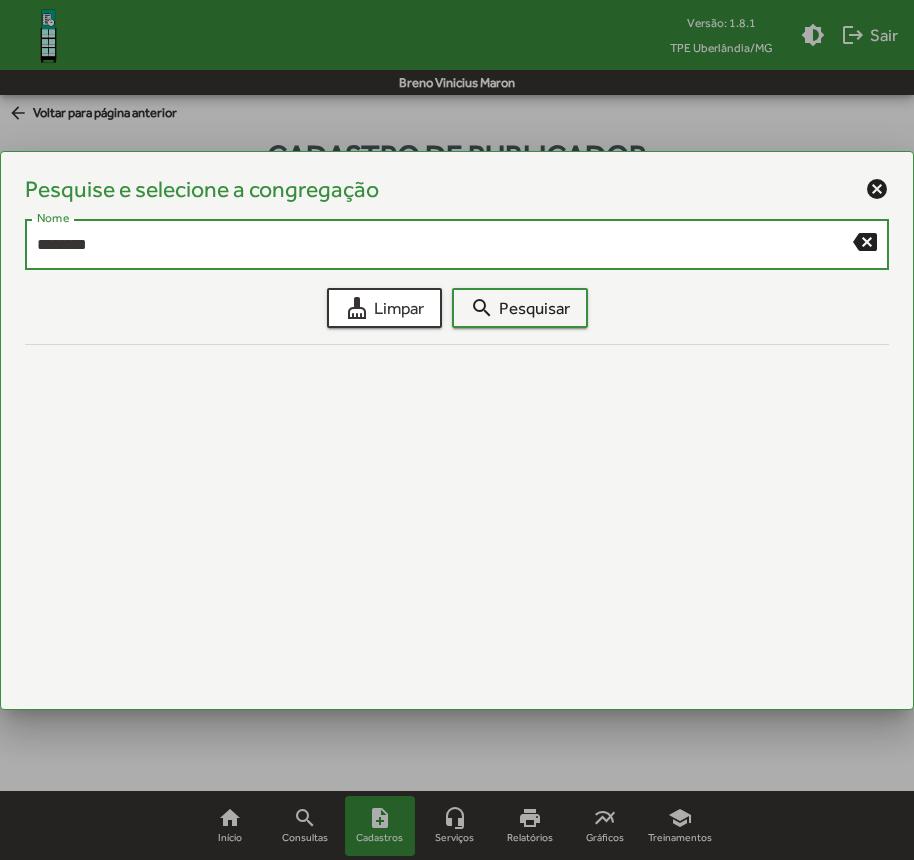 type on "********" 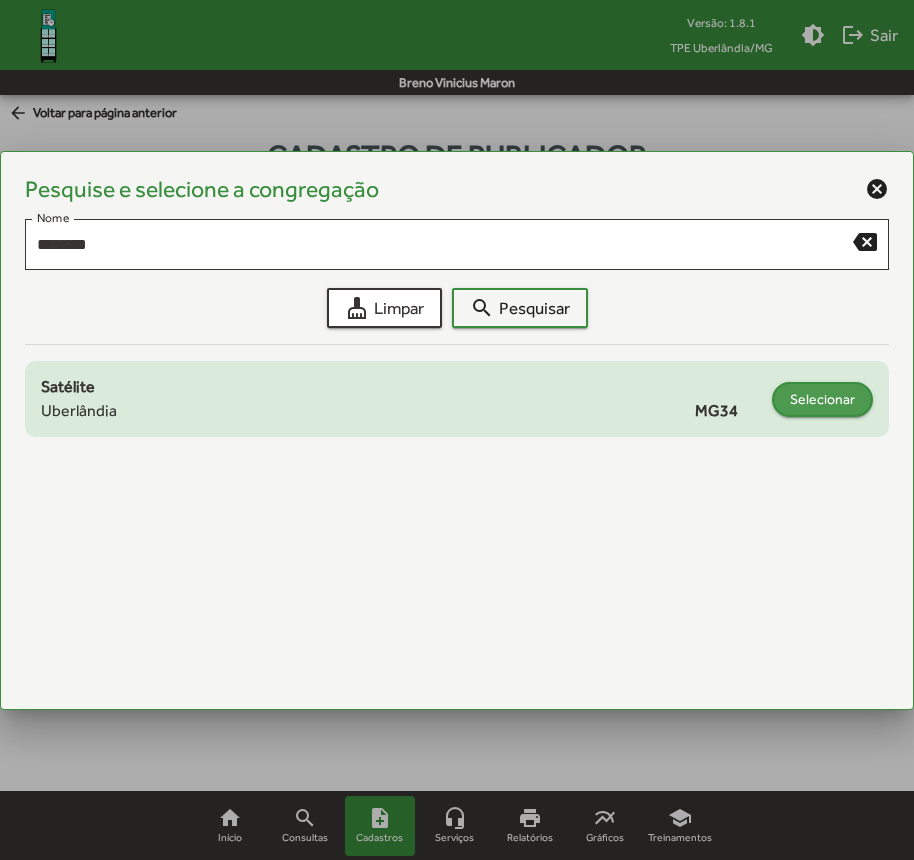 click on "Selecionar" 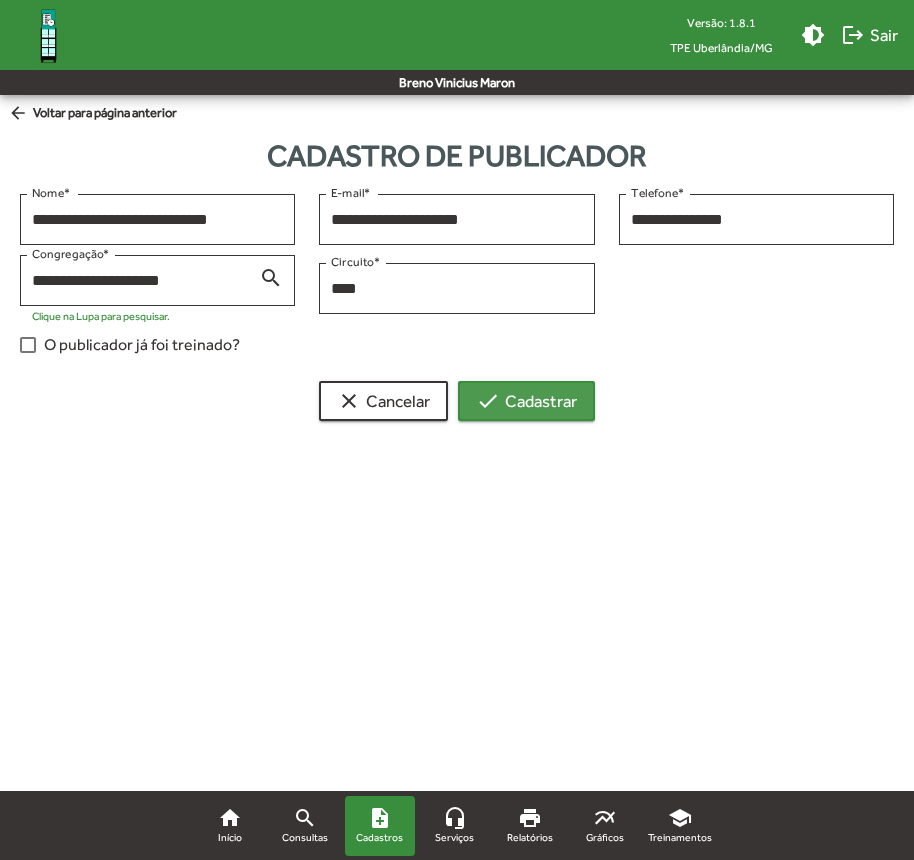 click on "check  Cadastrar" at bounding box center (526, 401) 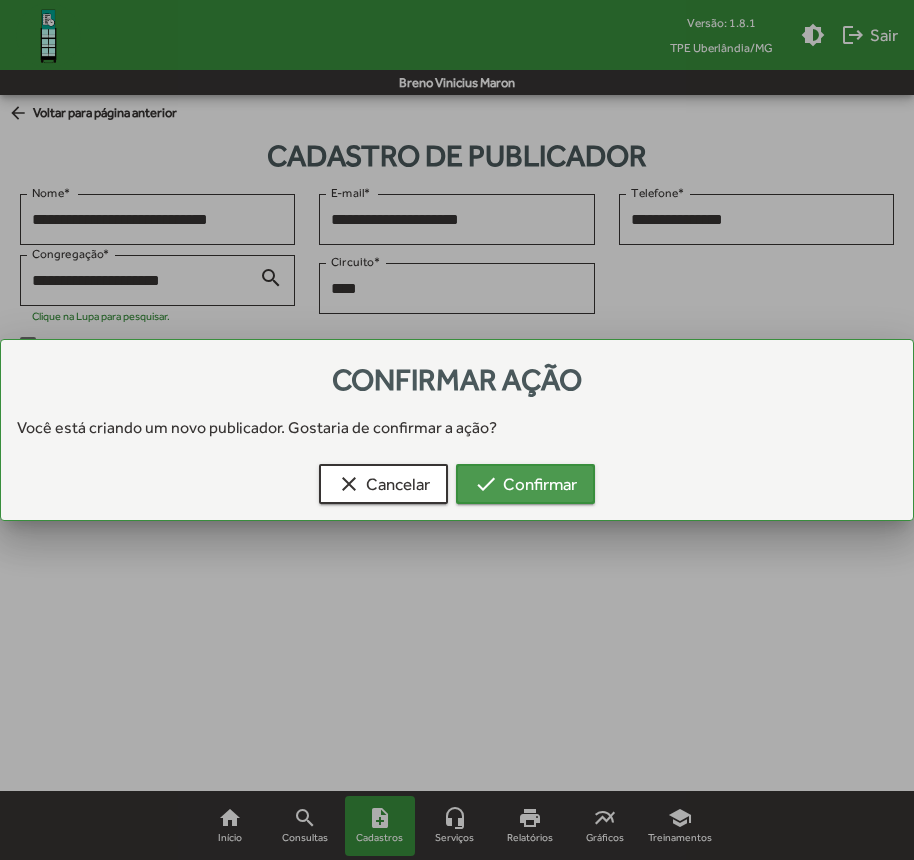click on "check  Confirmar" at bounding box center (525, 484) 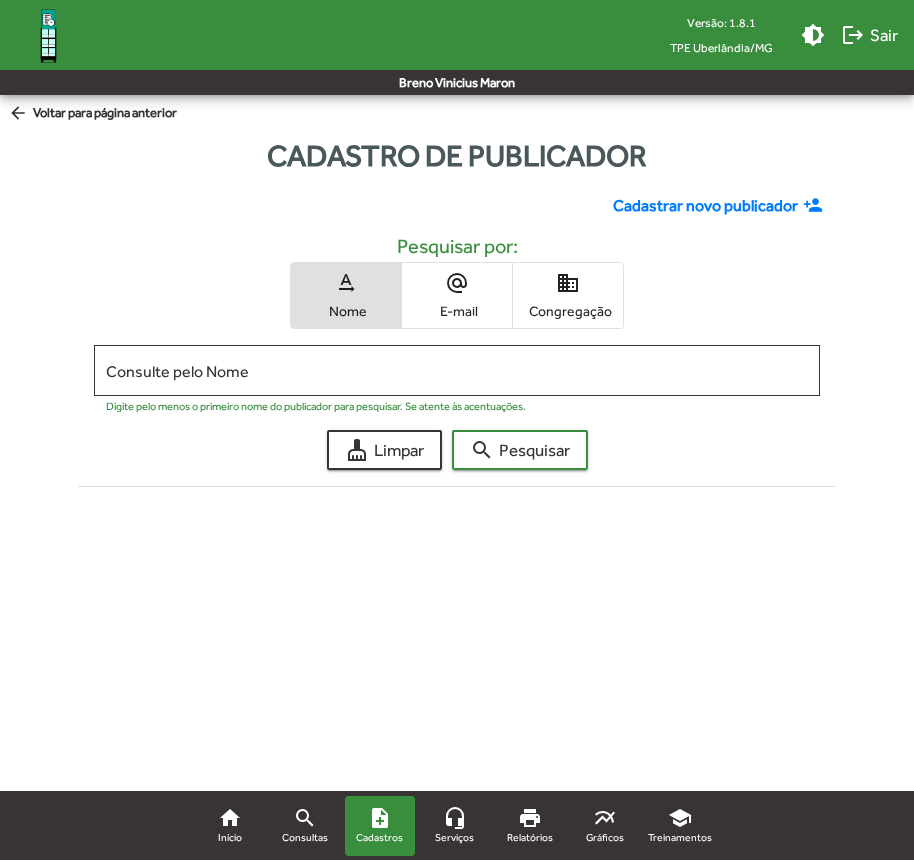 click on "Versão: 1.8.1   TPE [CITY]/[STATE]  brightness_medium logout  Sair   [FIRST] [LAST]  home Início search Consultas note_add Cadastros headset_mic Serviços print Relatórios multiline_chart Gráficos school Treinamentos arrow_back  Voltar para página anterior   Cadastro de publicador  Cadastrar novo publicador person_add Pesquisar por: text_rotation_none Nome alternate_email E-mail domain Congregação Consulte pelo Nome Digite pelo menos o primeiro nome do publicador para pesquisar. Se atente às acentuações. cleaning_services  Limpar  search  Pesquisar  Filtrar home Início search Consultas note_add Cadastros headset_mic Serviços print Relatórios multiline_chart Gráficos school Treinamentos
Alterar tema do sistema Sair do Gerente TPE" at bounding box center [457, 321] 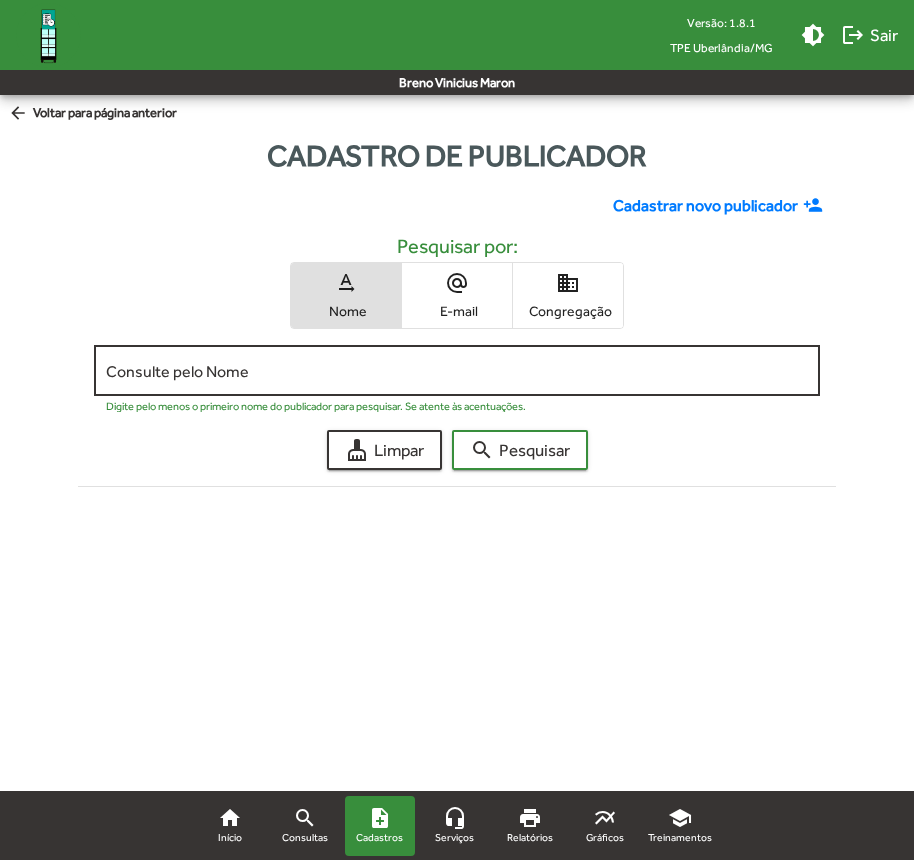 click on "Consulte pelo Nome" 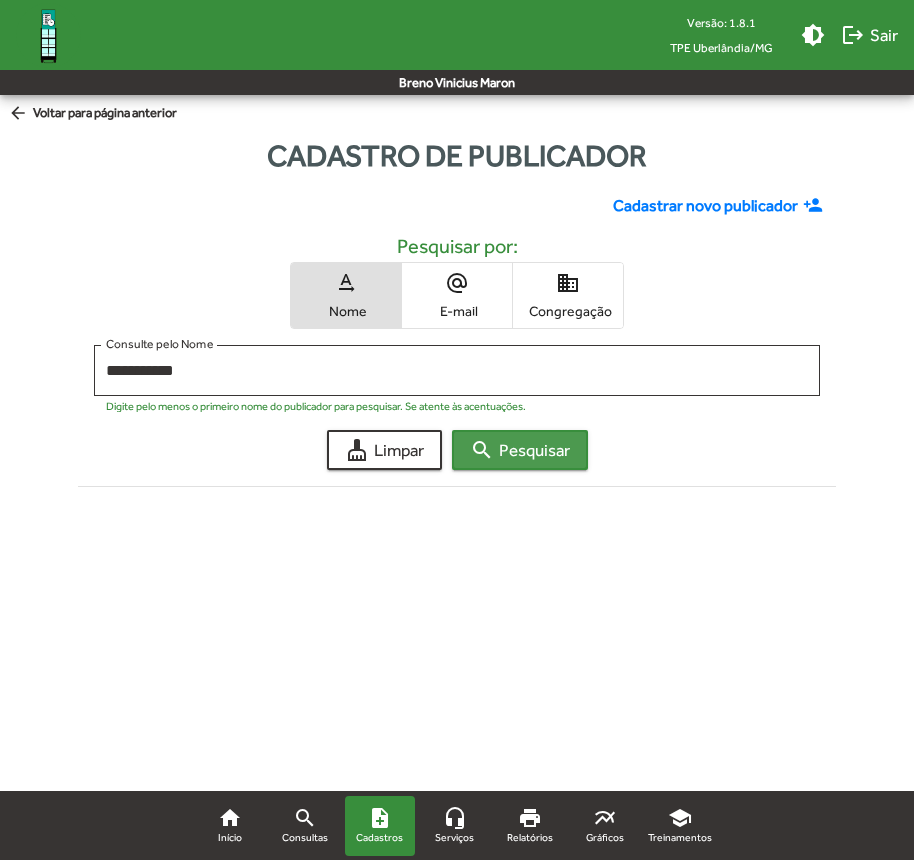 click on "search  Pesquisar" 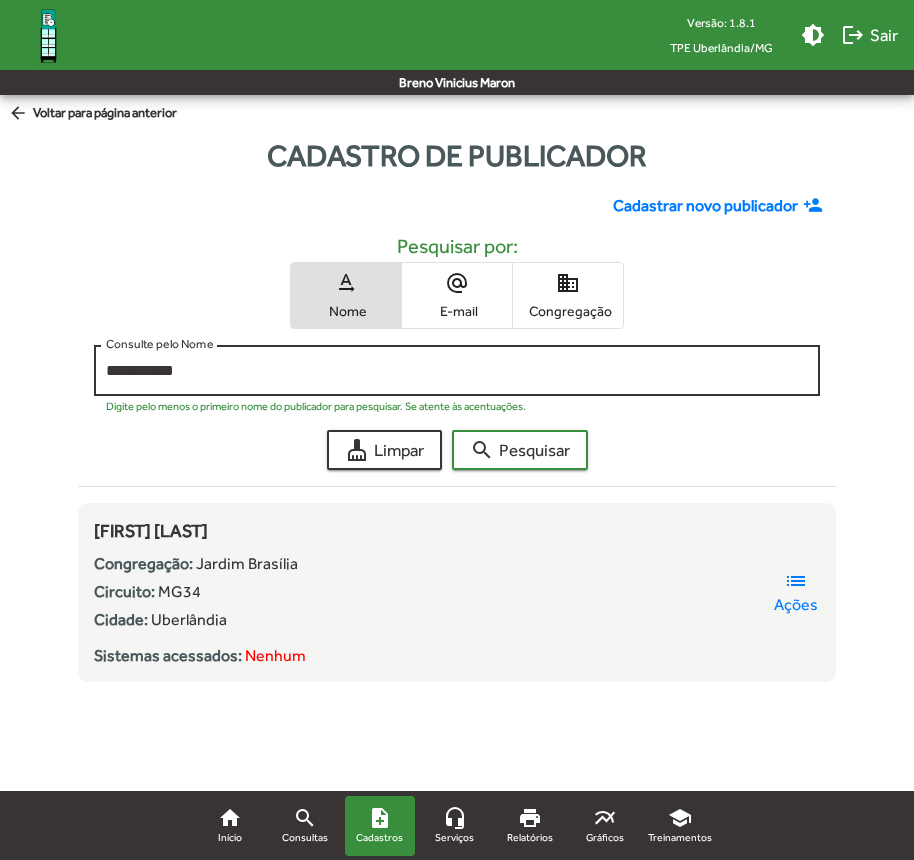click on "**********" at bounding box center [457, 371] 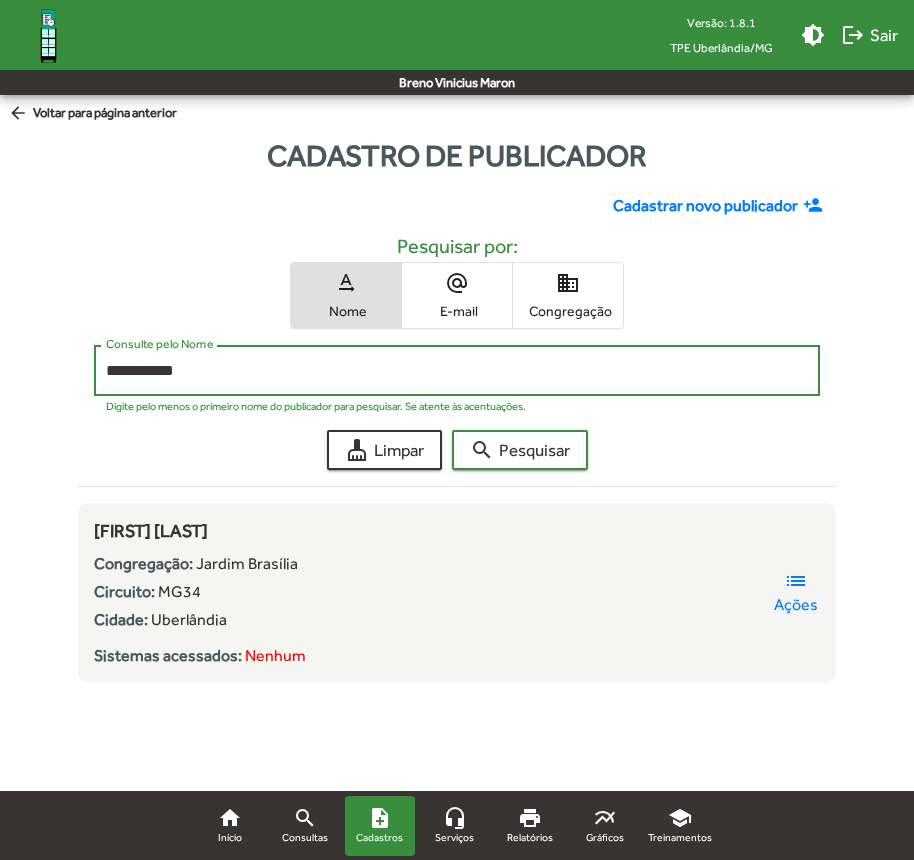click on "**********" at bounding box center [457, 371] 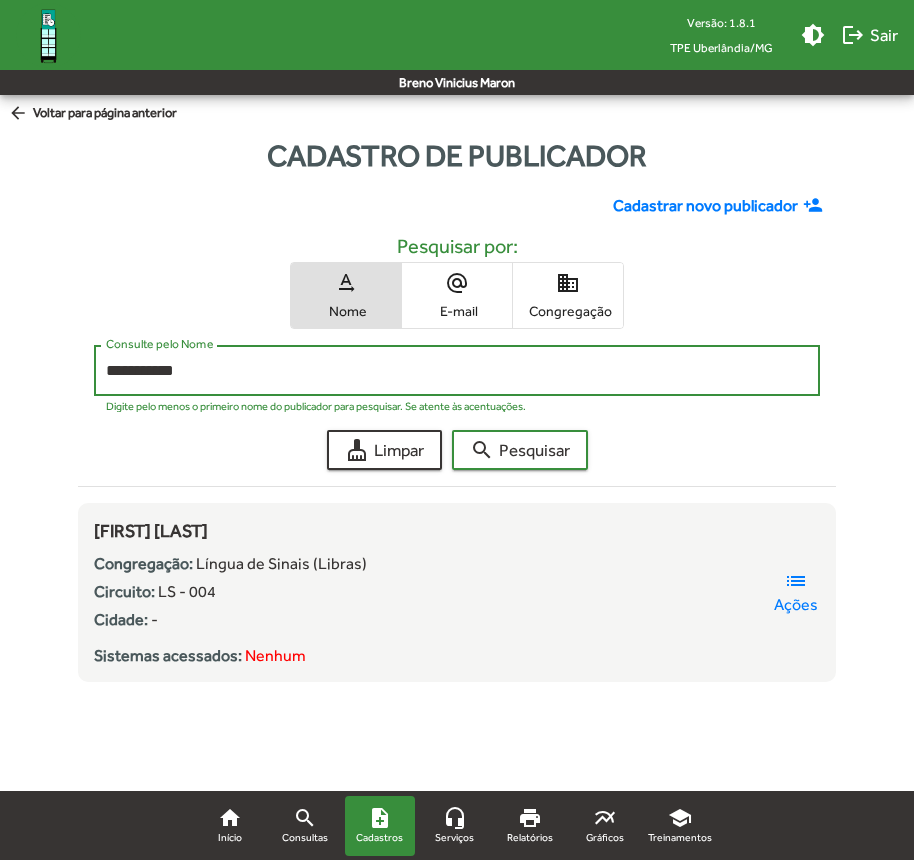 click on "**********" at bounding box center (457, 371) 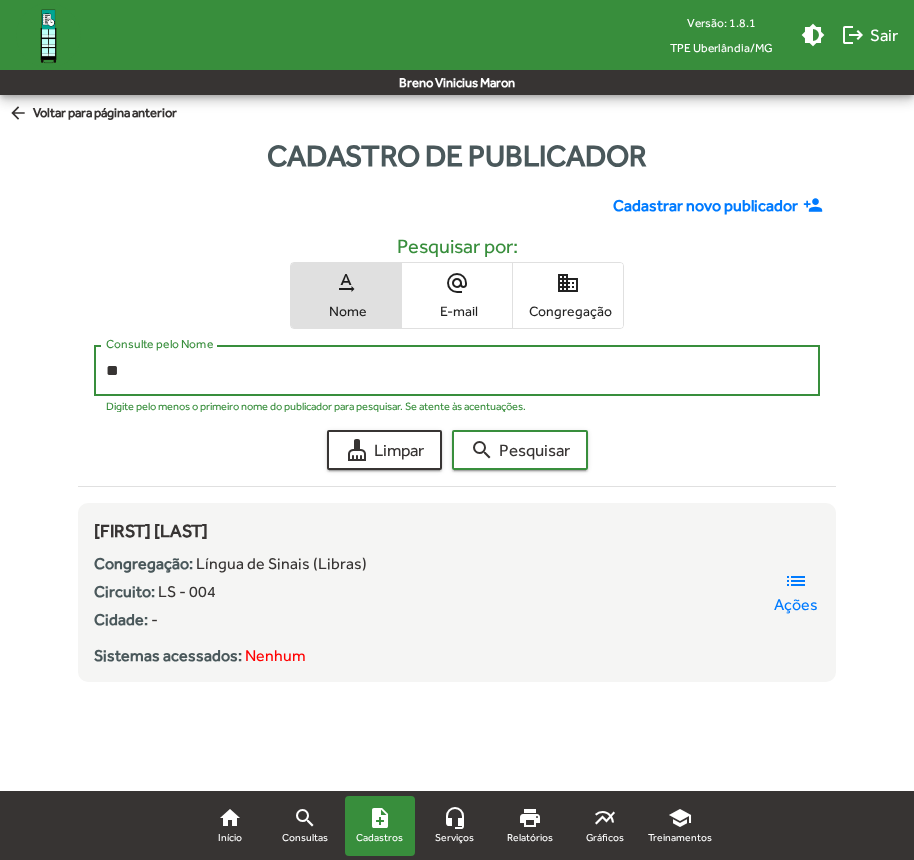 type on "*" 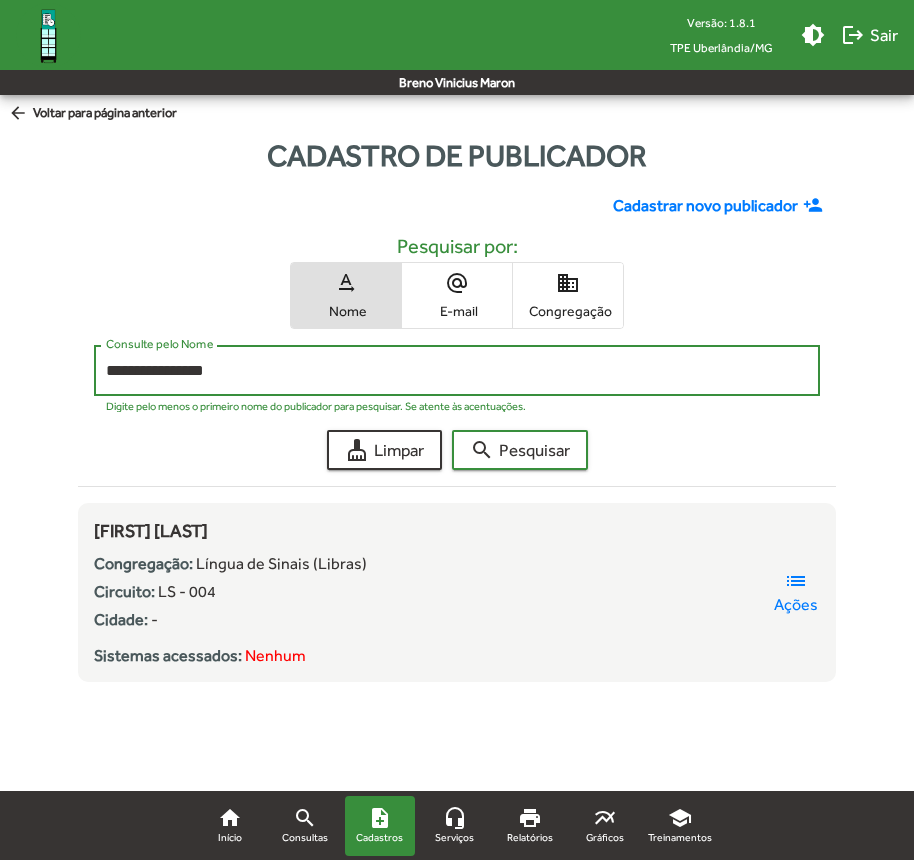 type on "**********" 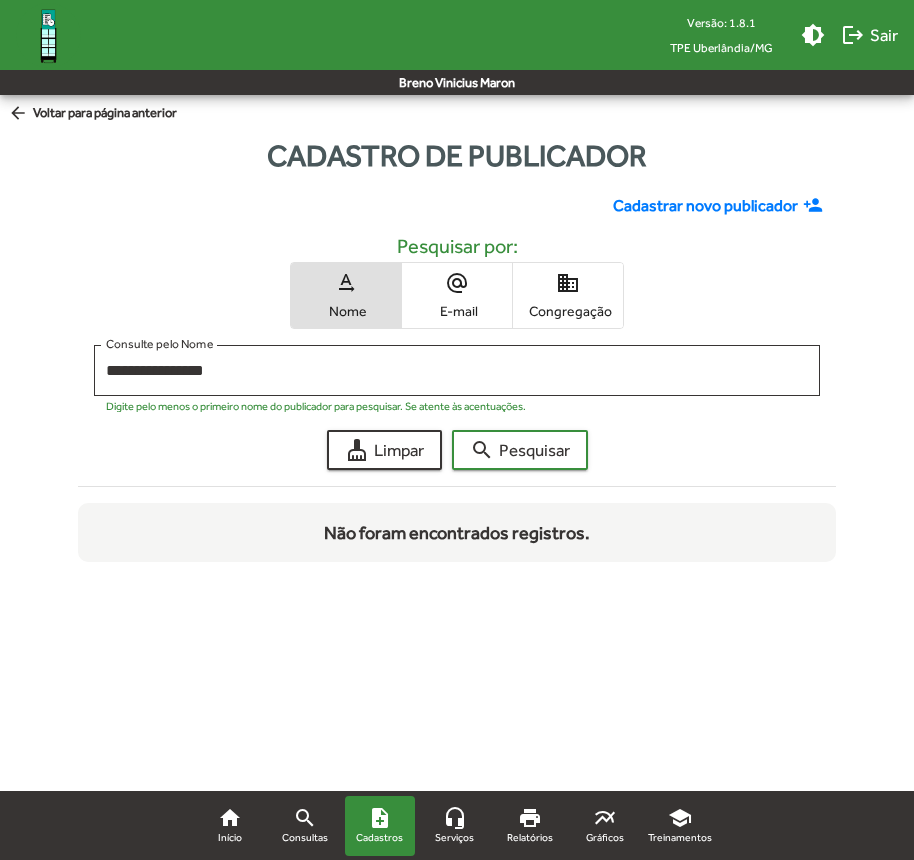 click on "Cadastrar novo publicador" 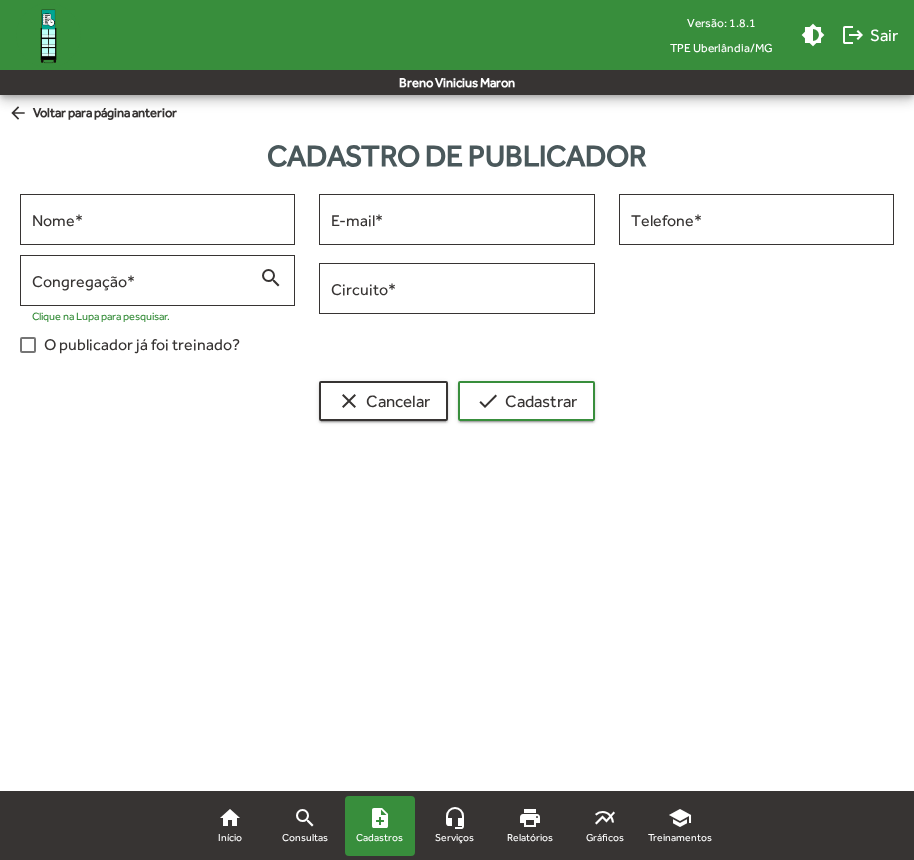 click on "Versão: 1.8.1   TPE [CITY]/[STATE]  brightness_medium logout  Sair   [FIRST] [LAST]  home Início search Consultas note_add Cadastros headset_mic Serviços print Relatórios multiline_chart Gráficos school Treinamentos arrow_back  Voltar para página anterior   Cadastro de publicador  Nome  * E-mail  * Telefone  * Congregação  * search Clique na Lupa para pesquisar. Circuito  *   O publicador já foi treinado? clear  Cancelar  check  Cadastrar  home Início search Consultas note_add Cadastros headset_mic Serviços print Relatórios multiline_chart Gráficos school Treinamentos
Alterar tema do sistema Sair do Gerente TPE" at bounding box center (457, 272) 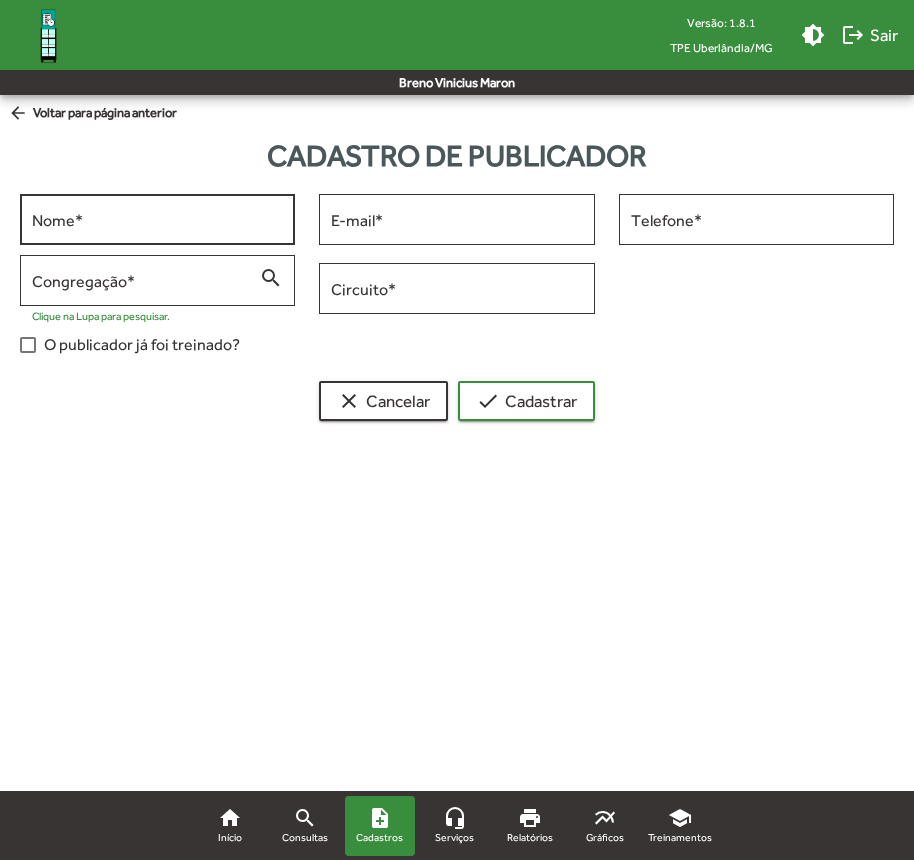 click on "Nome  *" at bounding box center [157, 217] 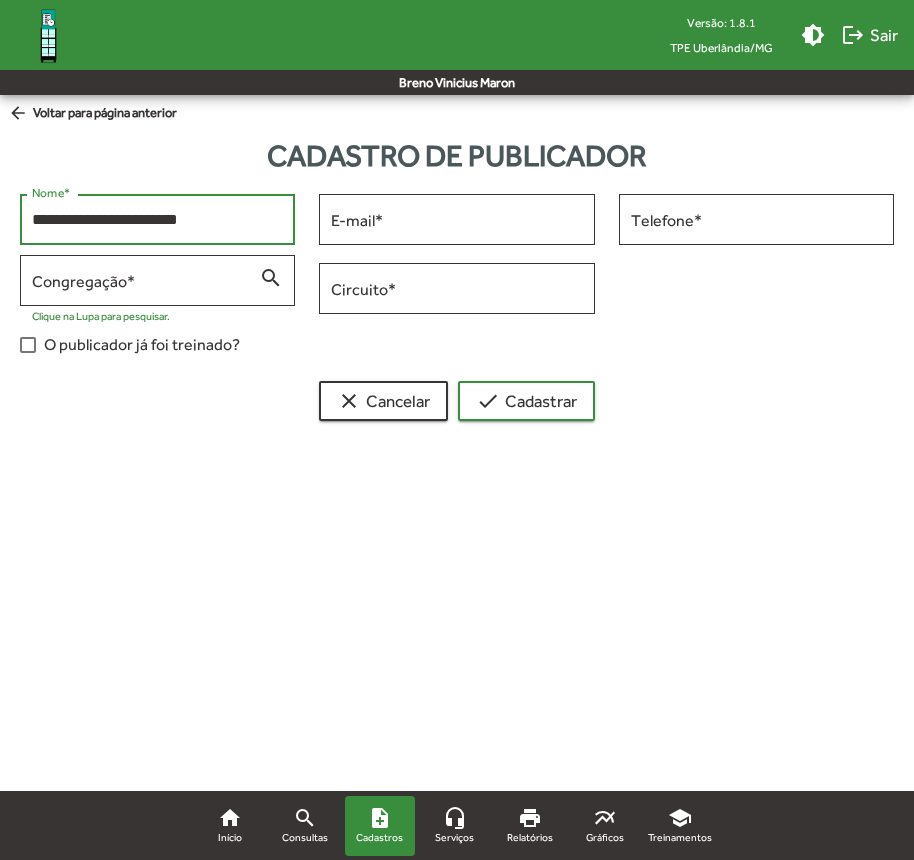 type on "**********" 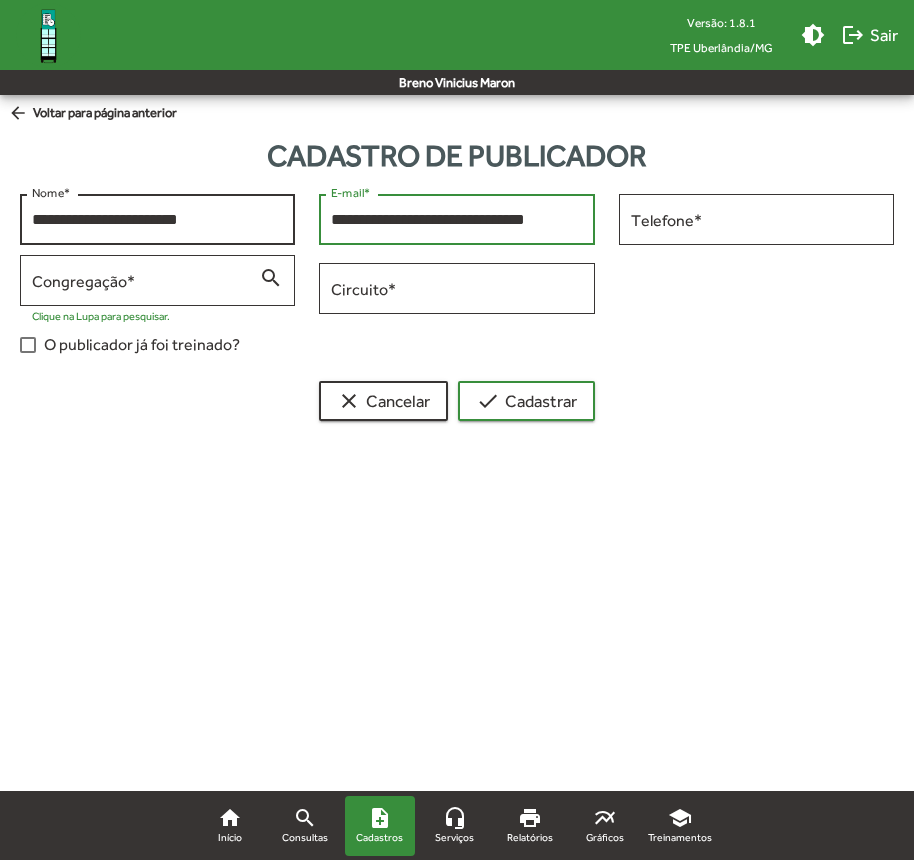 scroll, scrollTop: 0, scrollLeft: 7, axis: horizontal 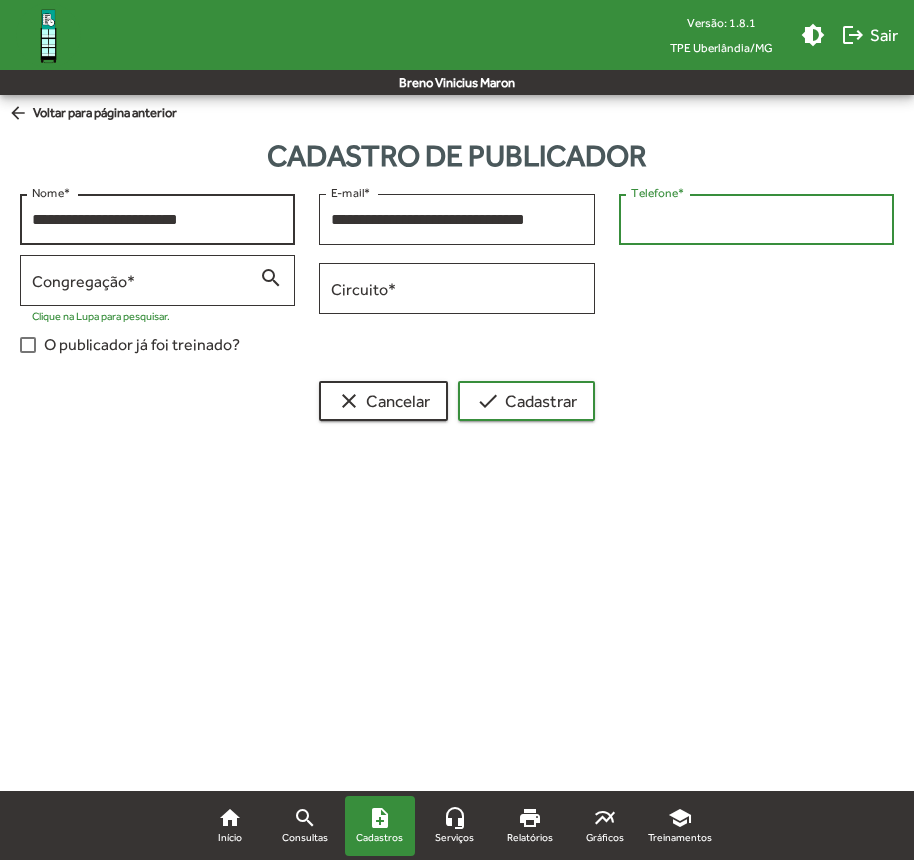 type on "**********" 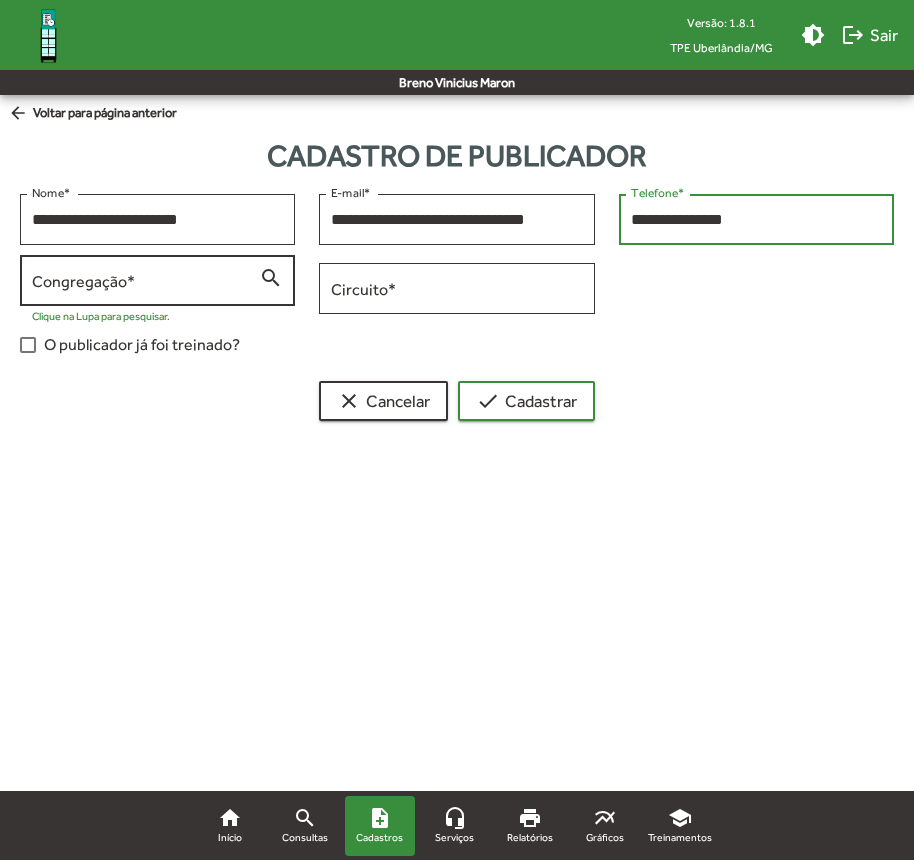 type on "**********" 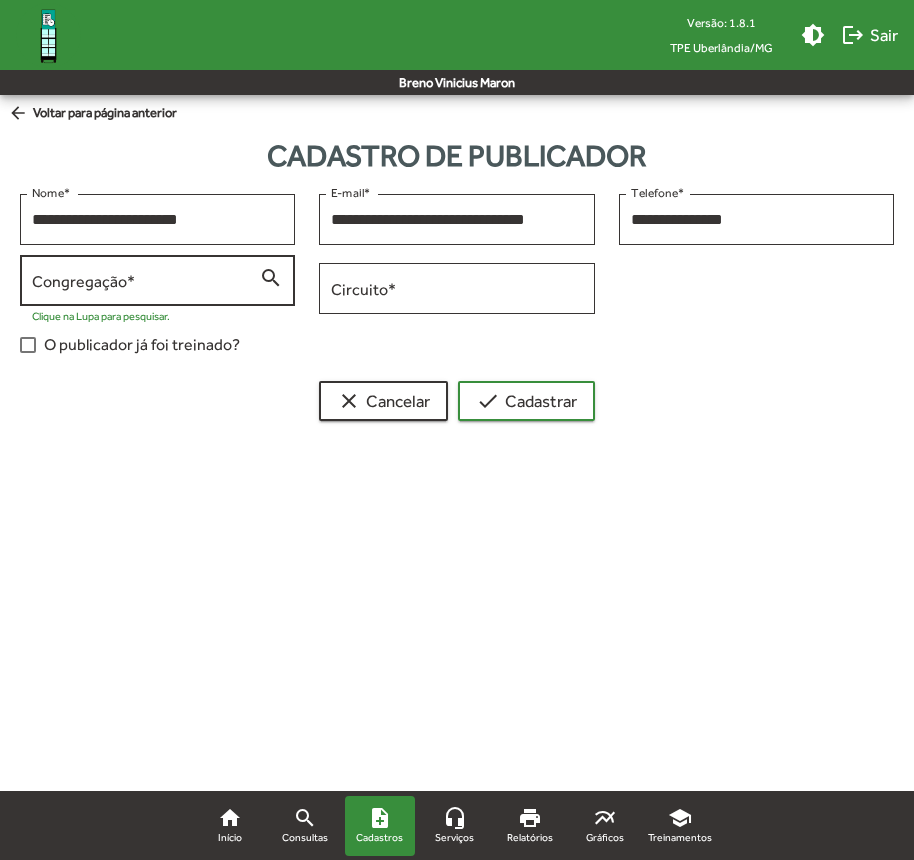 click on "Congregação  *" at bounding box center (145, 281) 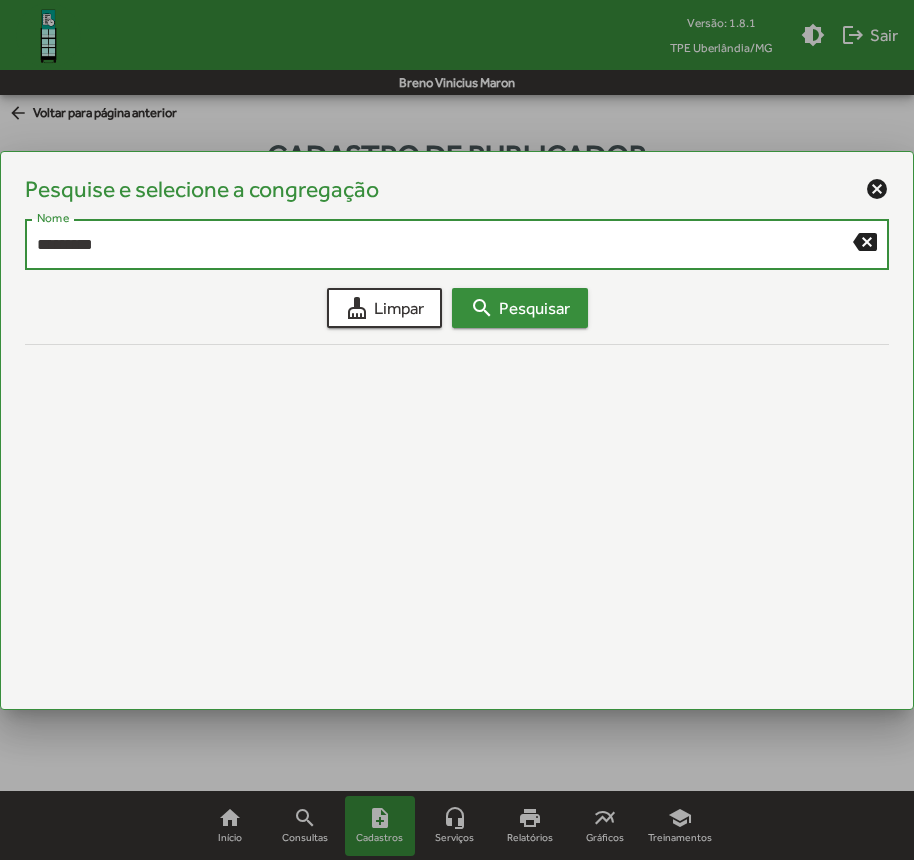 type on "*********" 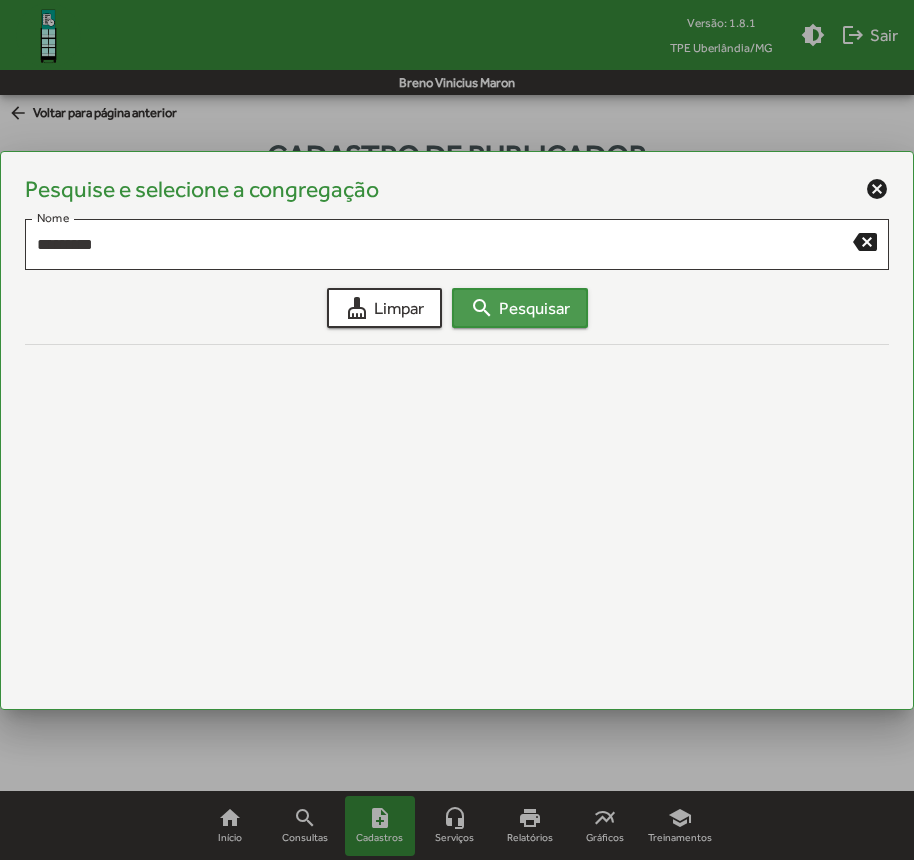 click on "search  Pesquisar" at bounding box center (520, 308) 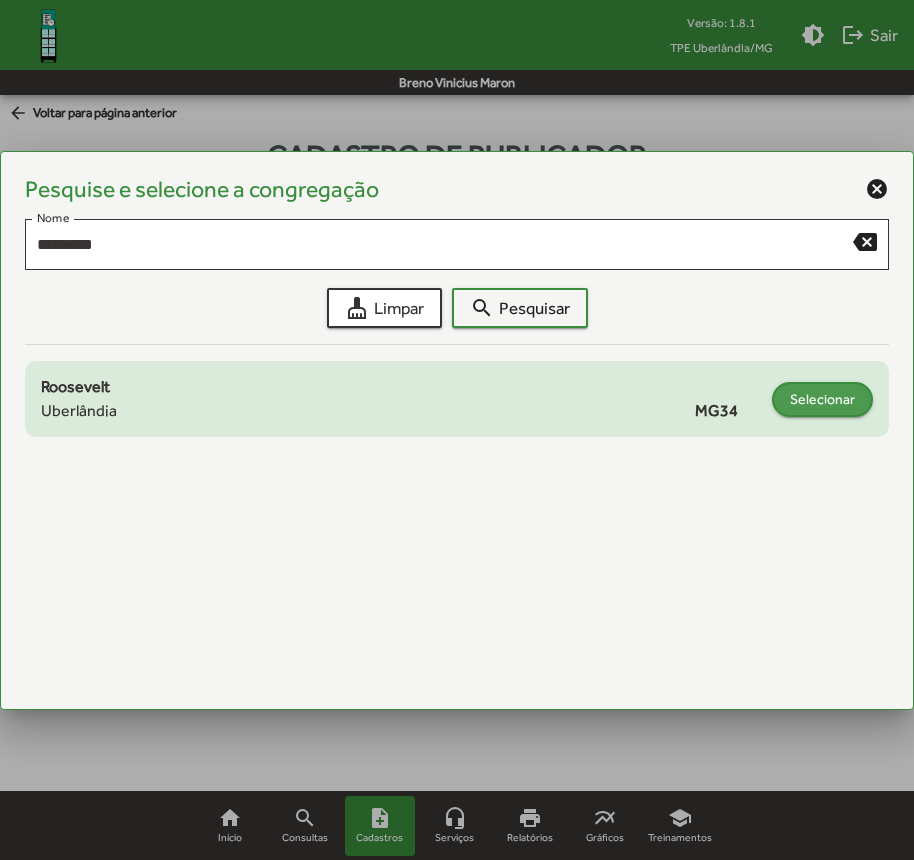 click on "Selecionar" 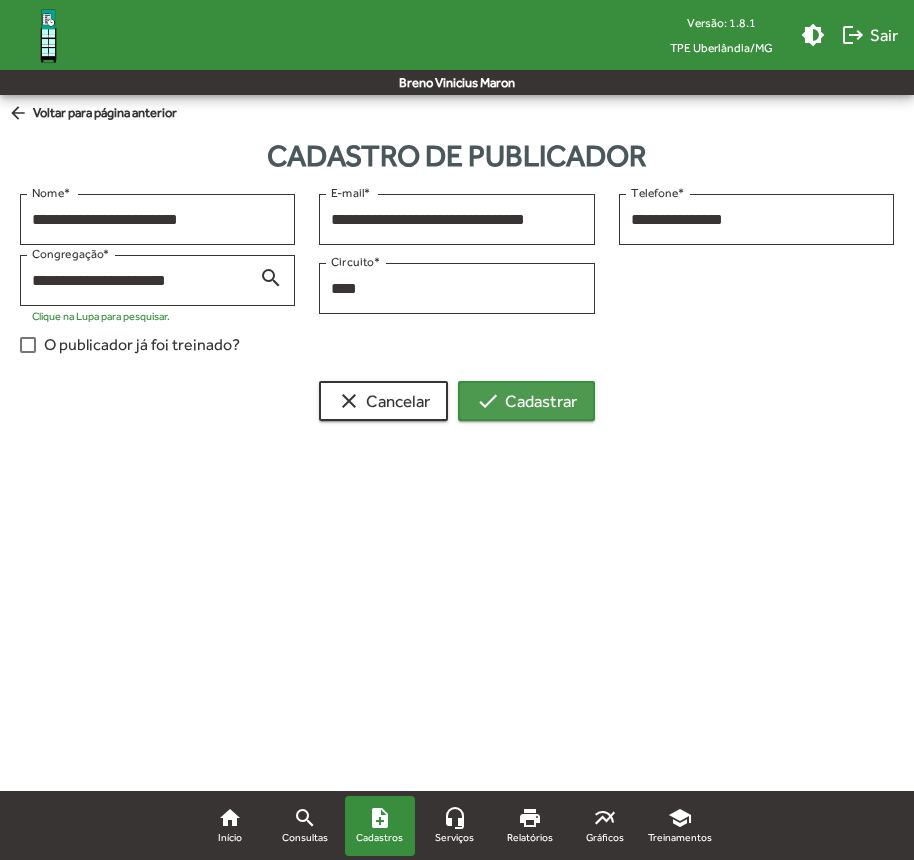 click on "check  Cadastrar" at bounding box center (526, 401) 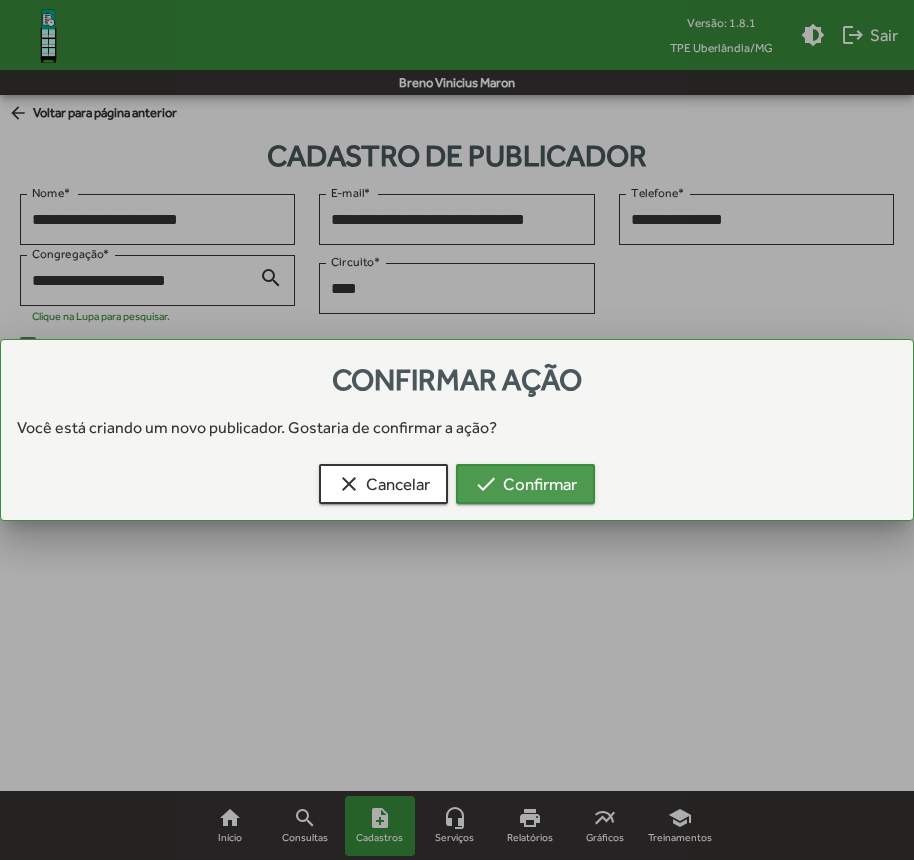 click on "check  Confirmar" at bounding box center [525, 484] 